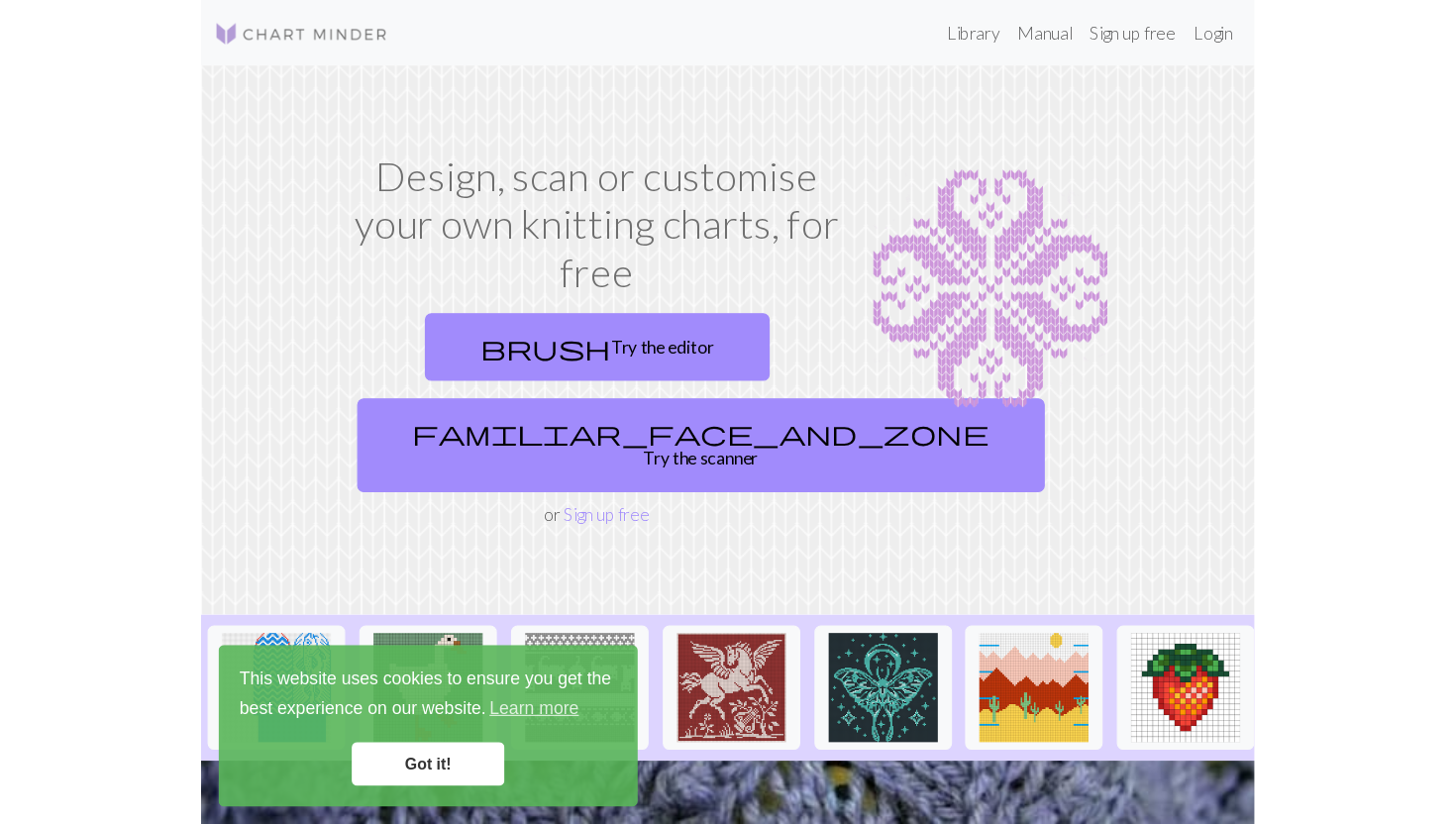 scroll, scrollTop: 0, scrollLeft: 0, axis: both 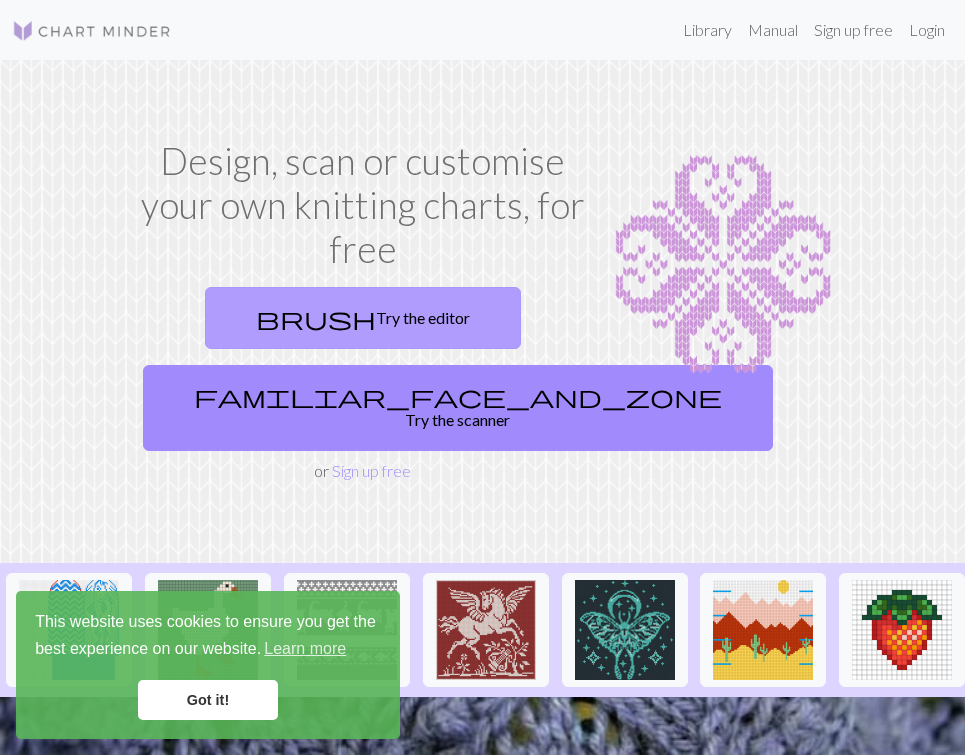 click on "brush  Try the editor" at bounding box center [363, 318] 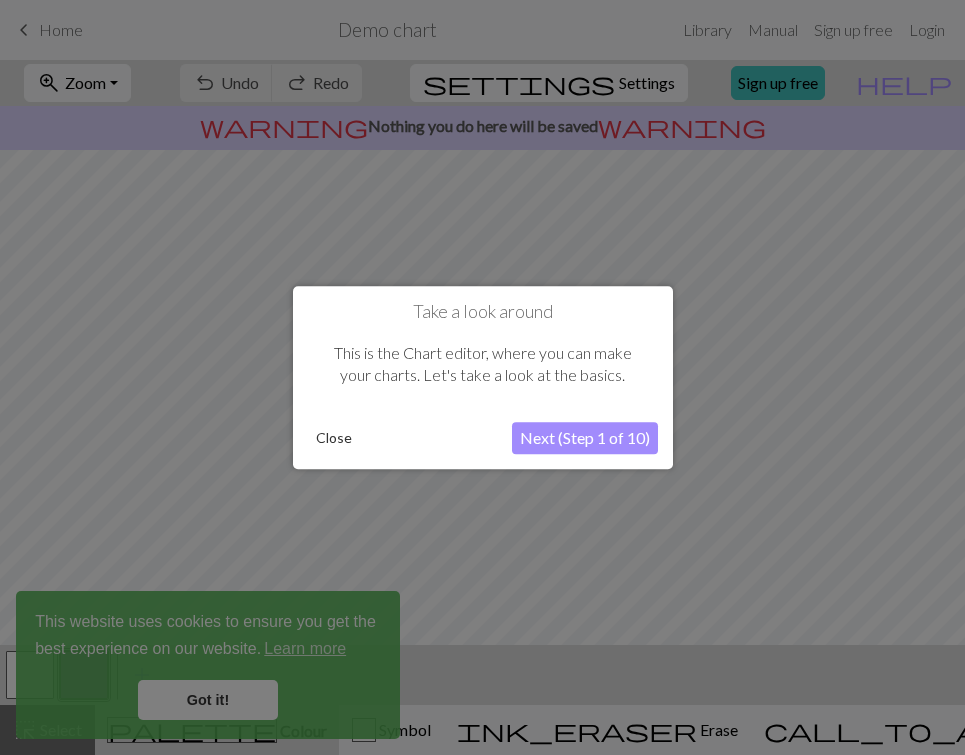 click on "Close" at bounding box center [334, 438] 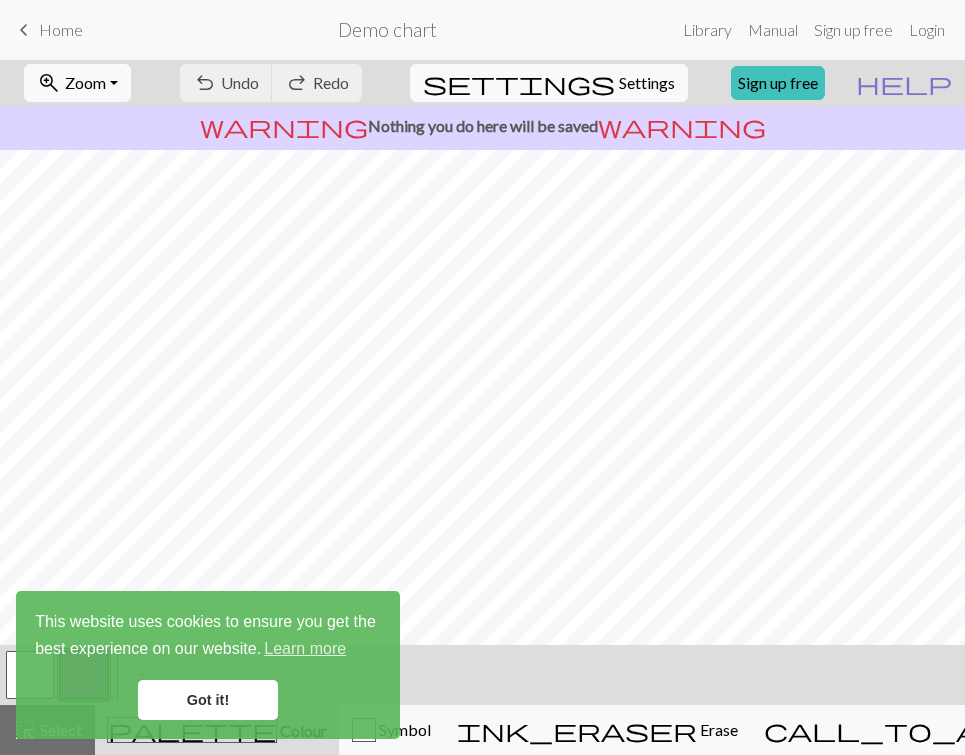 click on "help" at bounding box center [904, 83] 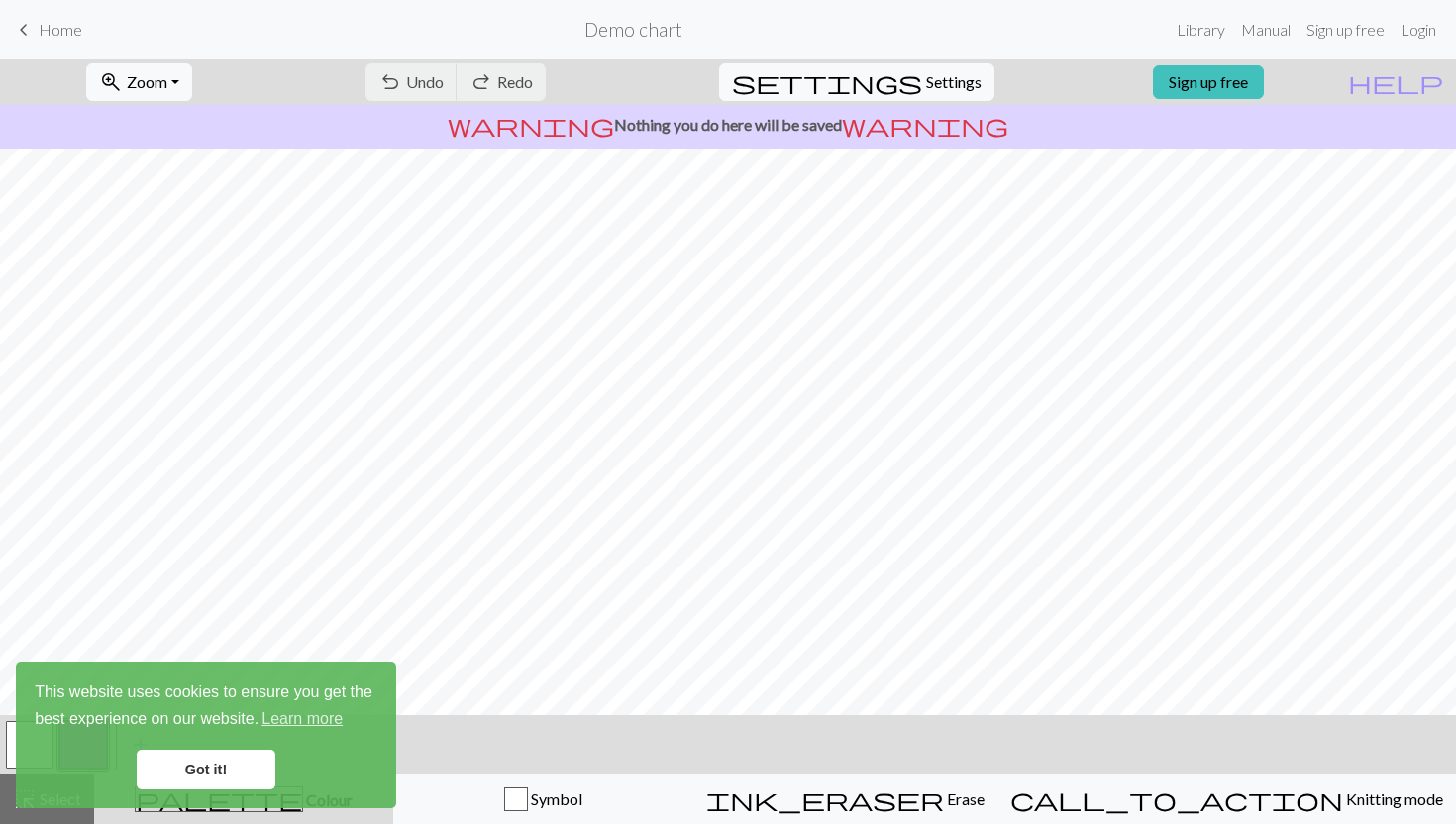 click on "Got it!" at bounding box center (206, 770) 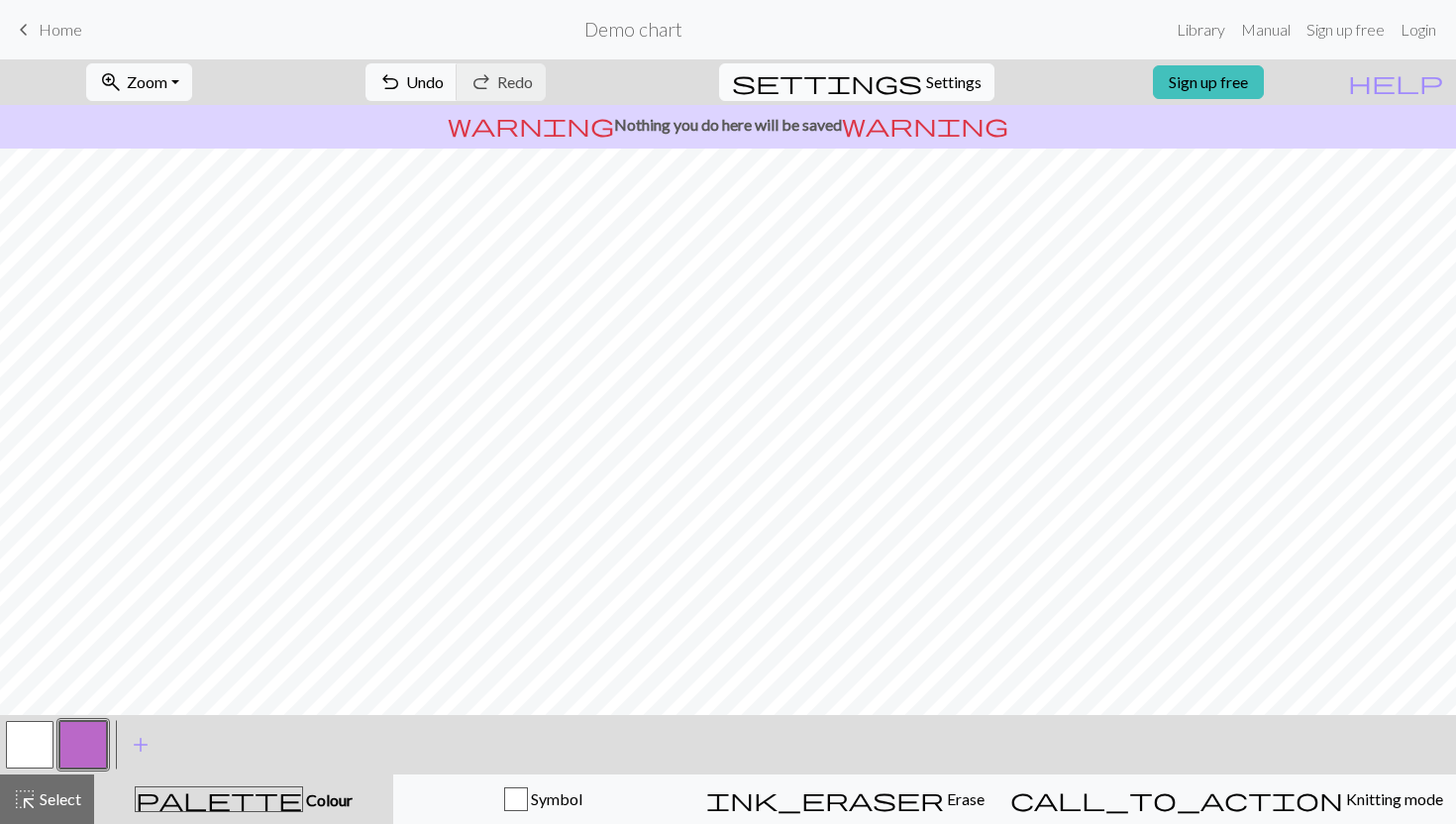click on "settings  Settings" at bounding box center [857, 82] 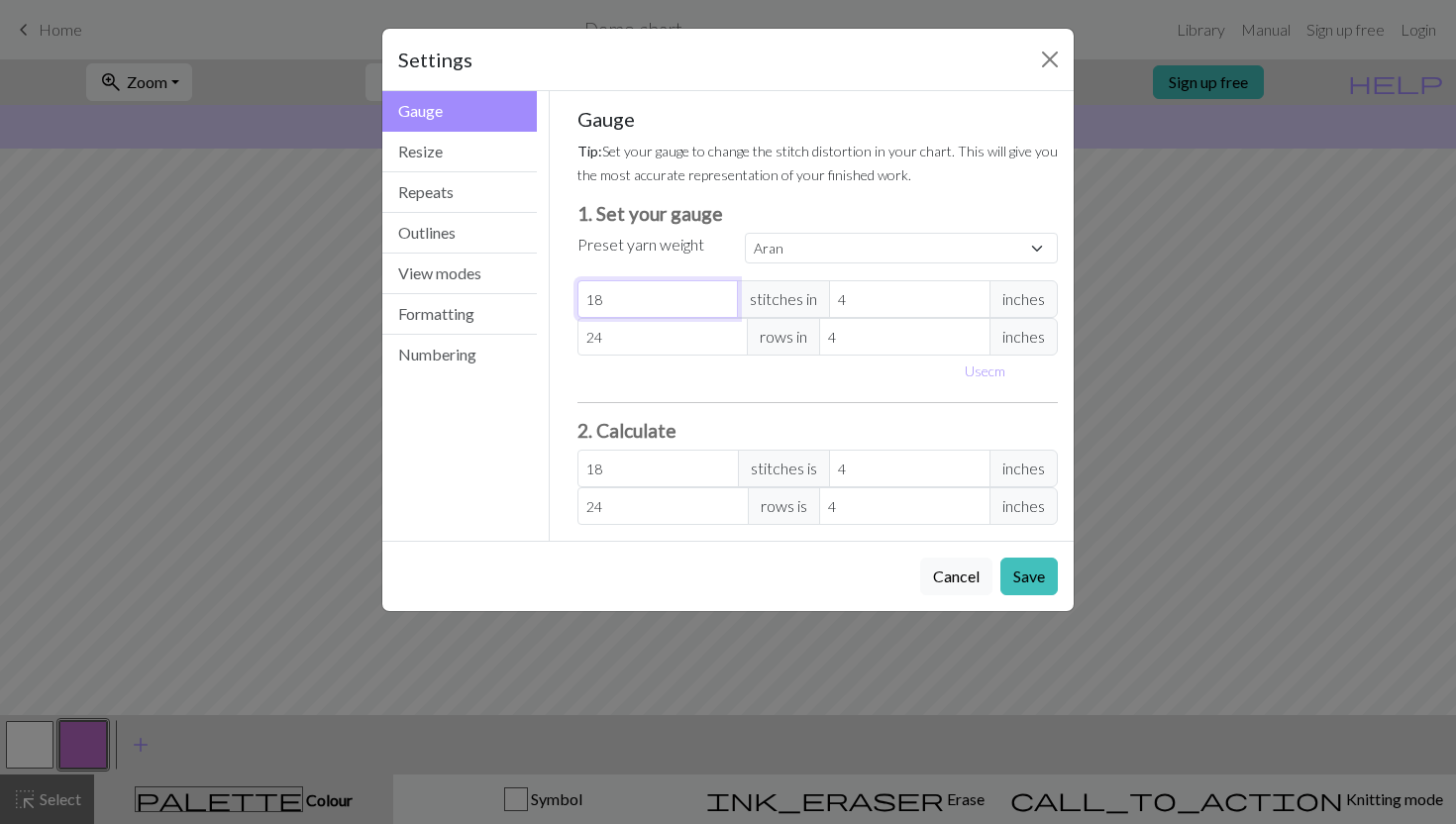 select on "custom" 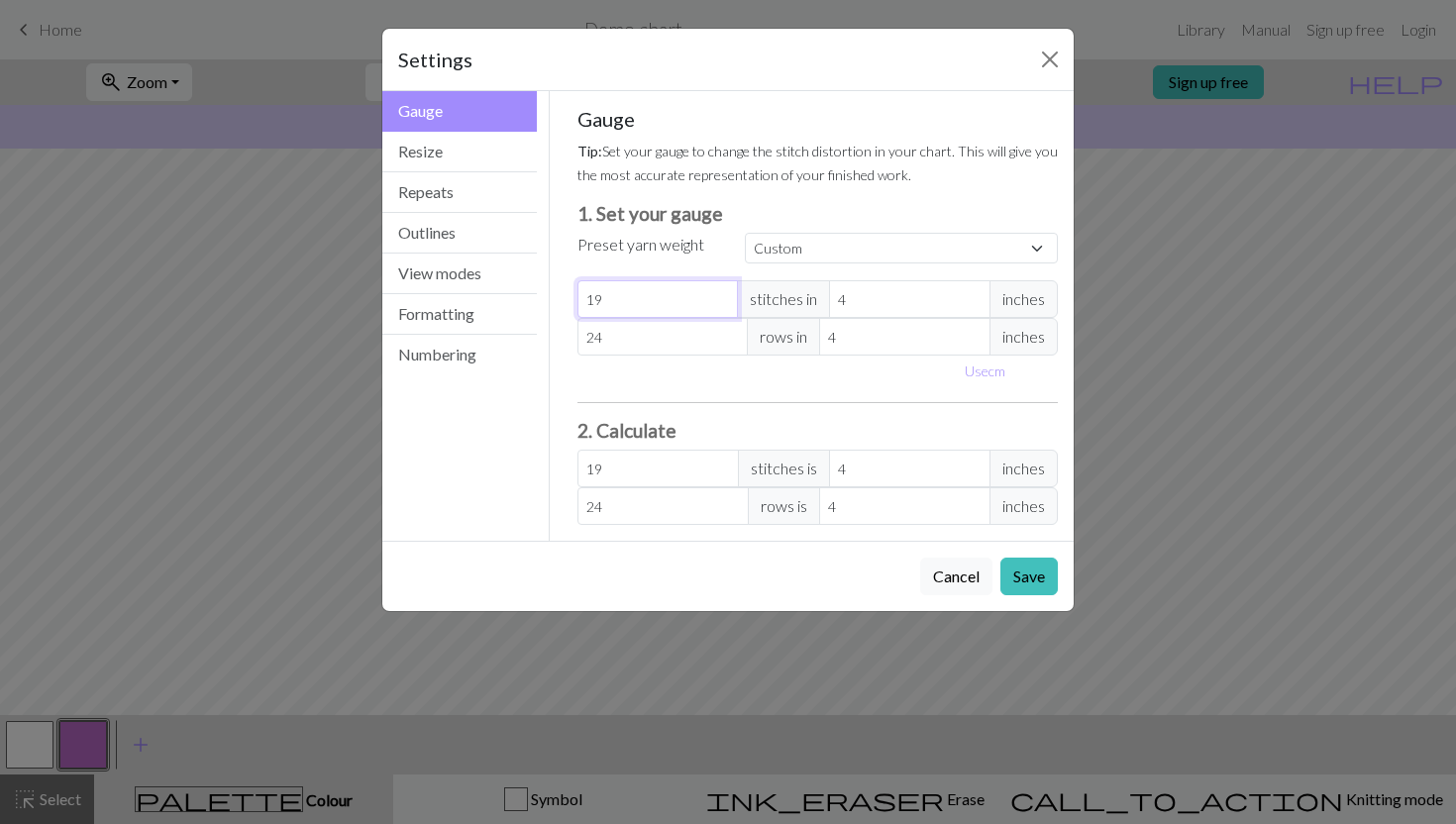 type on "19" 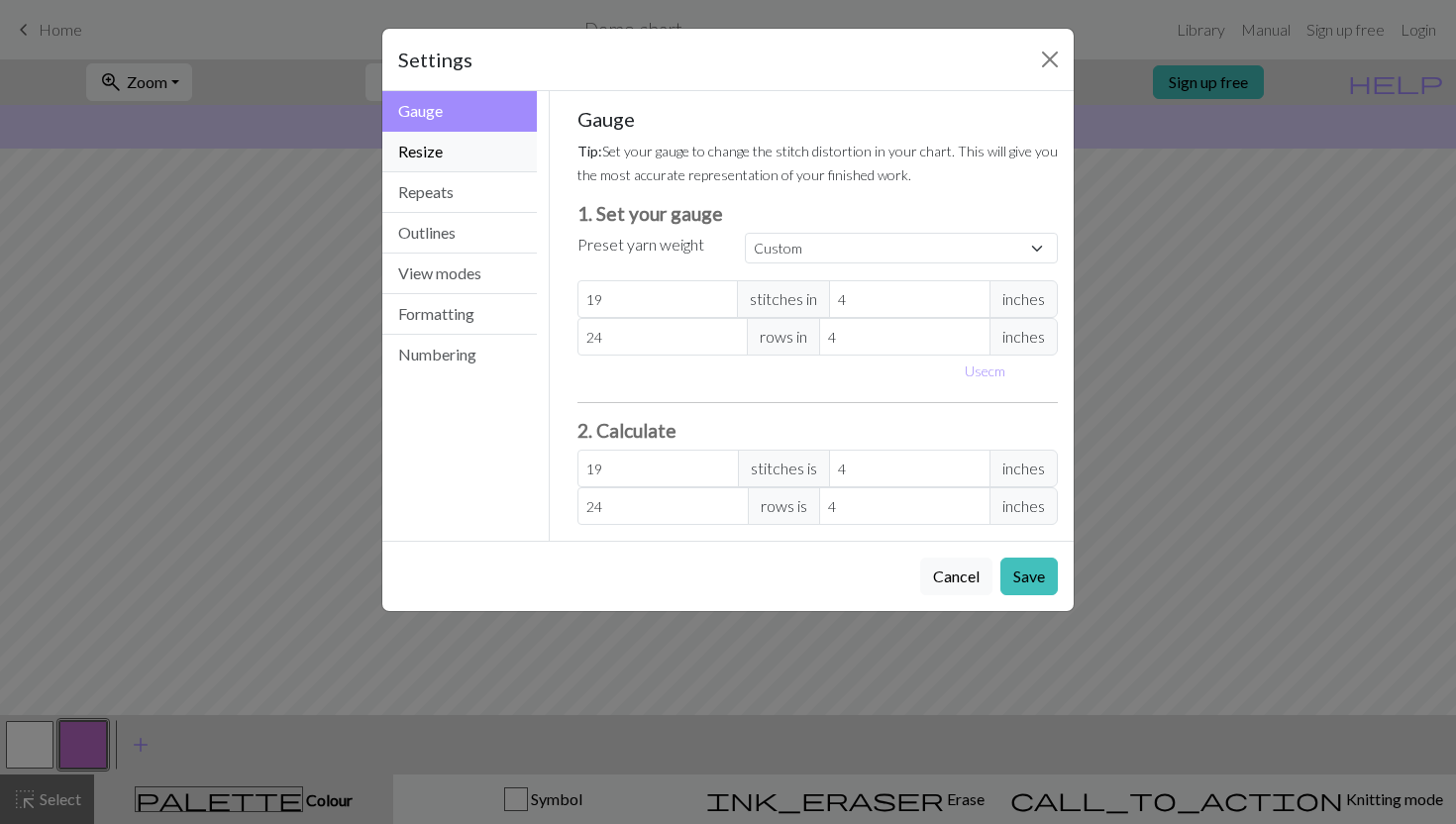 click on "Resize" at bounding box center [460, 152] 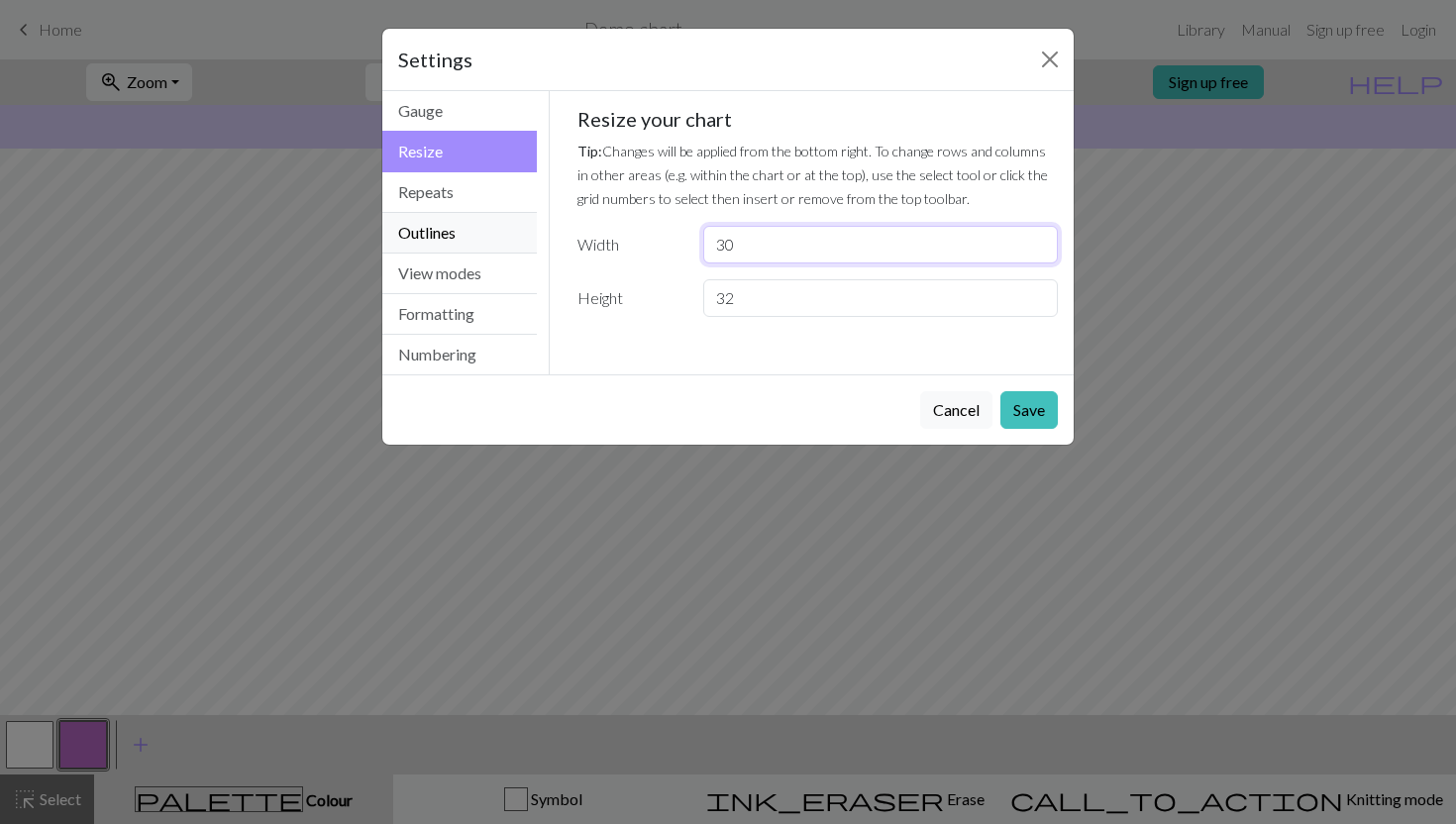 drag, startPoint x: 788, startPoint y: 245, endPoint x: 531, endPoint y: 216, distance: 258.631 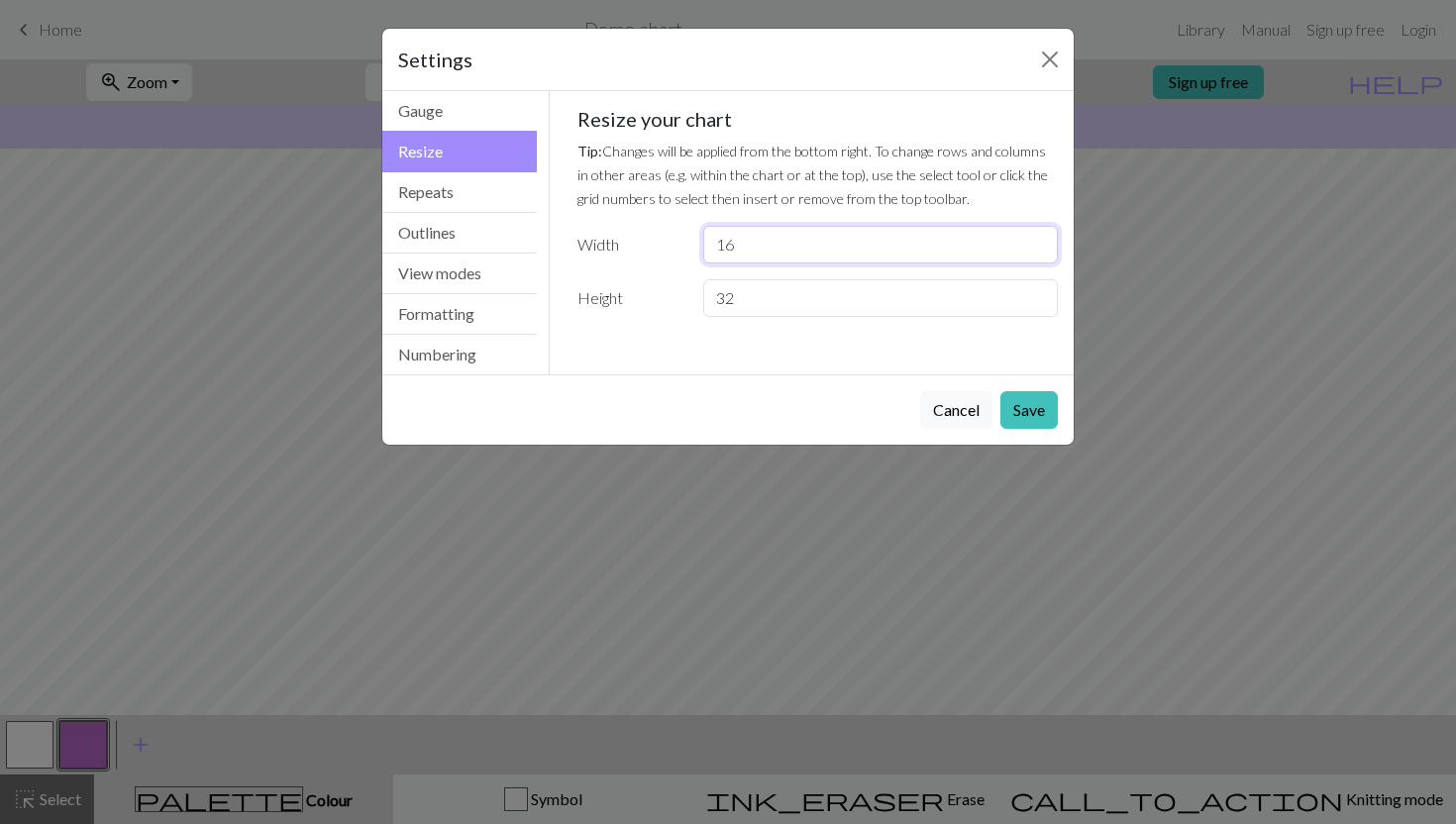 type on "16" 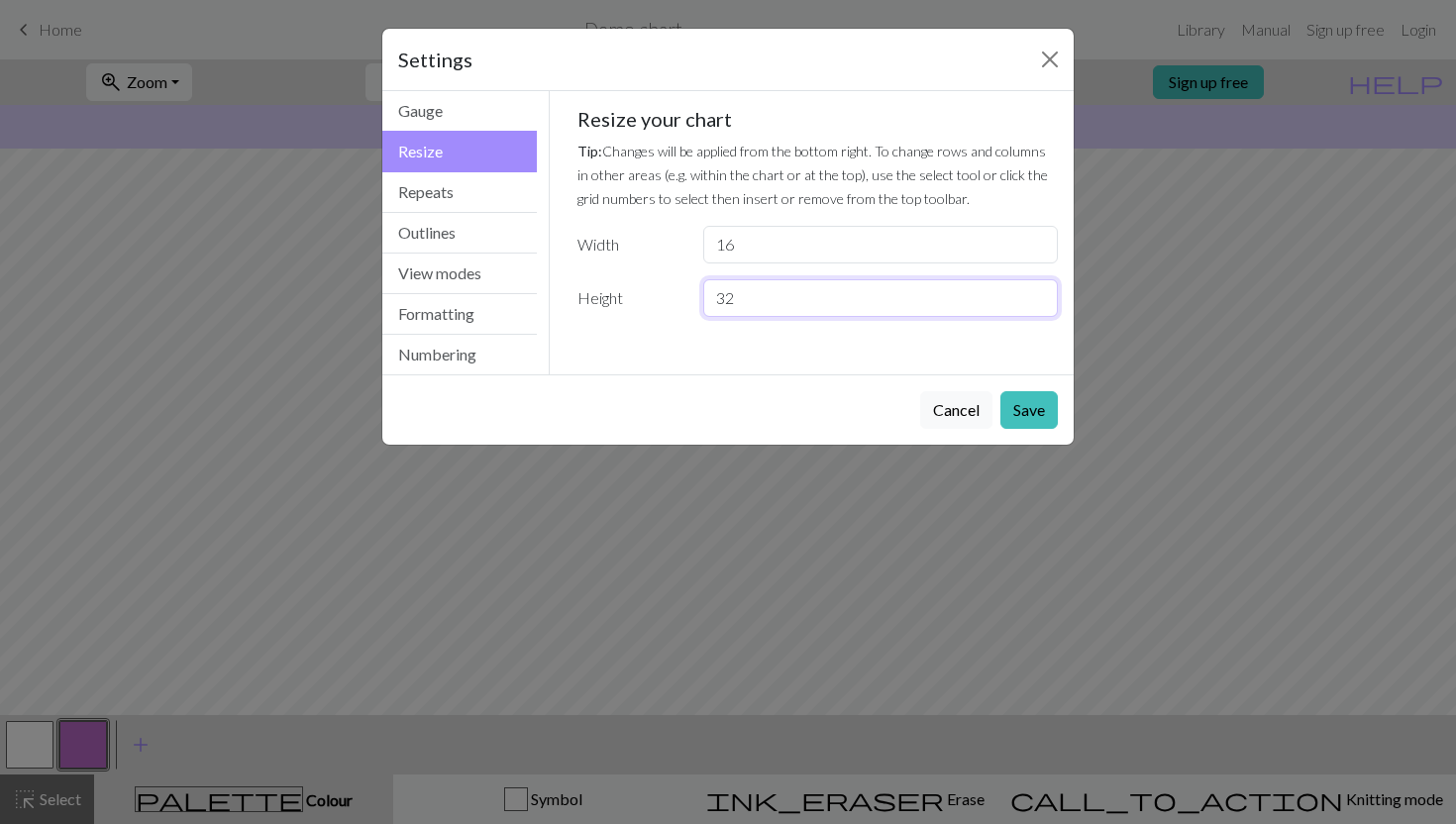 click on "32" at bounding box center [881, 298] 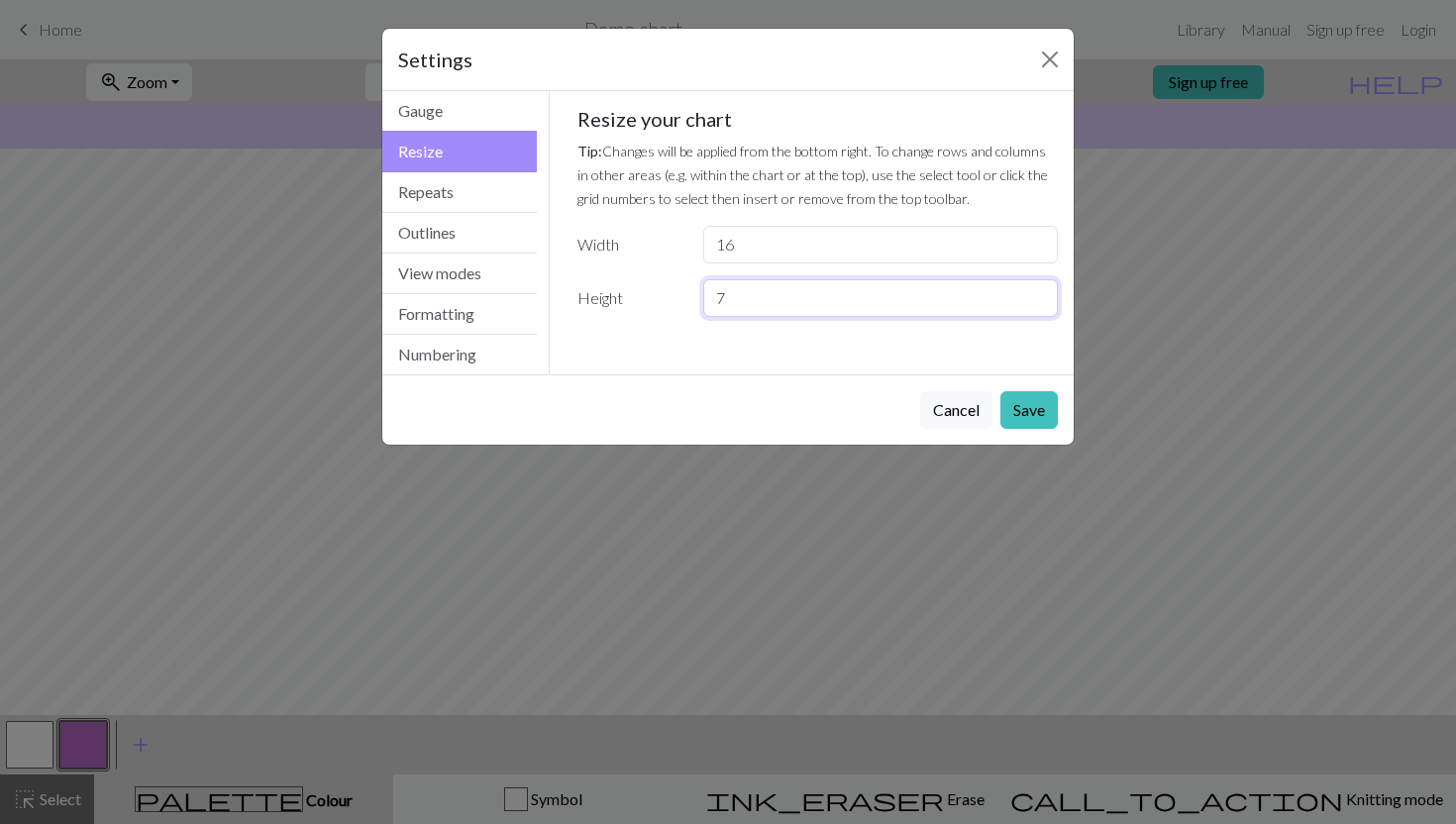type on "7" 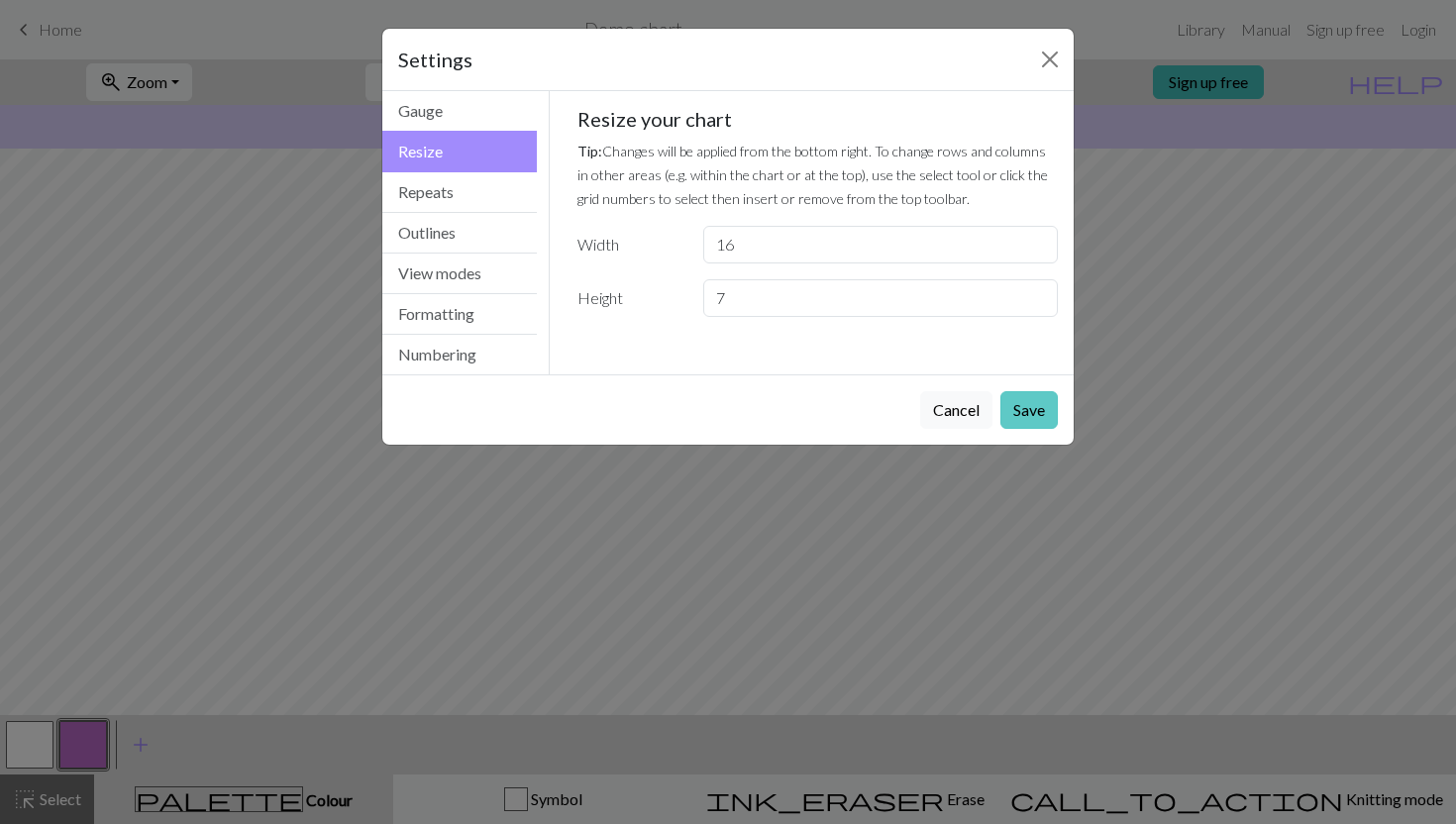 click on "Save" at bounding box center [1029, 410] 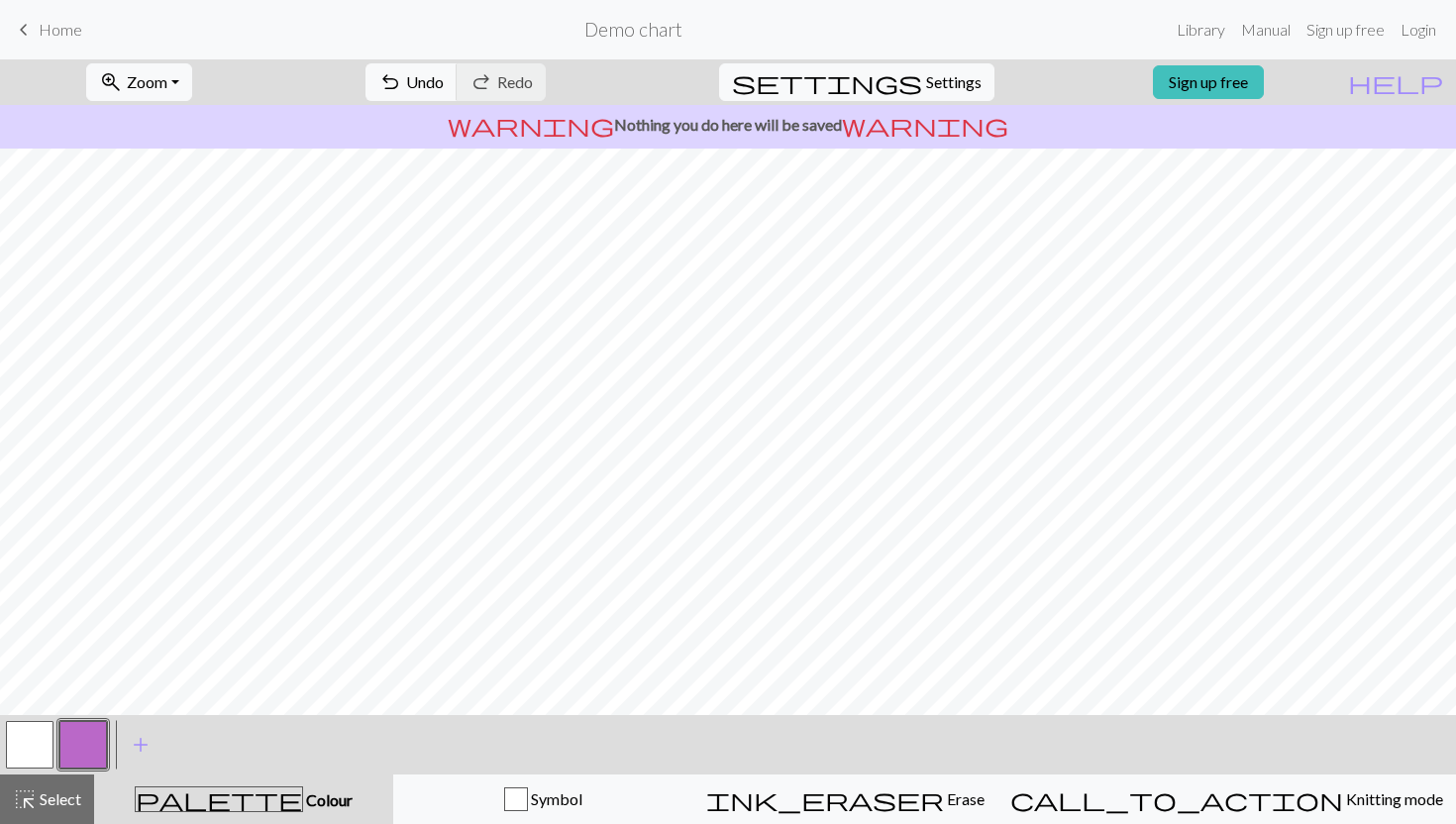 click at bounding box center [30, 745] 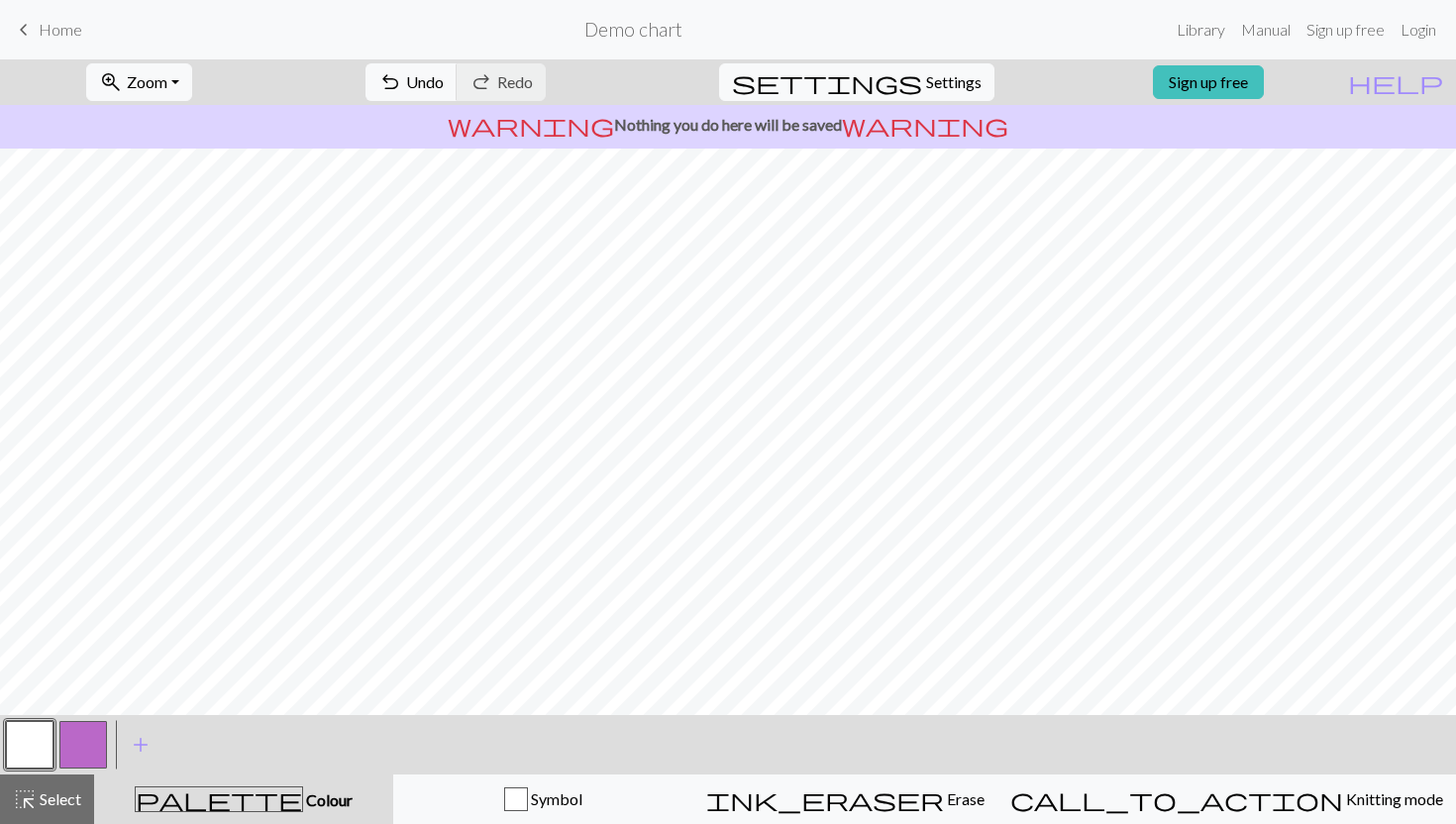 click at bounding box center (30, 745) 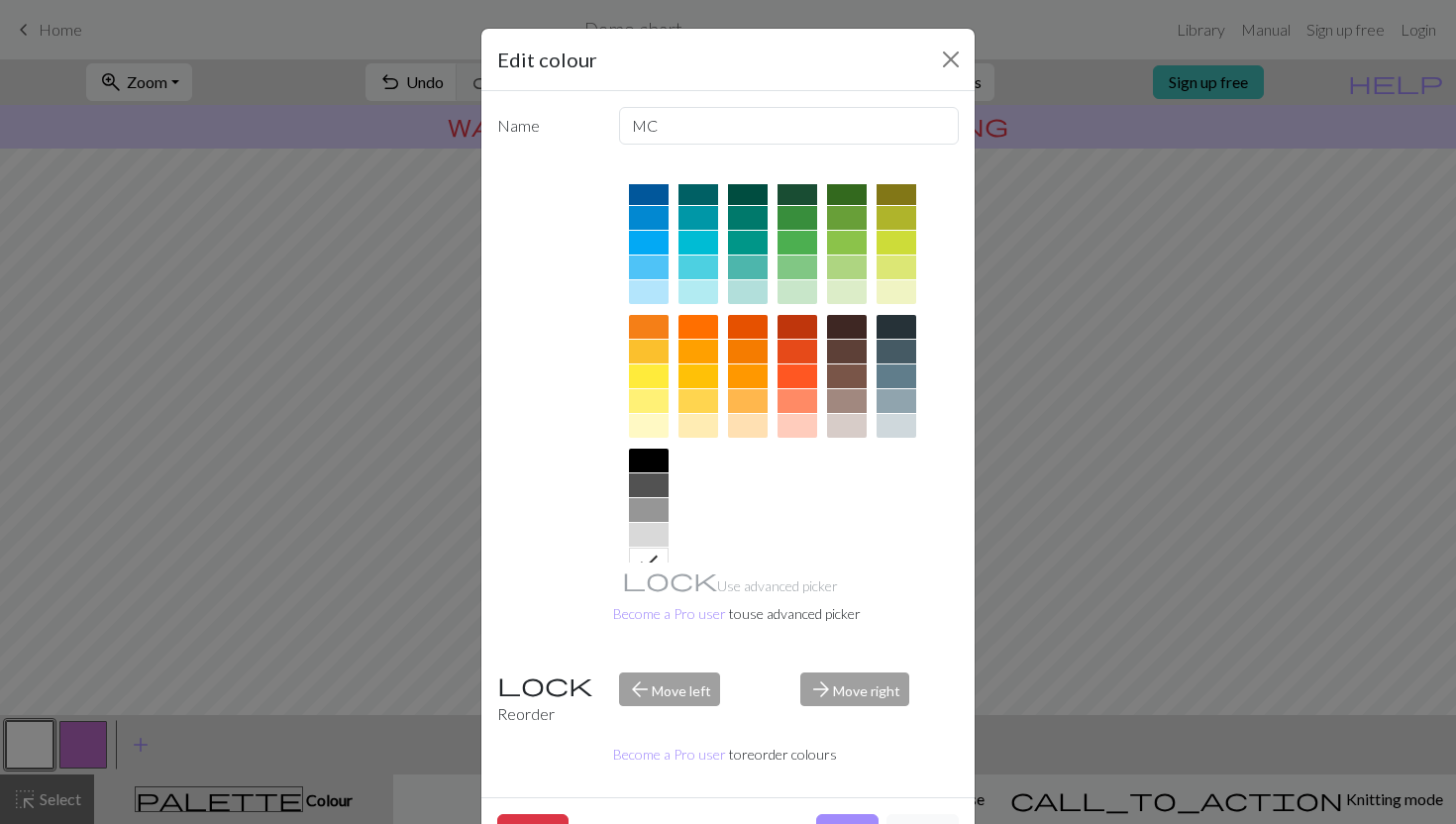 scroll, scrollTop: 0, scrollLeft: 0, axis: both 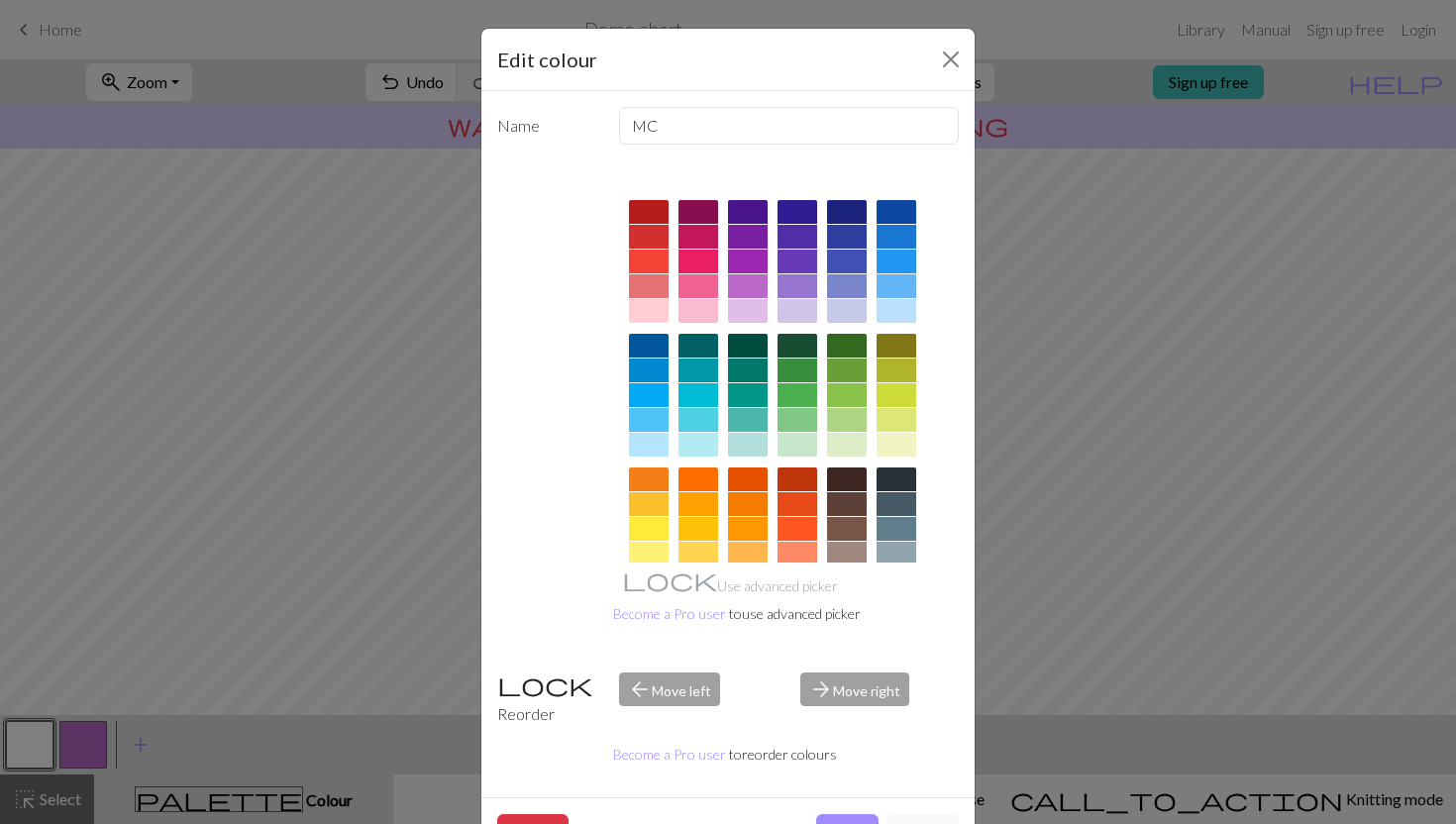 drag, startPoint x: 805, startPoint y: 497, endPoint x: 784, endPoint y: 505, distance: 22.472205 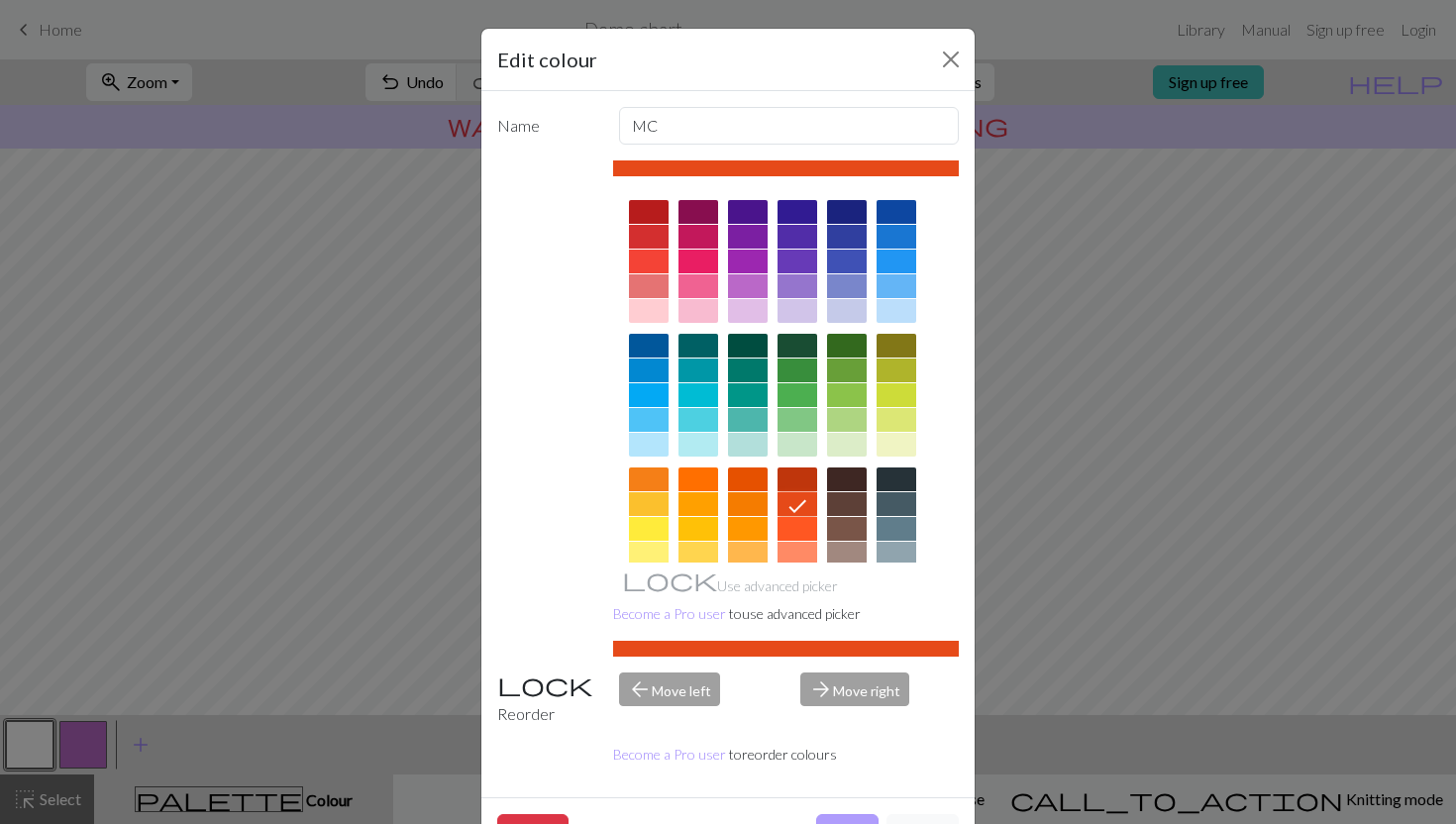 click on "Done" at bounding box center [847, 833] 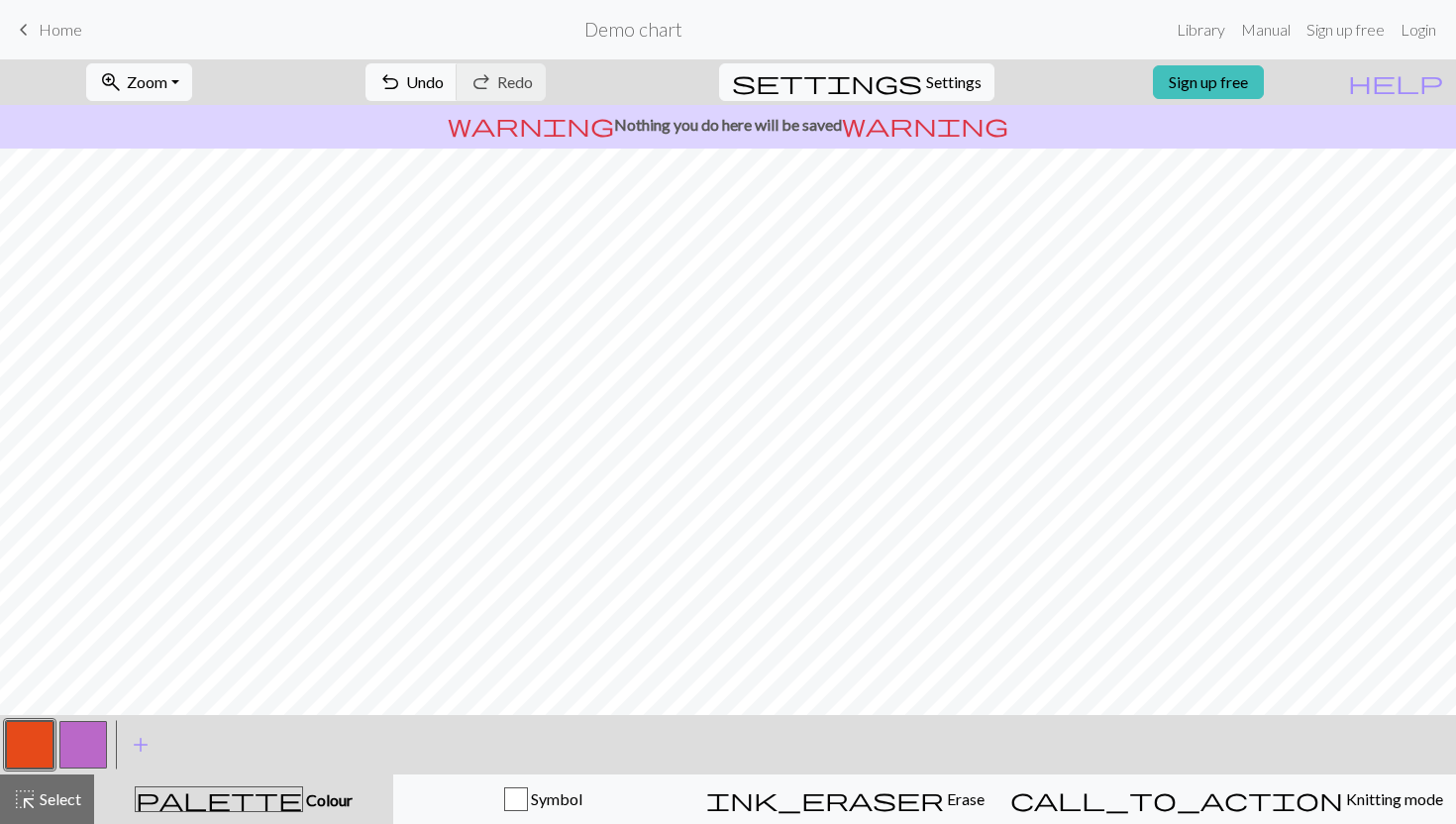 click at bounding box center (83, 745) 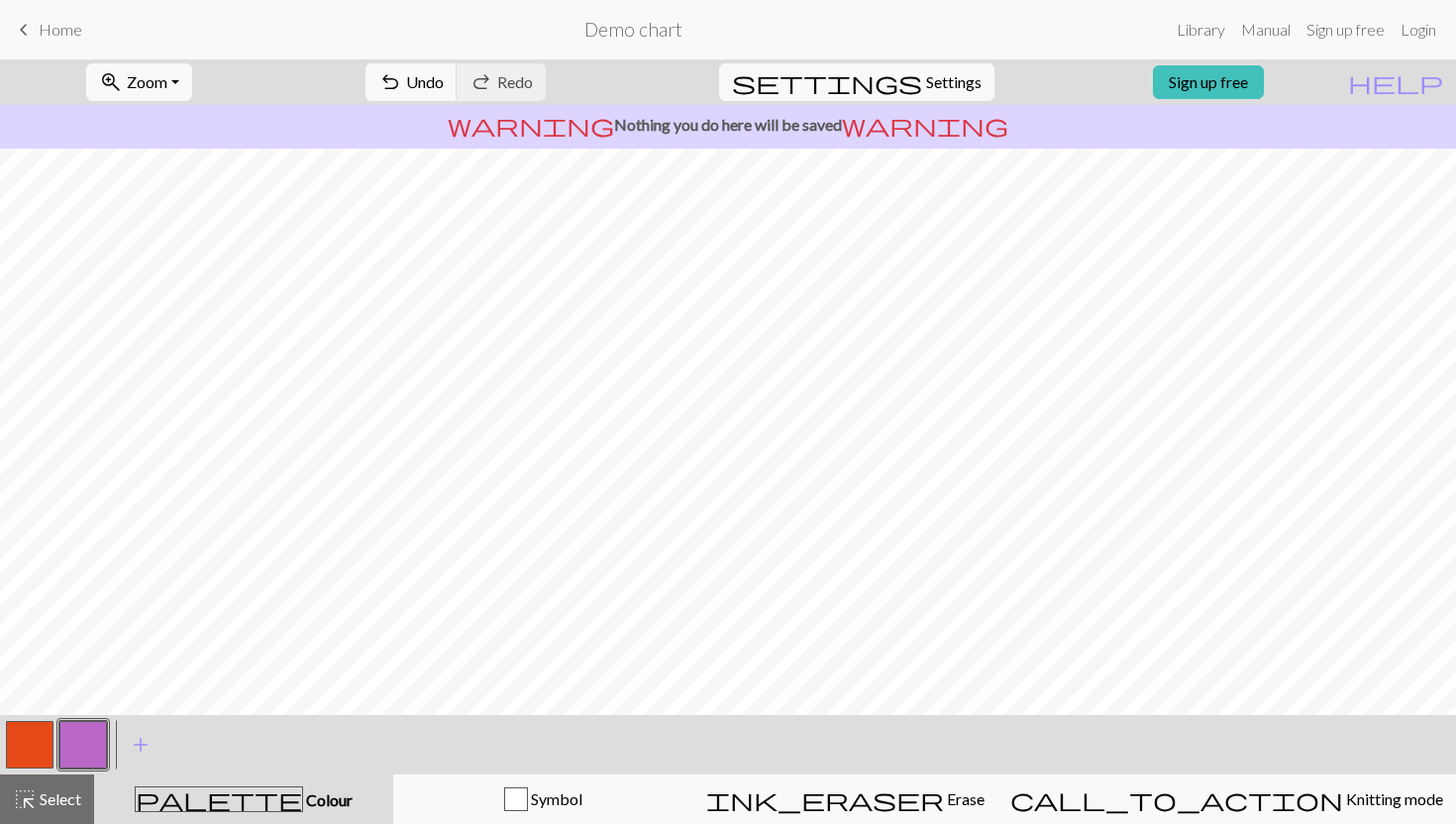 click at bounding box center (83, 745) 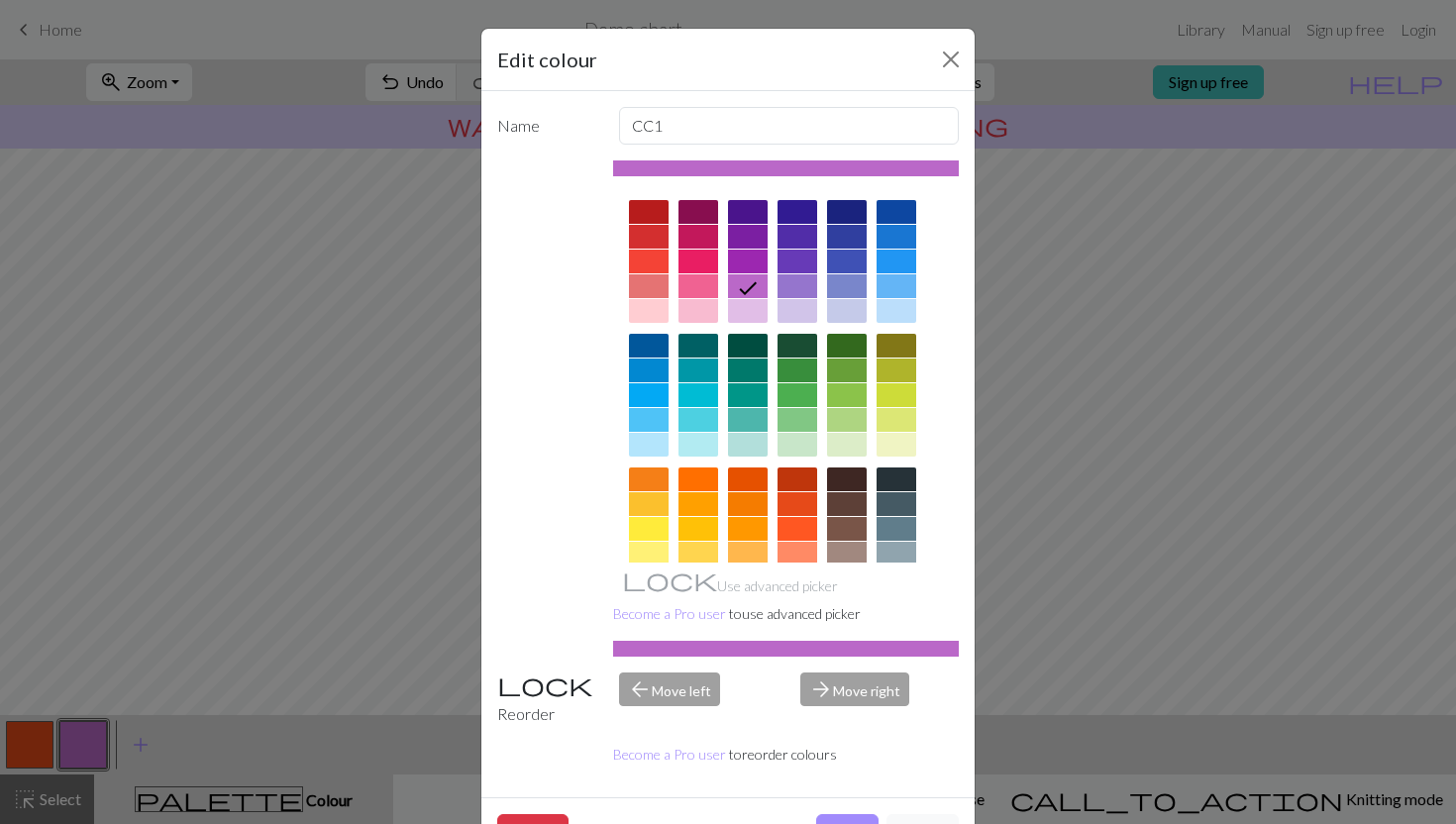 click at bounding box center [649, 479] 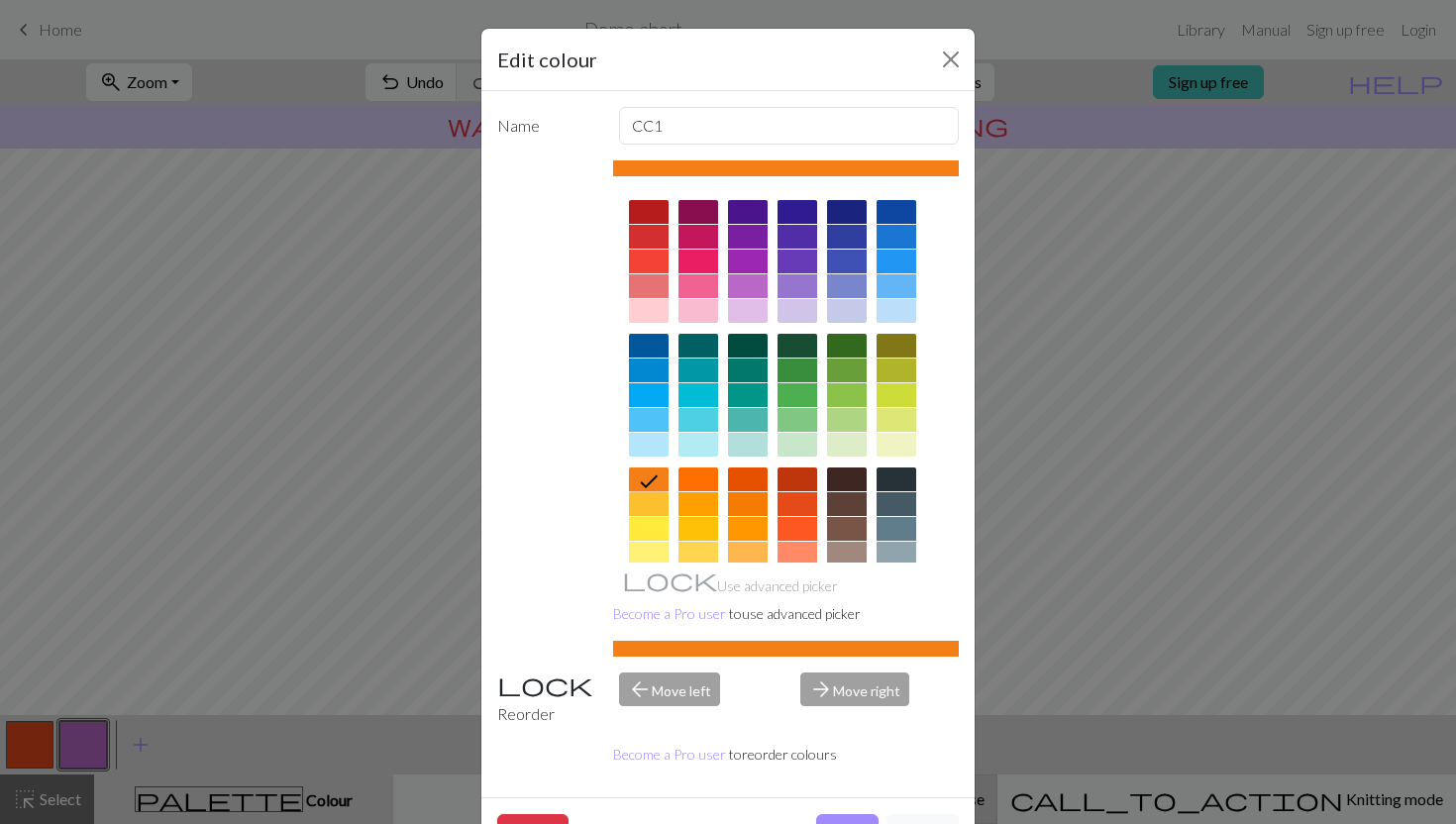 drag, startPoint x: 830, startPoint y: 810, endPoint x: 811, endPoint y: 808, distance: 19.104973 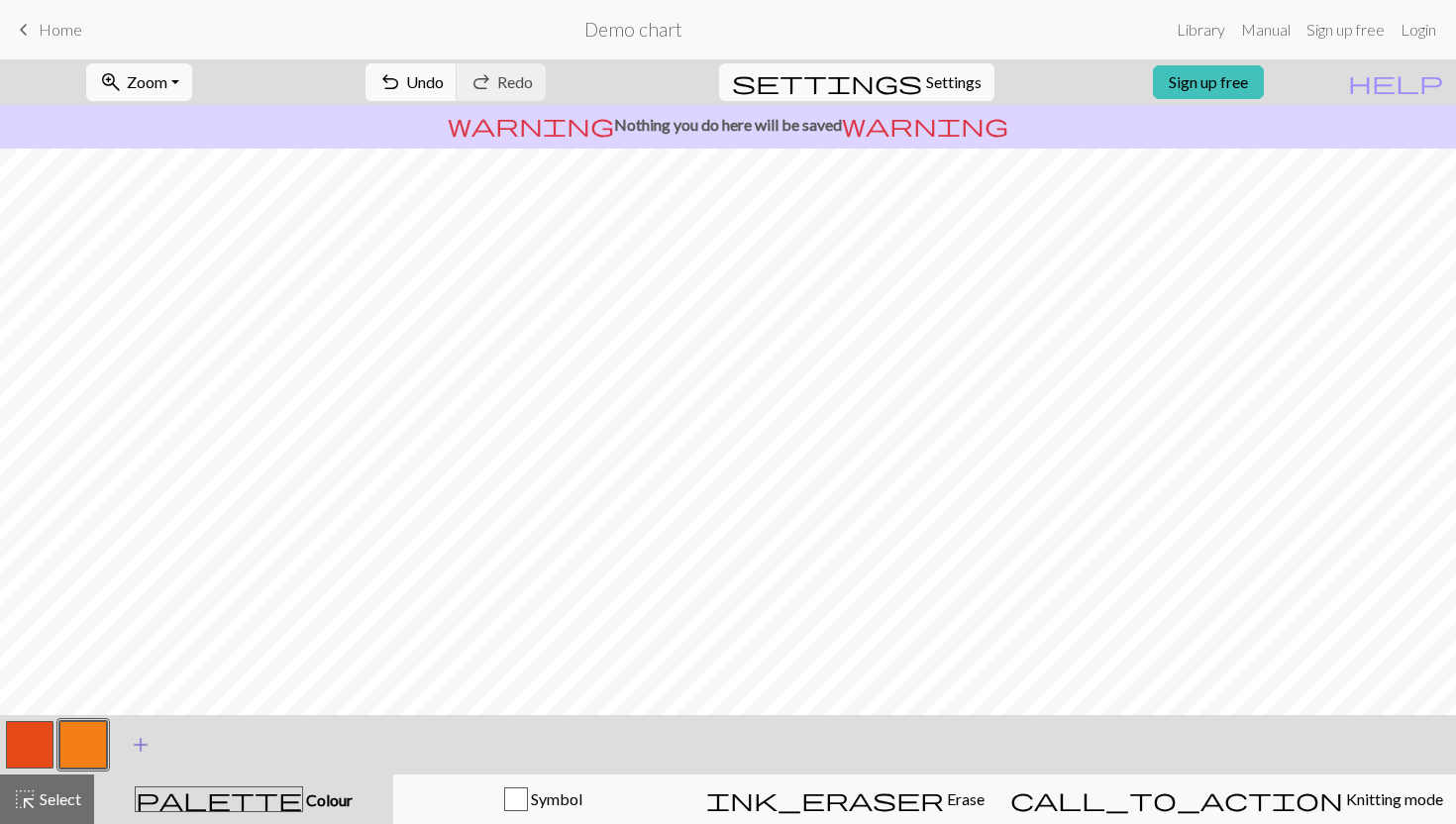 click on "add" at bounding box center (141, 745) 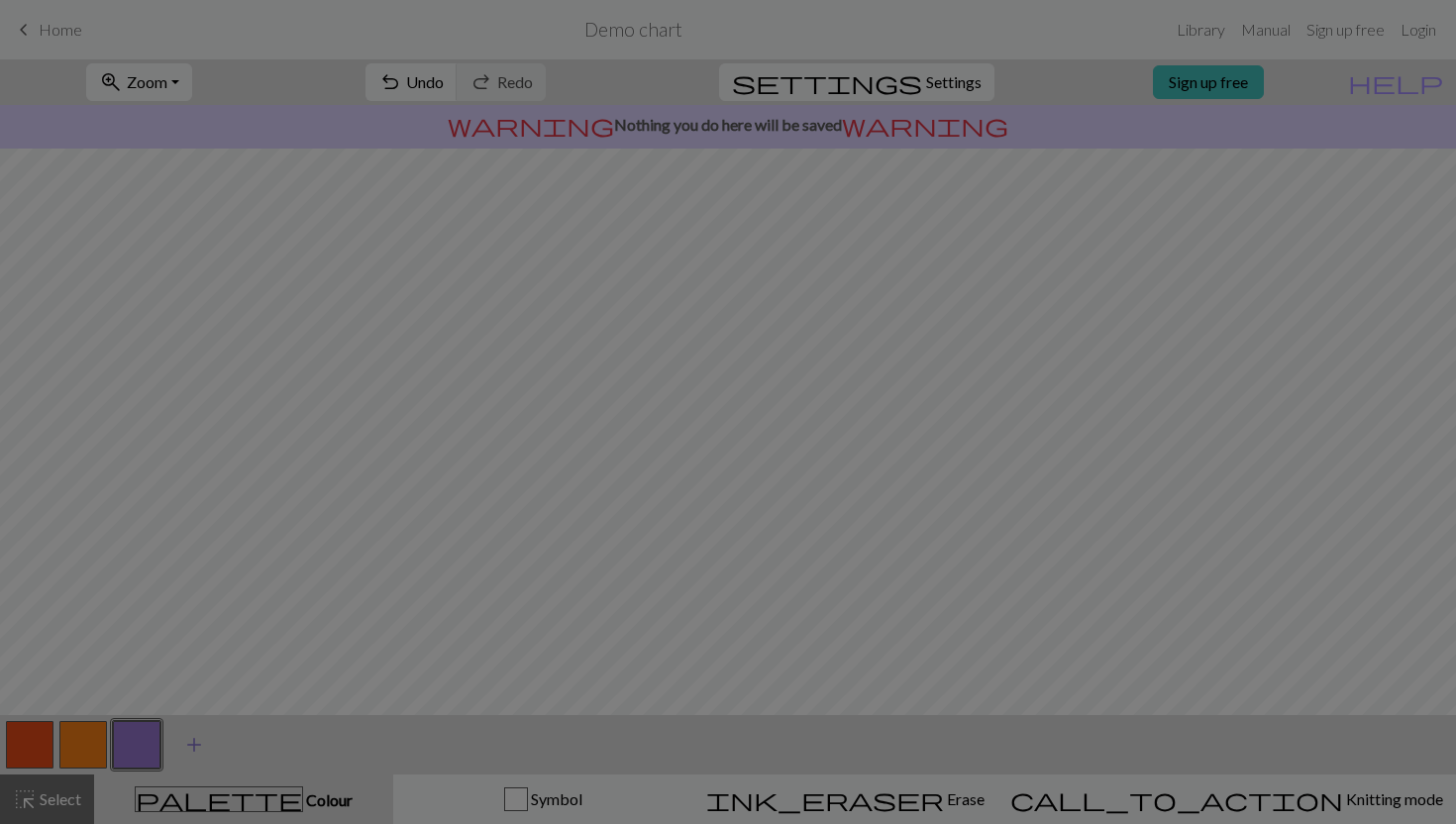 click on "Edit colour Name CC2 Use advanced picker Become a Pro user   to  use advanced picker Reorder arrow_back Move left arrow_forward Move right Become a Pro user   to  reorder colours Delete Done Cancel" at bounding box center (728, 412) 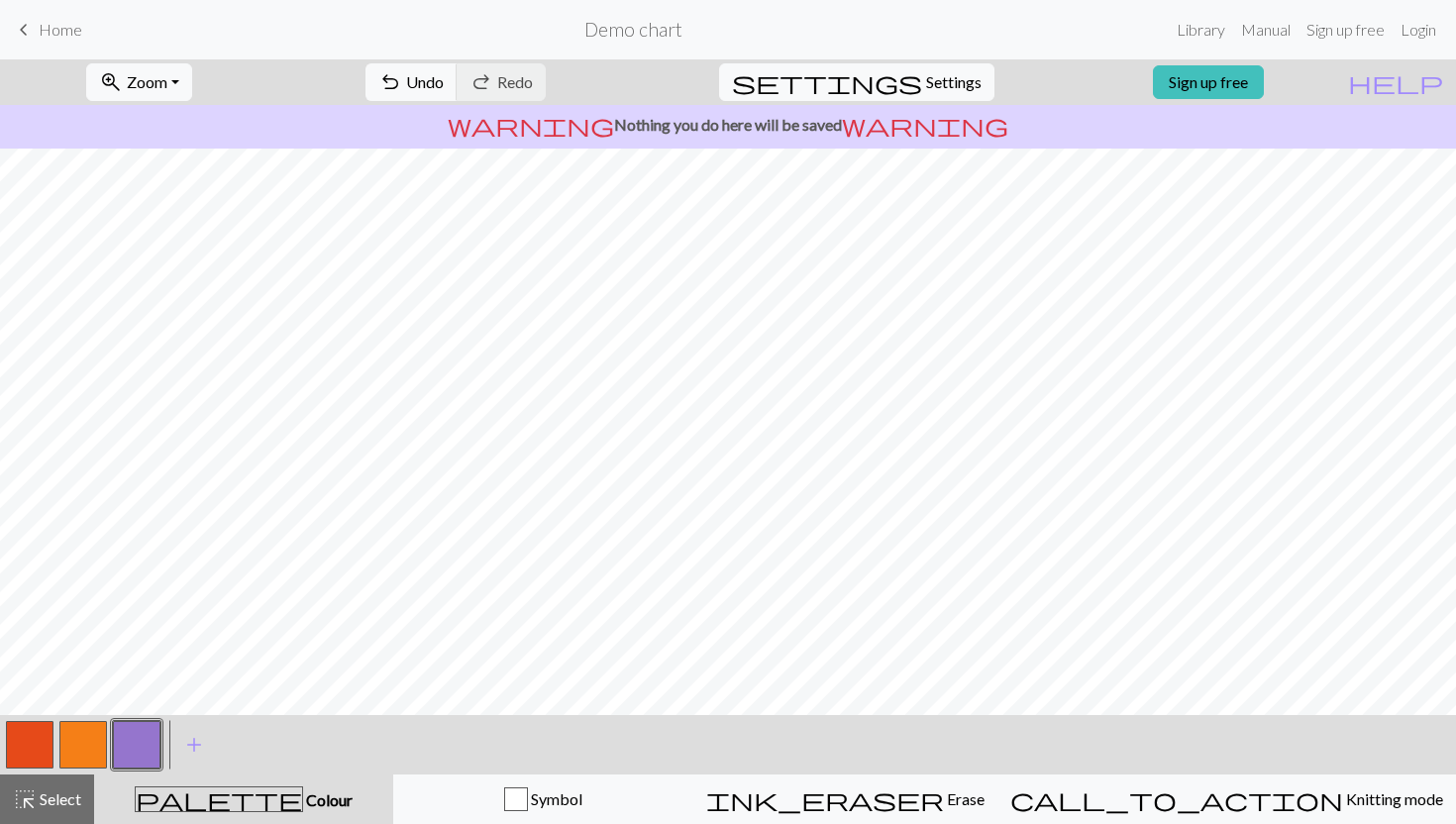 click at bounding box center (137, 745) 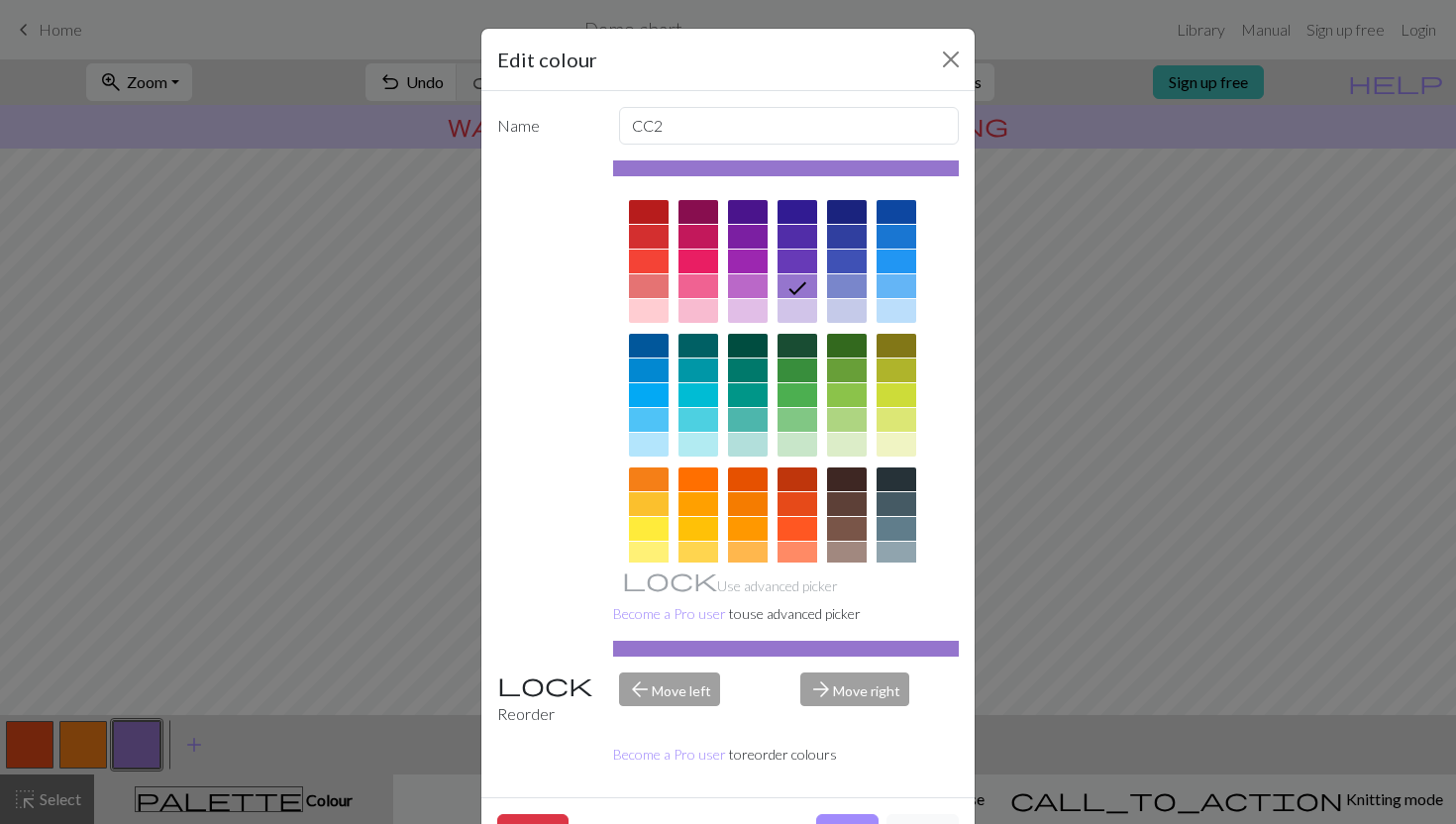 click at bounding box center [649, 529] 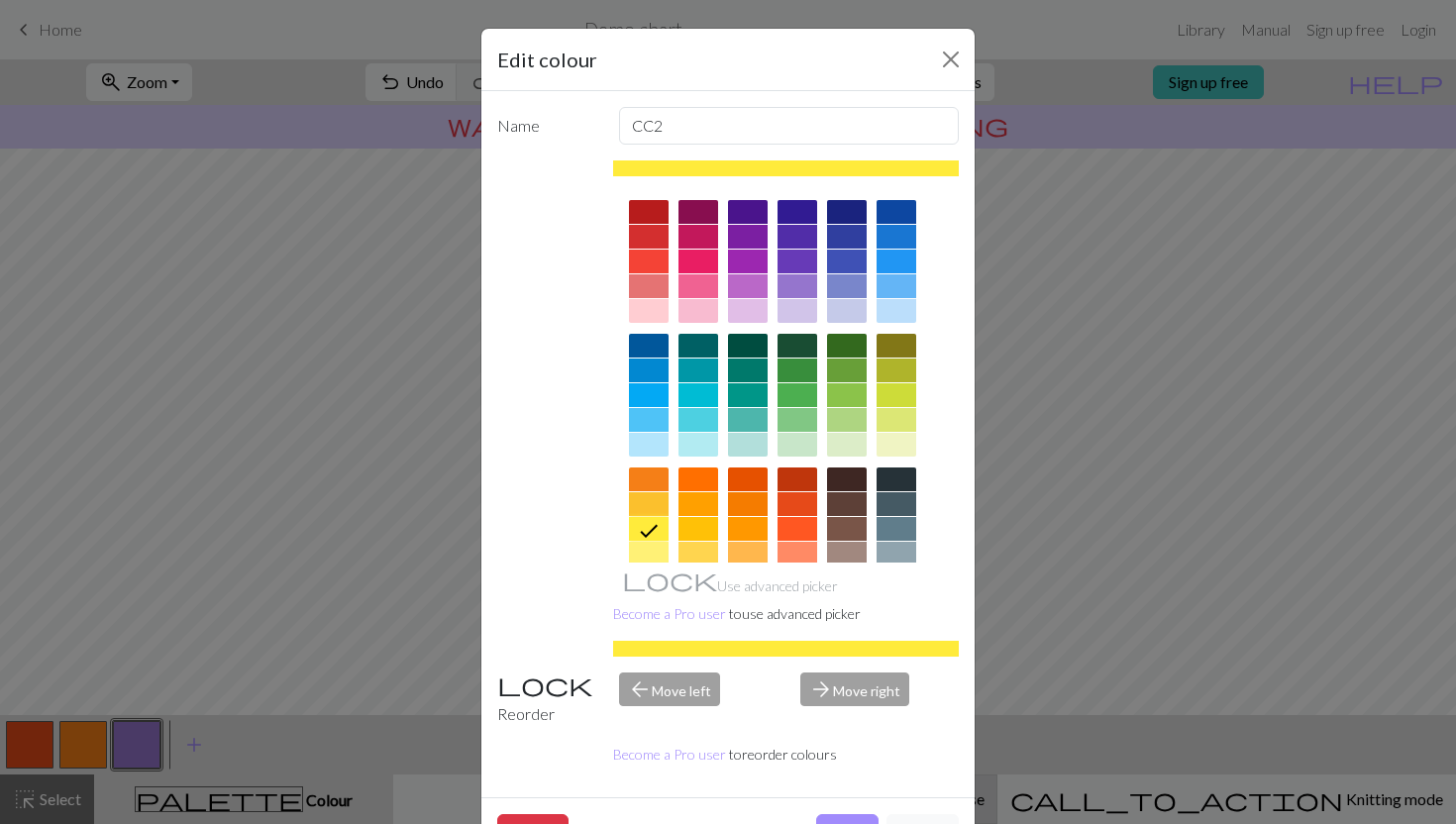 drag, startPoint x: 843, startPoint y: 814, endPoint x: 824, endPoint y: 811, distance: 19.235384 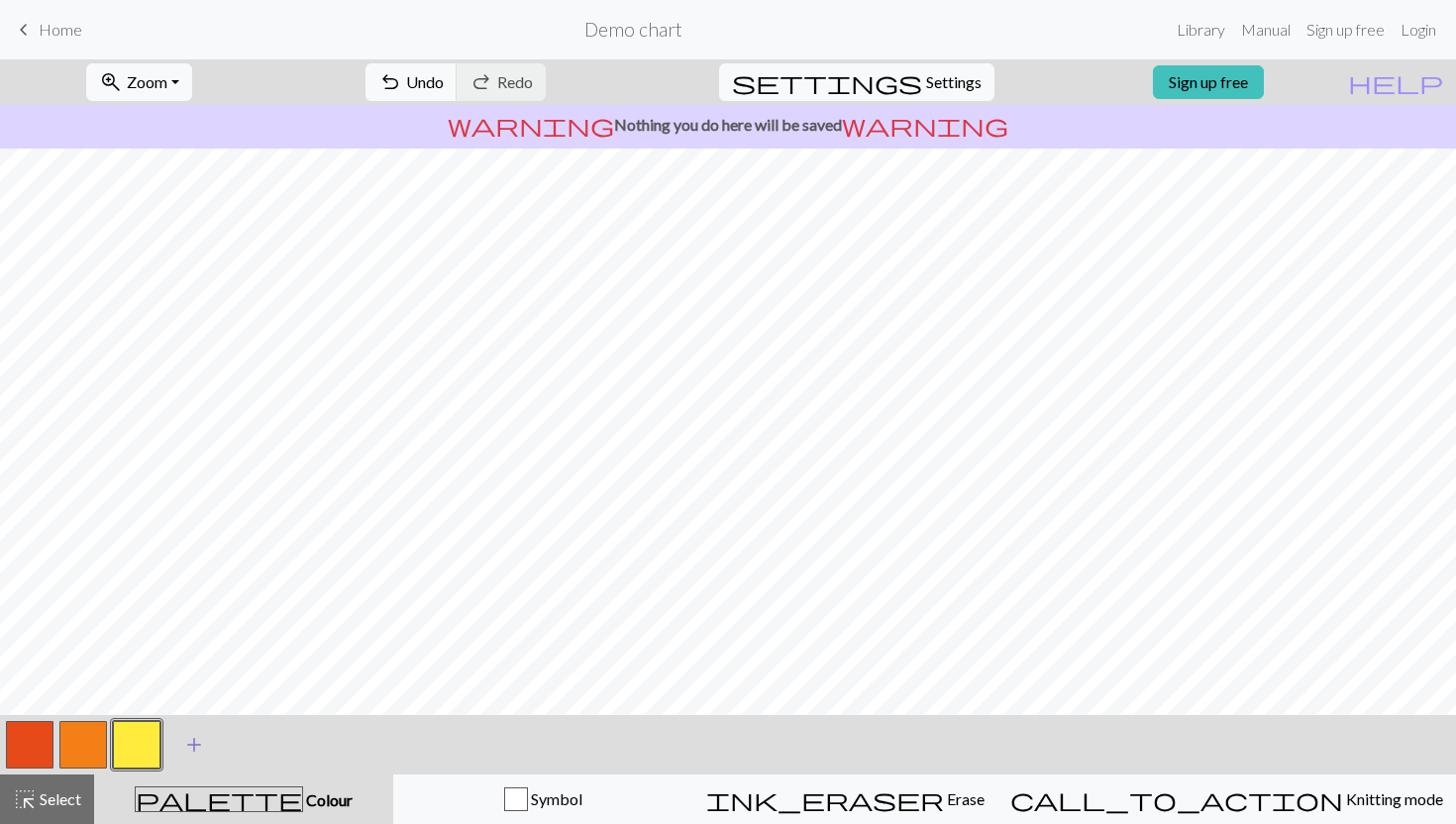 click on "add" at bounding box center (194, 745) 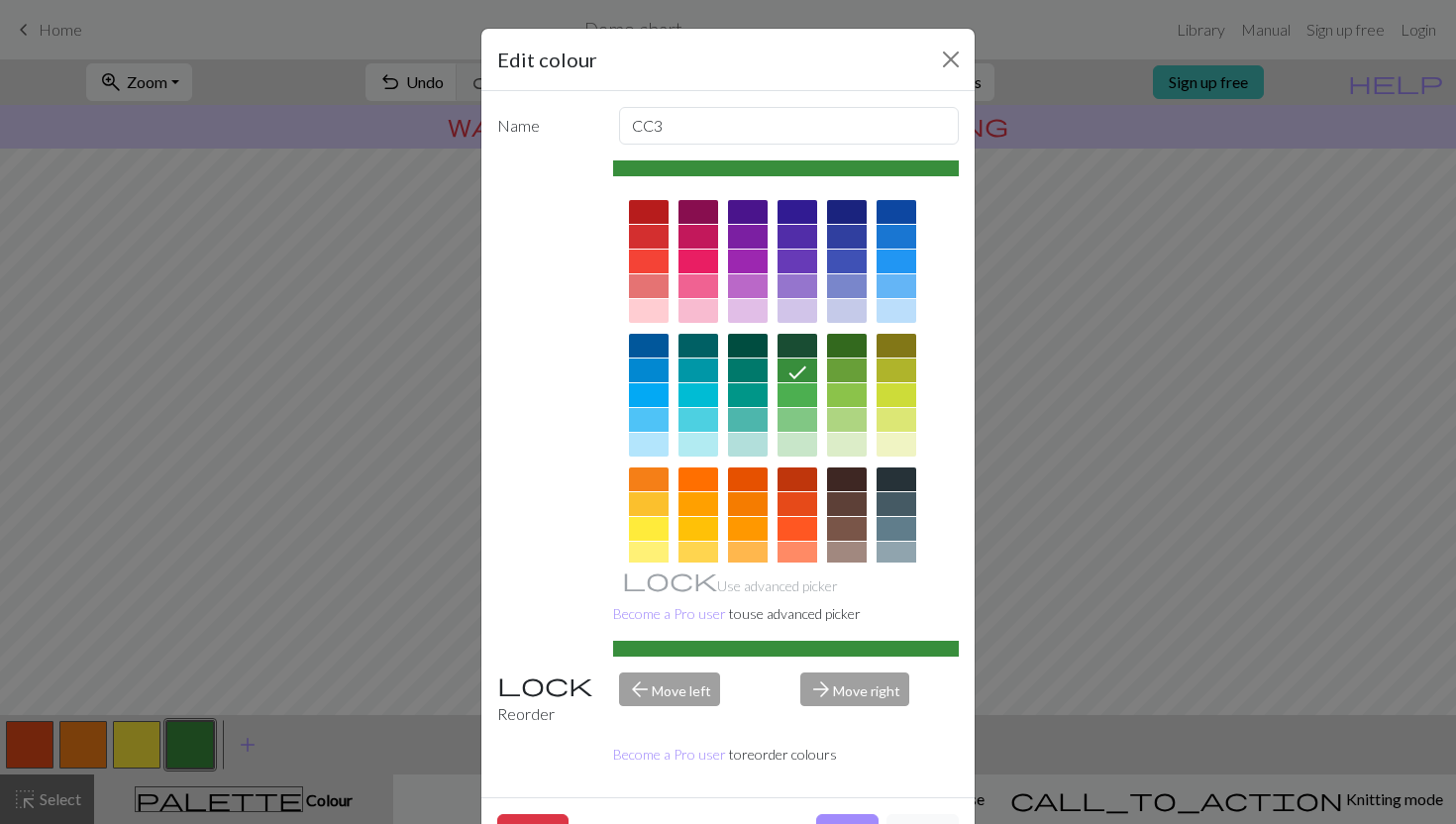 click at bounding box center [847, 395] 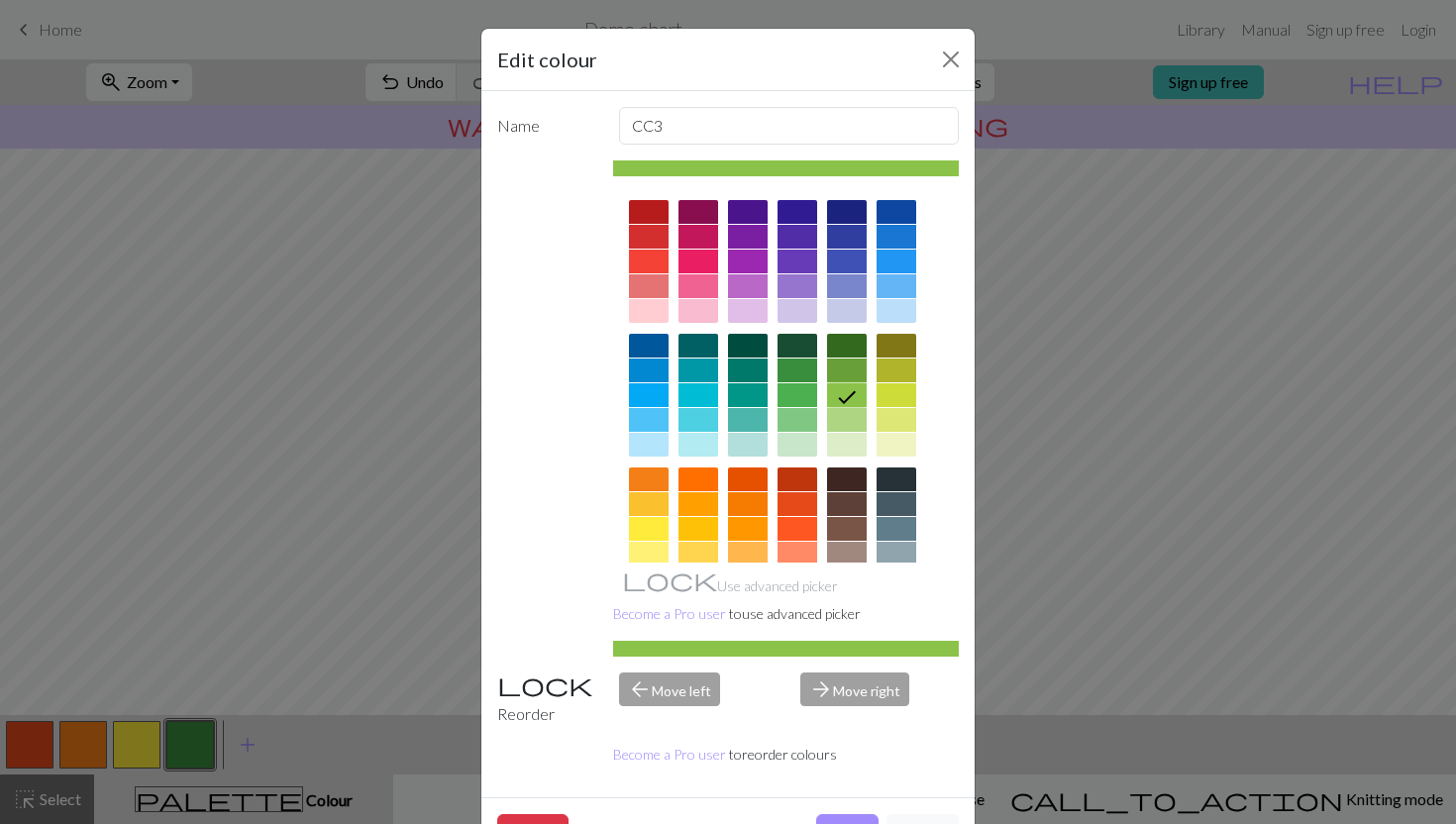 click at bounding box center (847, 420) 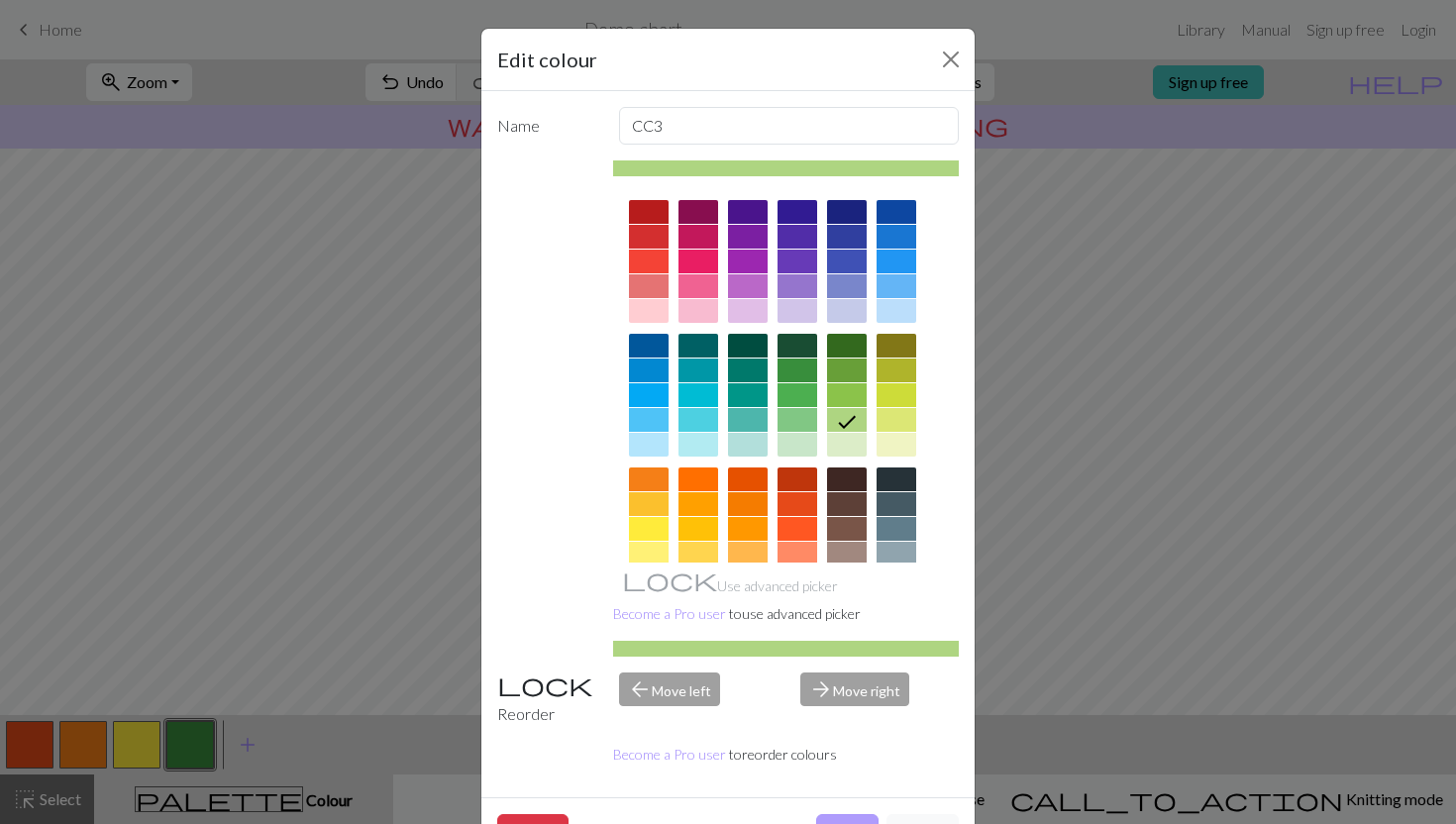 click on "Done" at bounding box center [847, 833] 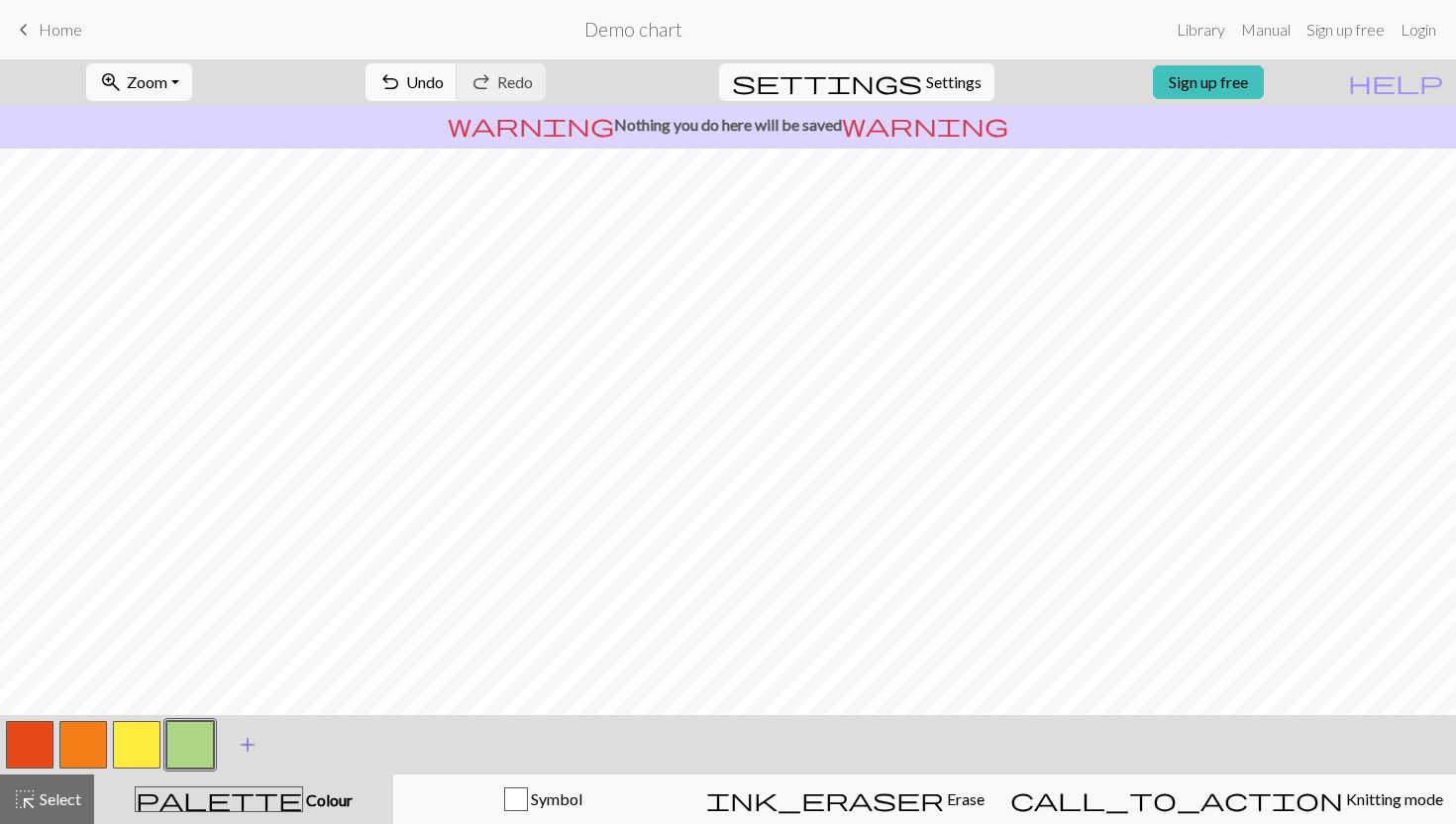 click on "add" at bounding box center (248, 745) 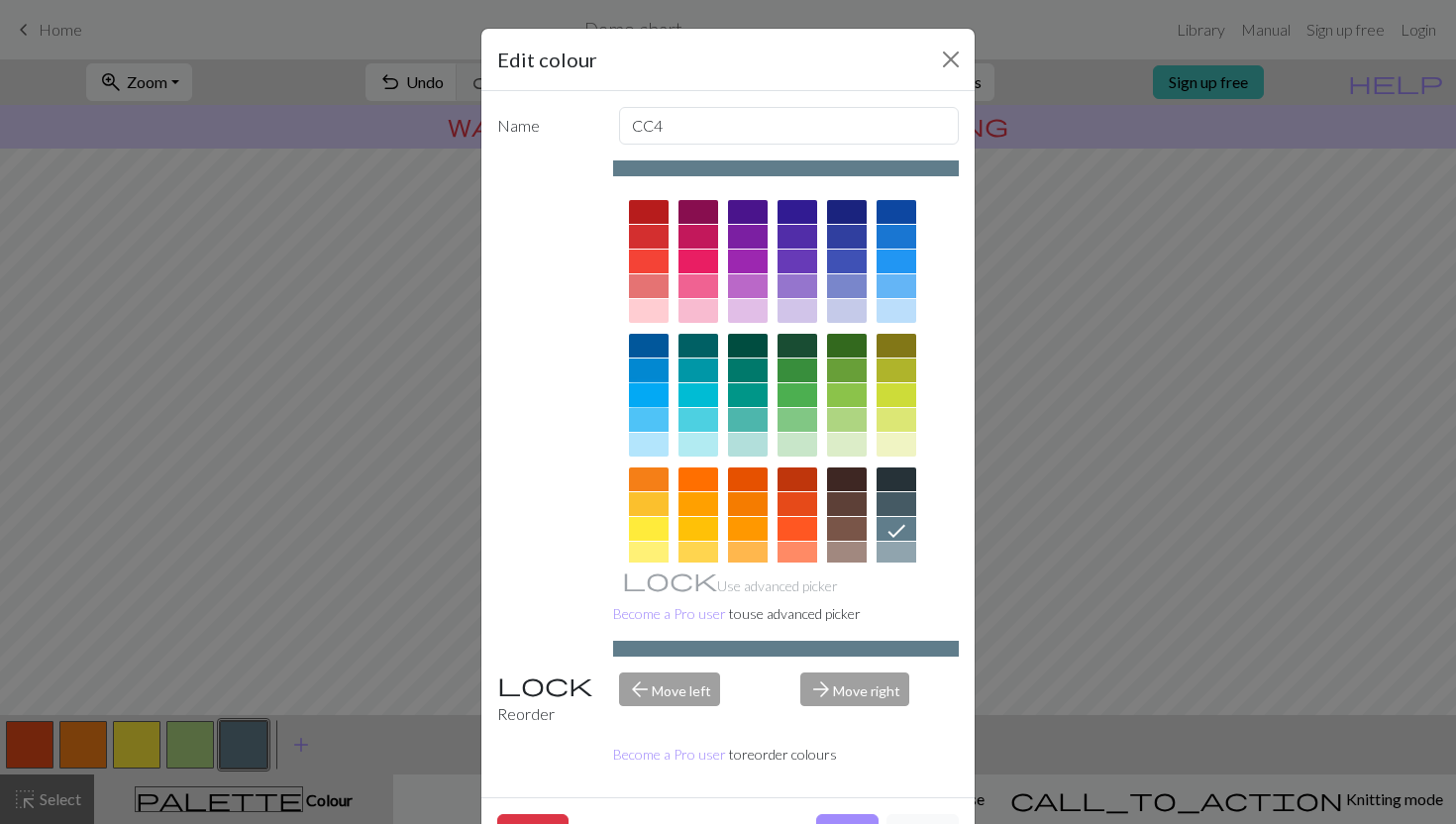 drag, startPoint x: 650, startPoint y: 400, endPoint x: 657, endPoint y: 416, distance: 17.464249 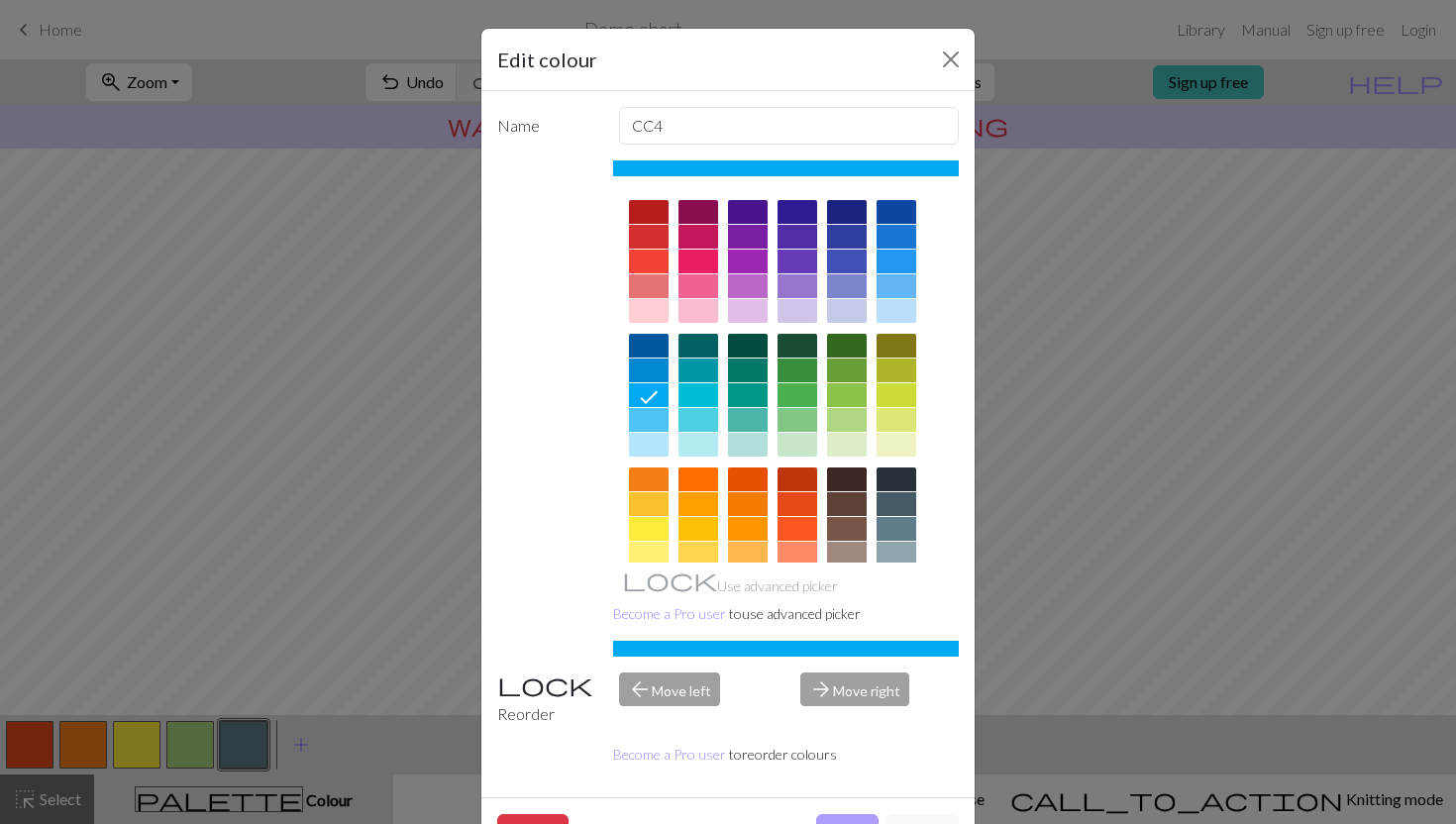click on "Done" at bounding box center (847, 833) 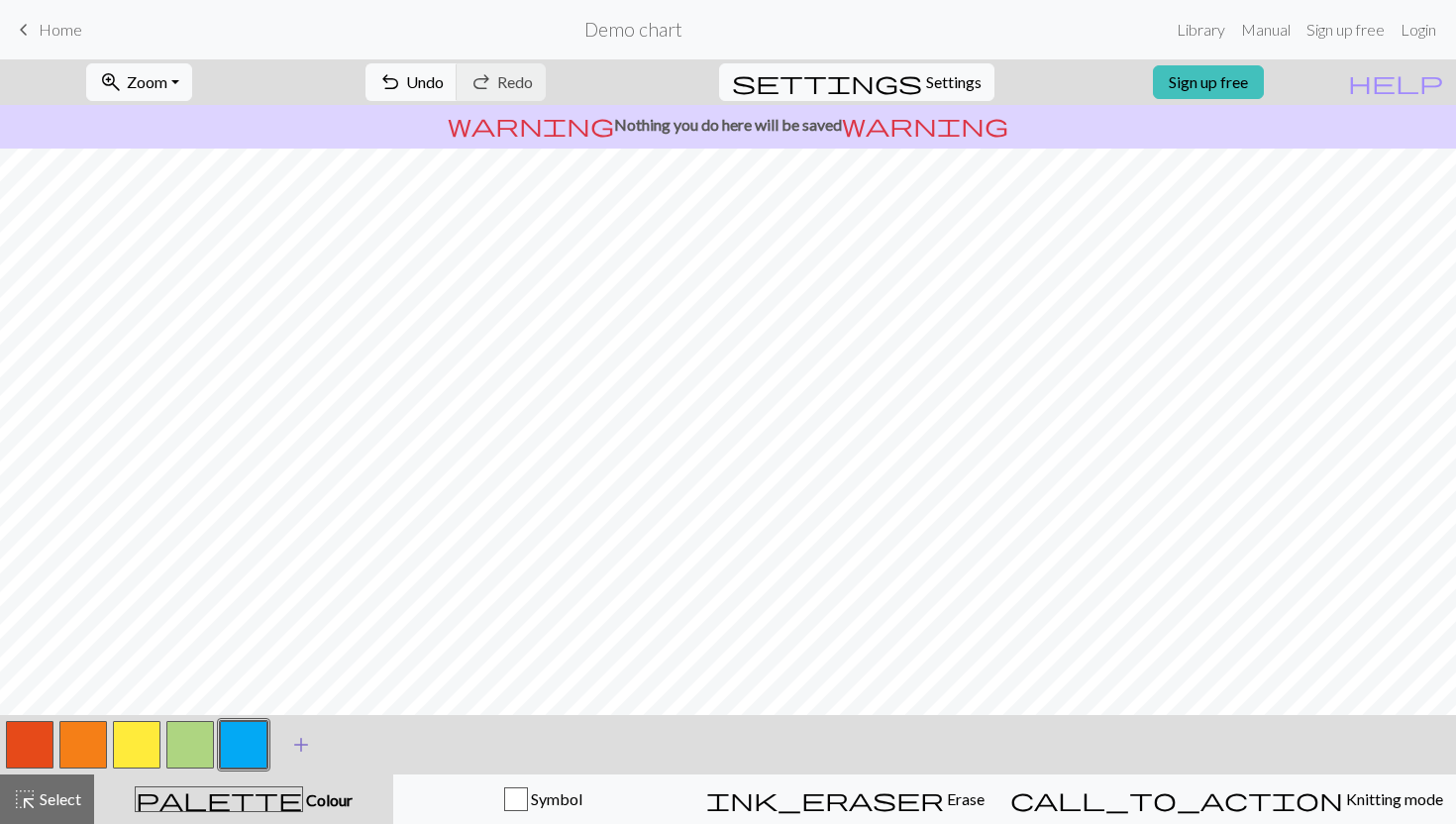 click on "add" at bounding box center [301, 745] 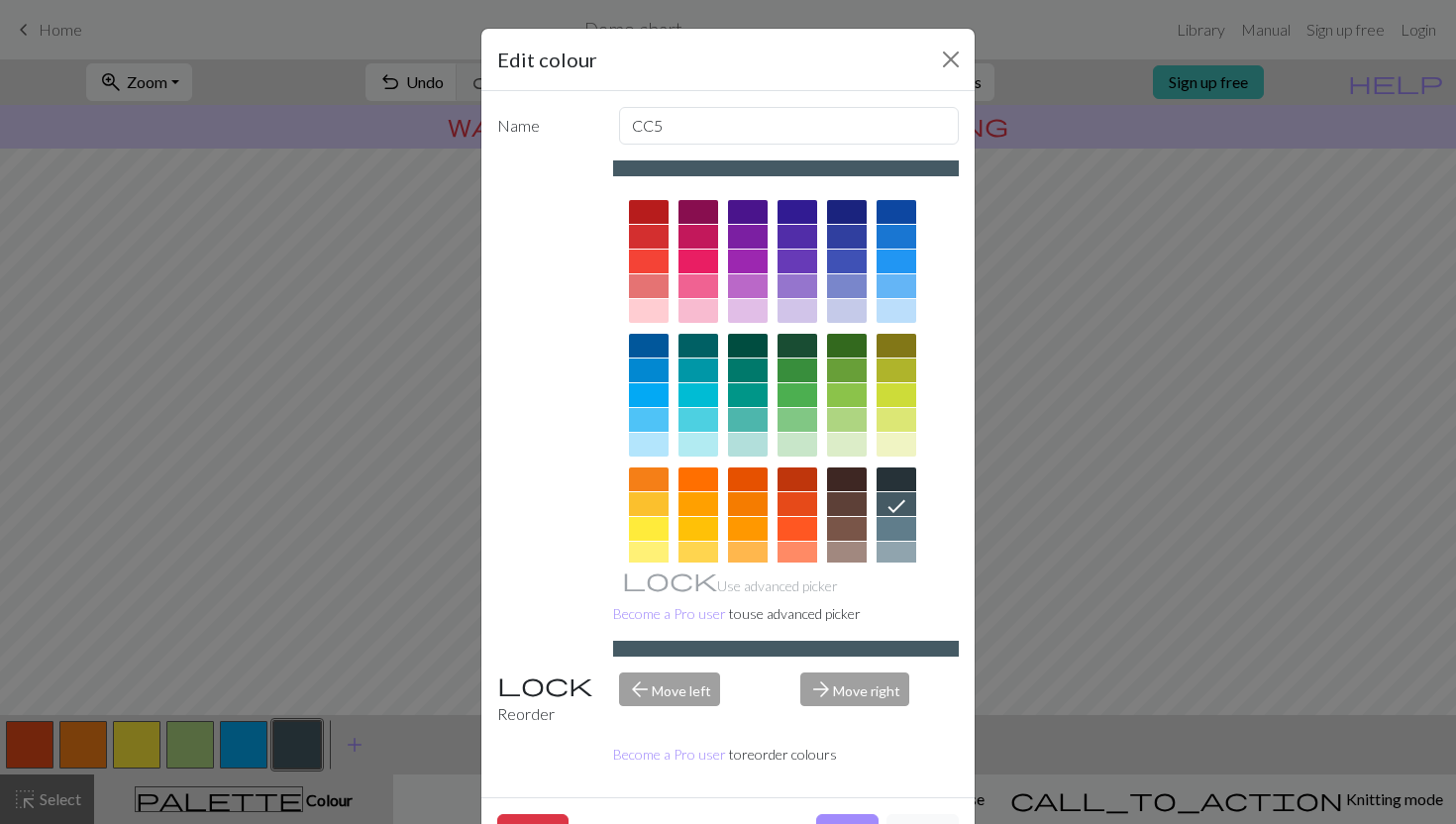 drag, startPoint x: 641, startPoint y: 345, endPoint x: 679, endPoint y: 395, distance: 62.801274 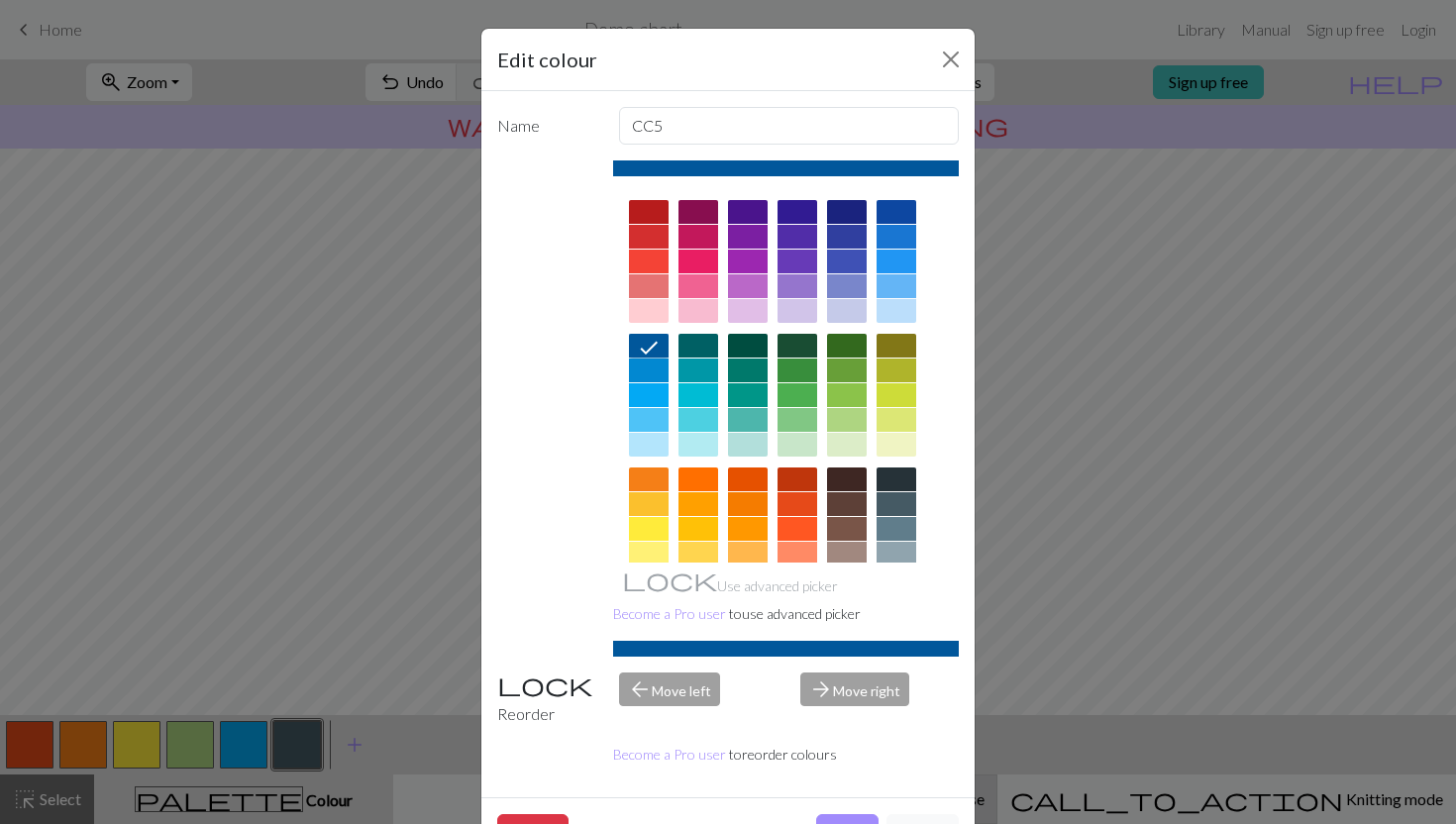 drag, startPoint x: 835, startPoint y: 803, endPoint x: 818, endPoint y: 806, distance: 17.262677 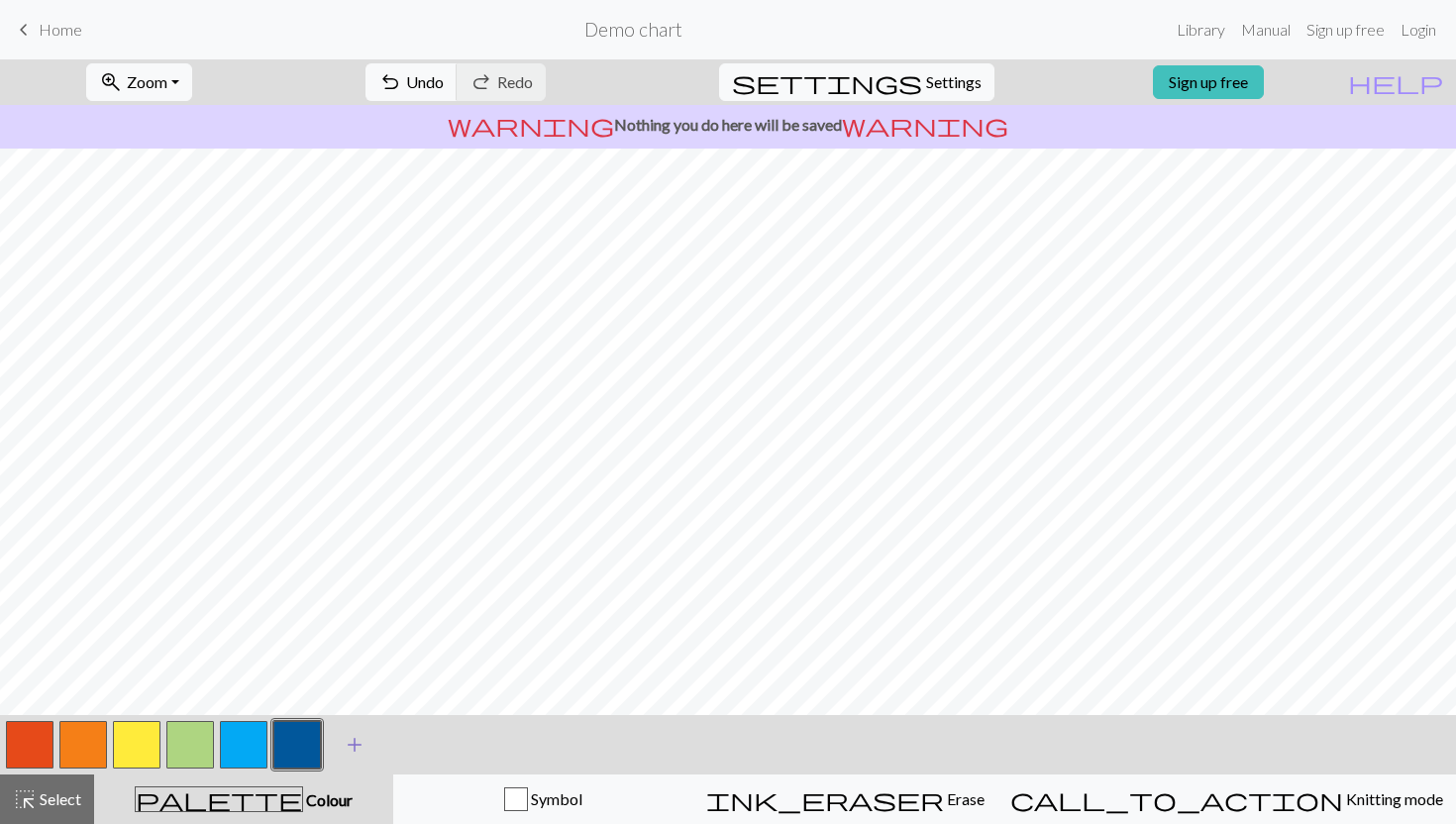 click on "add" at bounding box center (355, 745) 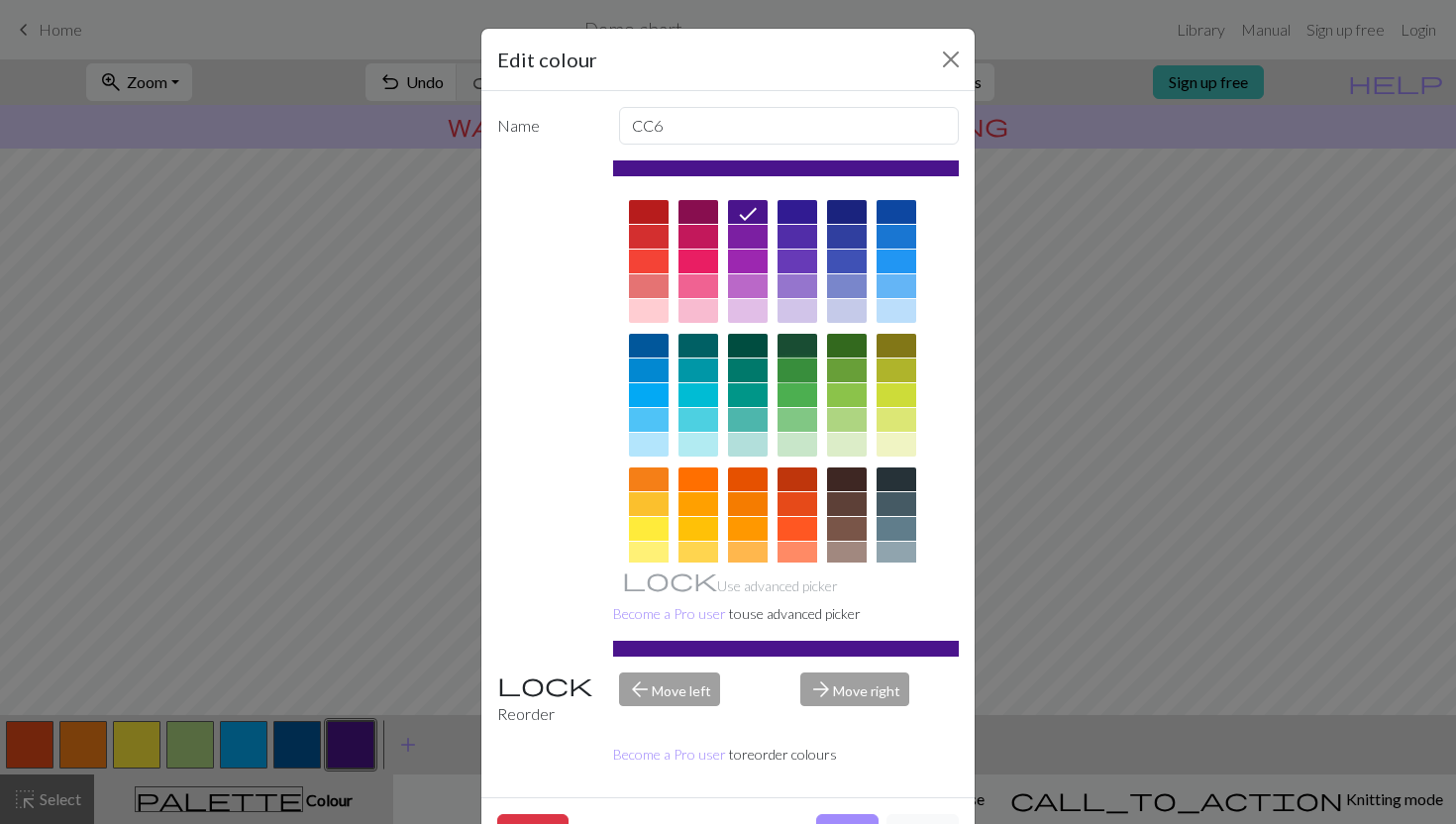 drag, startPoint x: 805, startPoint y: 363, endPoint x: 809, endPoint y: 447, distance: 84.095184 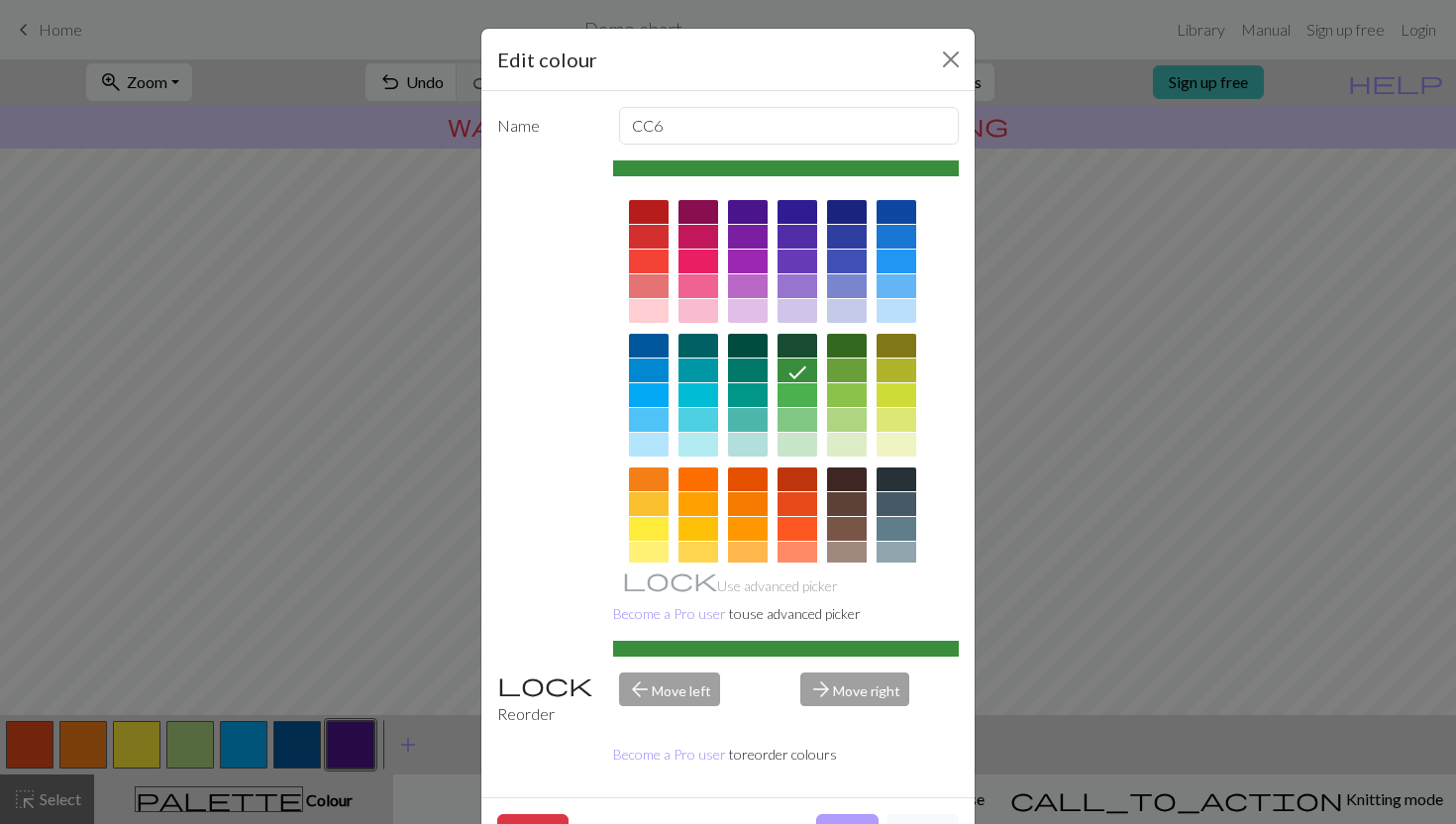 click on "Done" at bounding box center [847, 833] 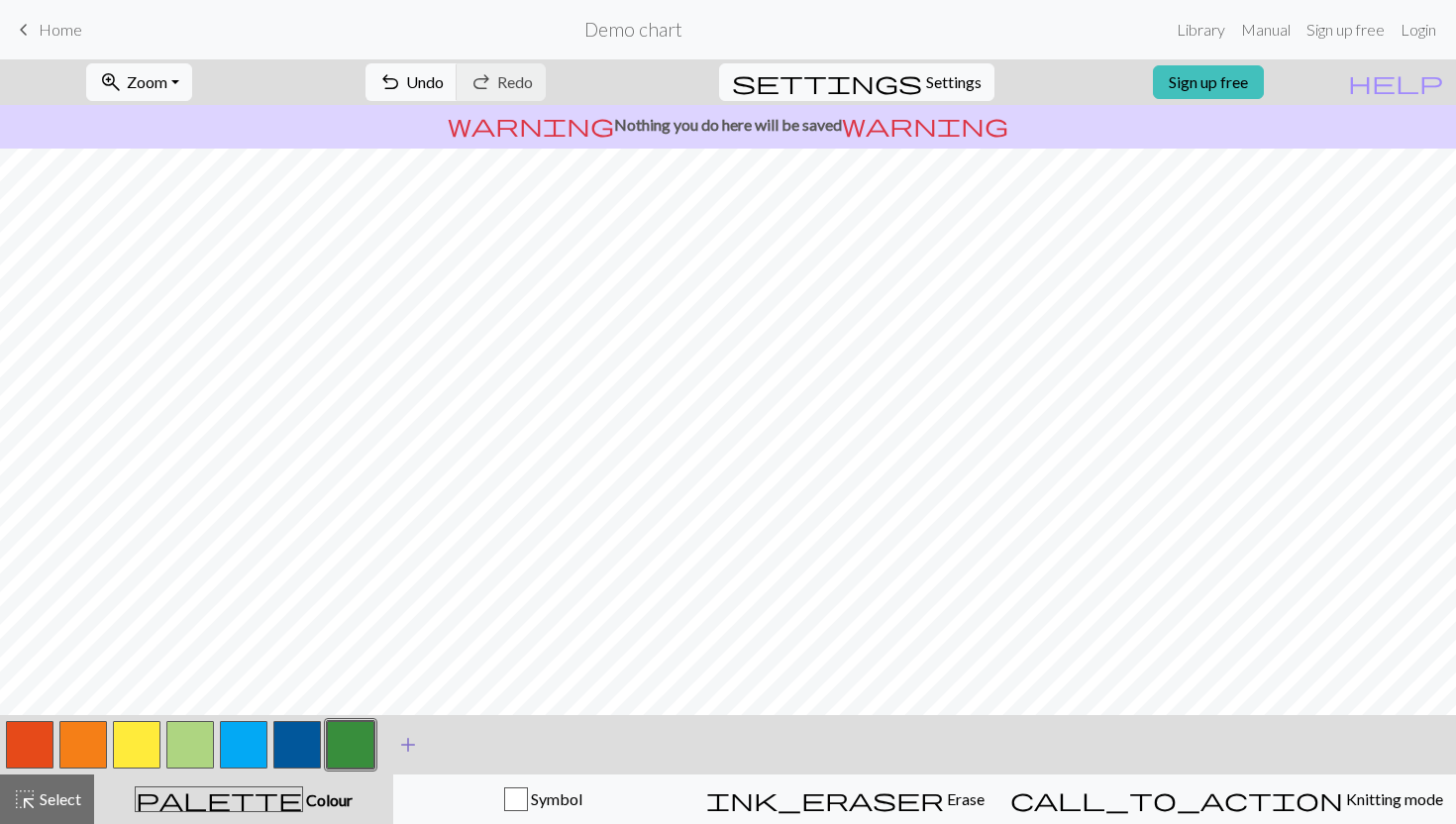 click on "add" at bounding box center [408, 745] 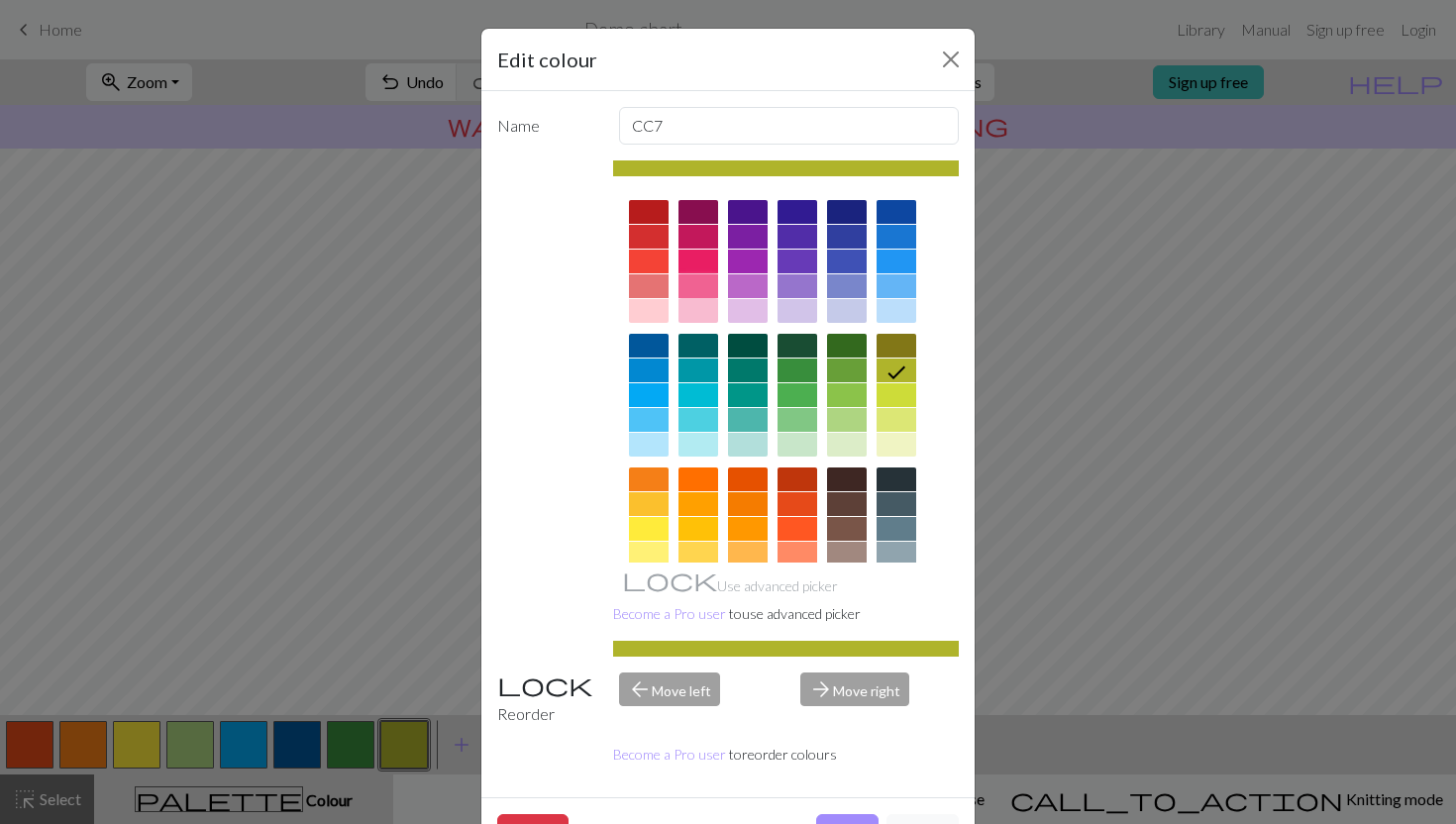 click at bounding box center (698, 286) 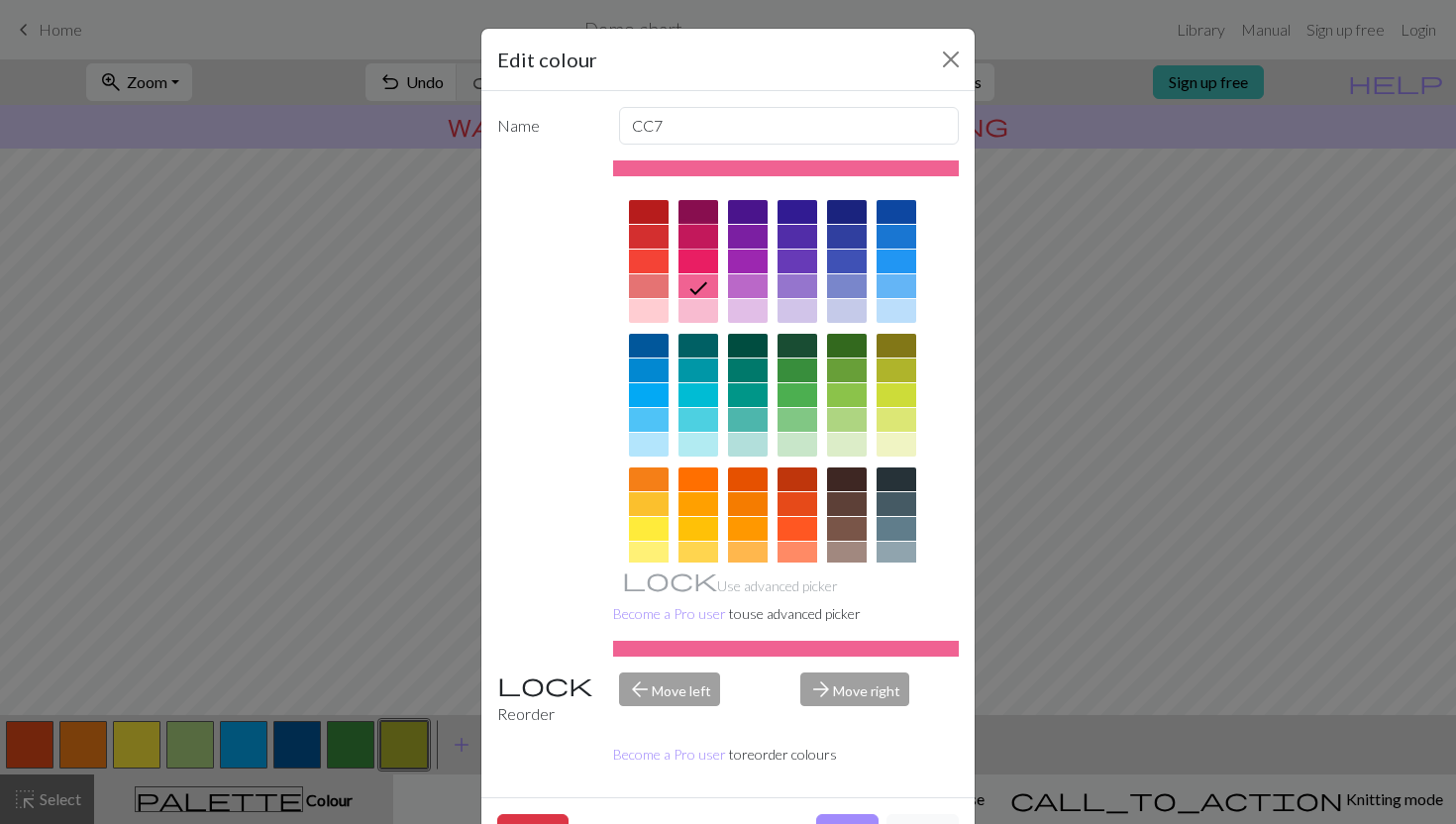 click at bounding box center (698, 237) 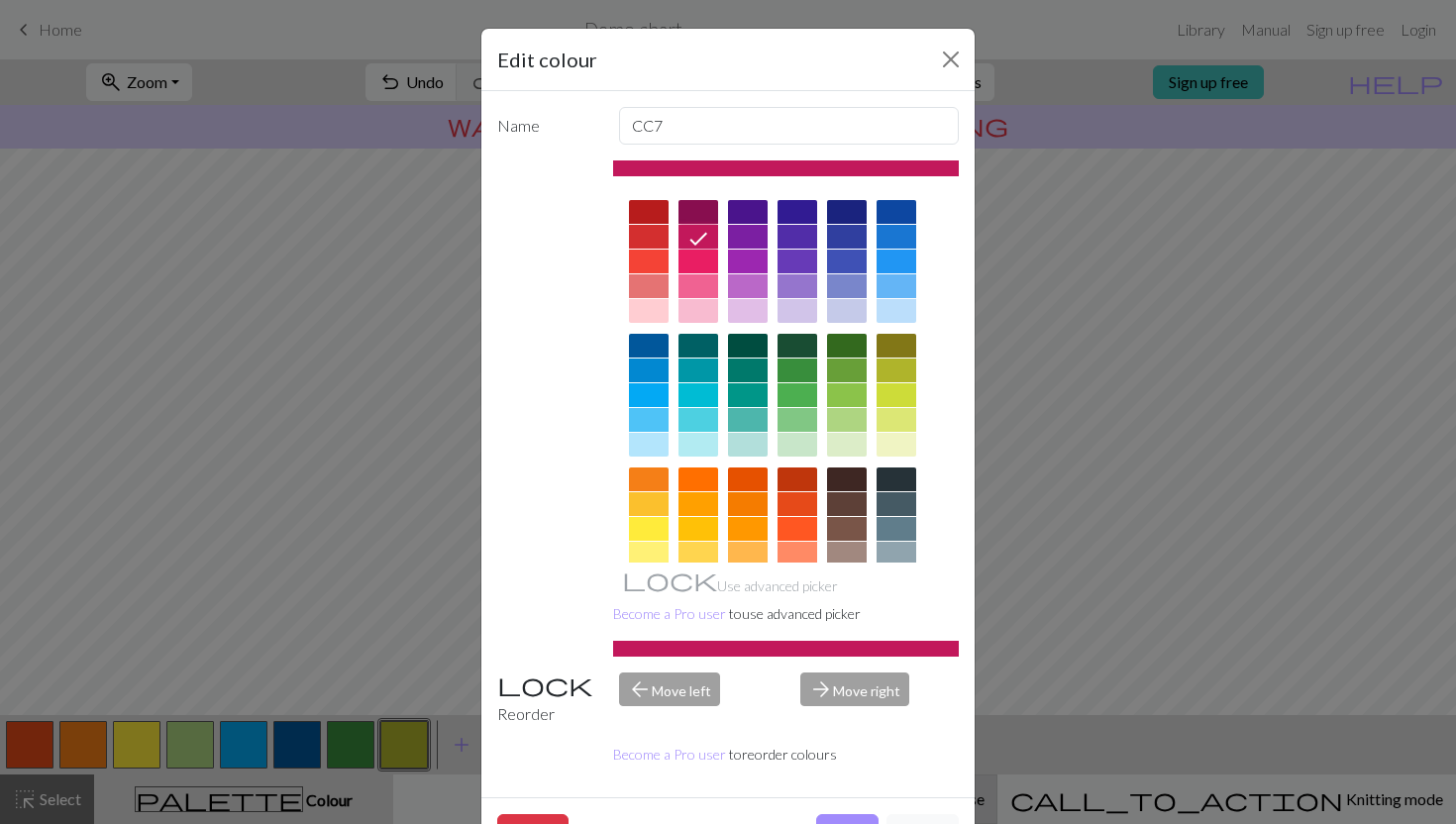 click on "Done" at bounding box center [847, 833] 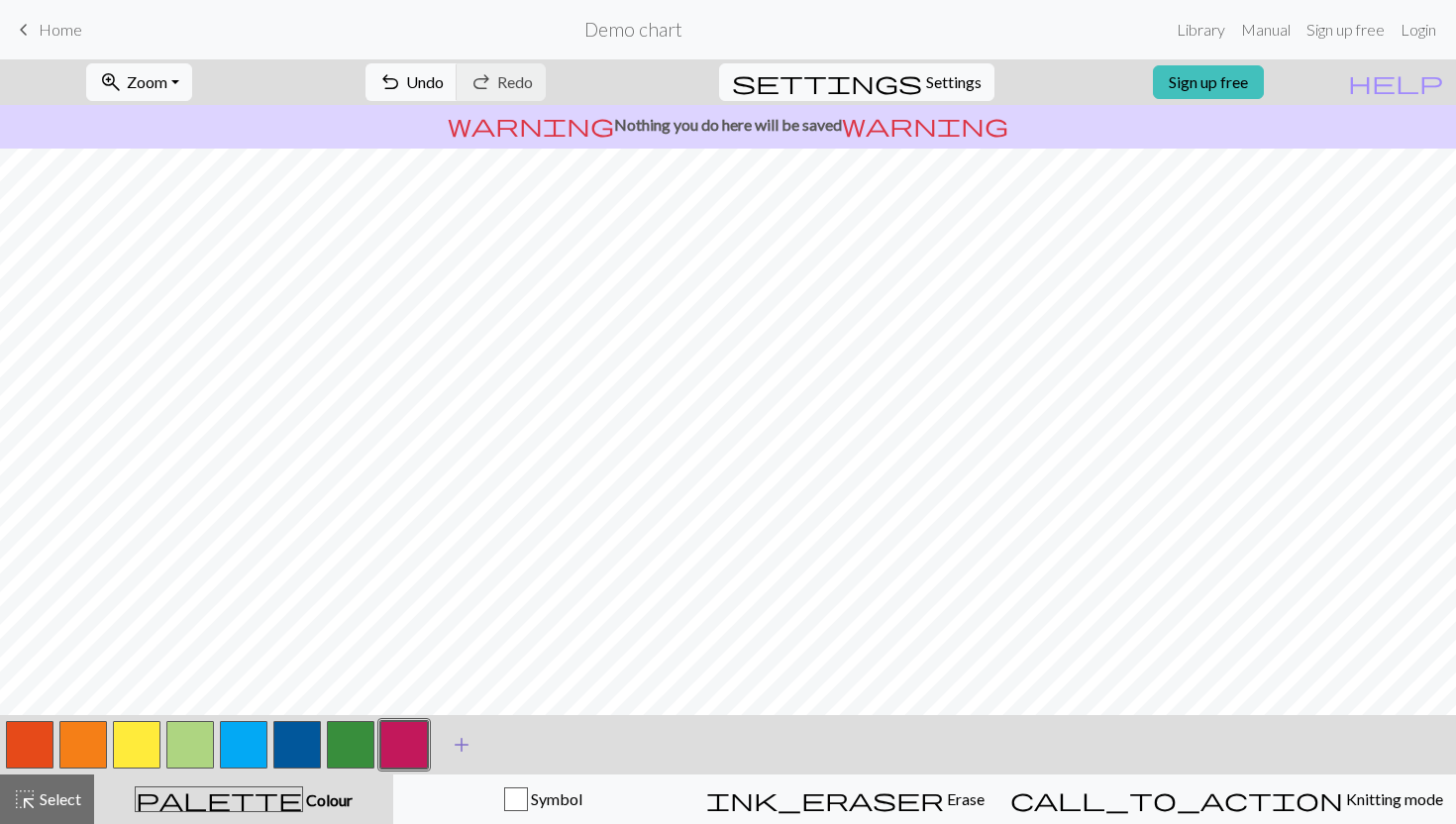click on "add" at bounding box center [462, 745] 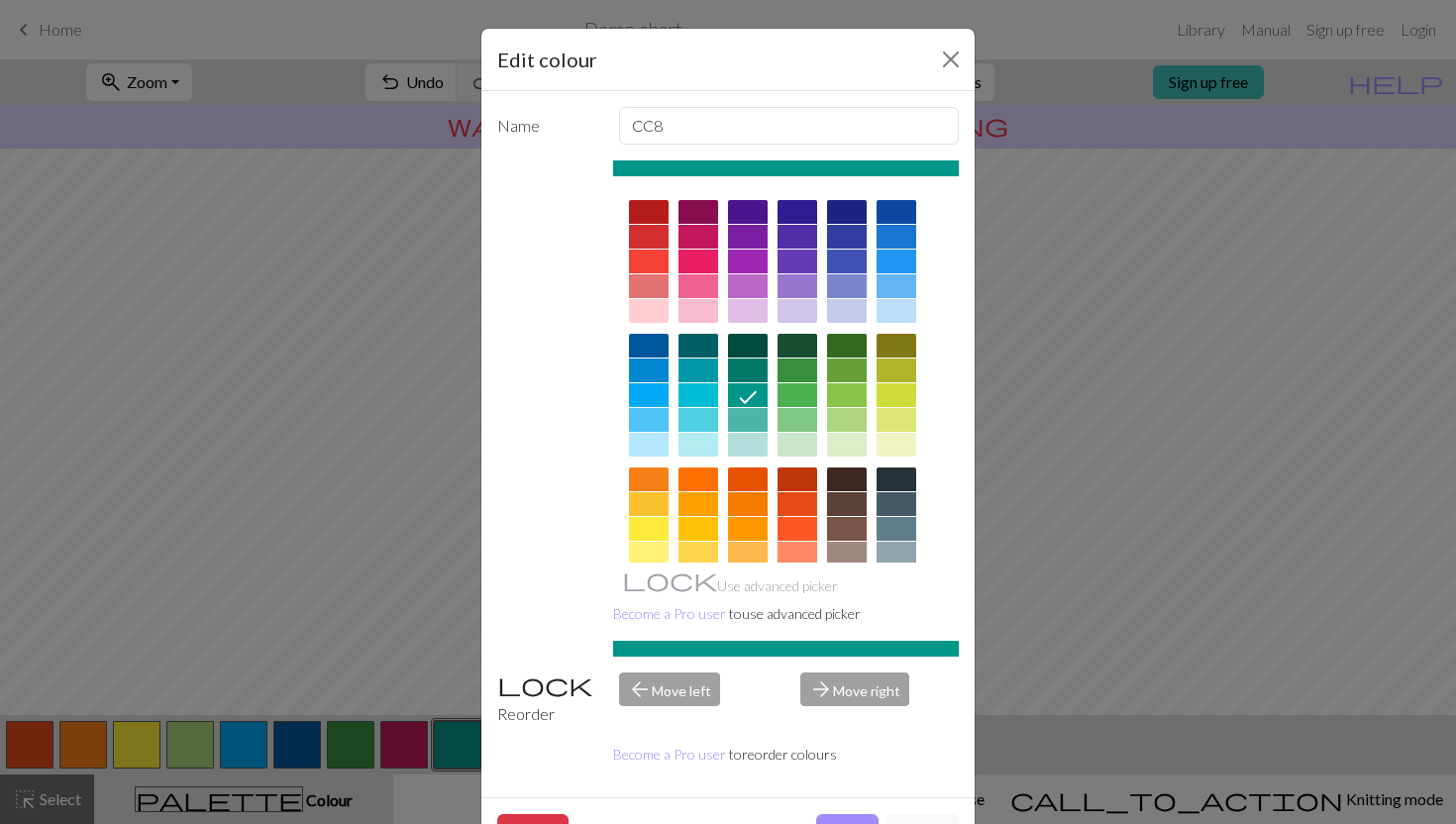 drag, startPoint x: 809, startPoint y: 257, endPoint x: 809, endPoint y: 415, distance: 158 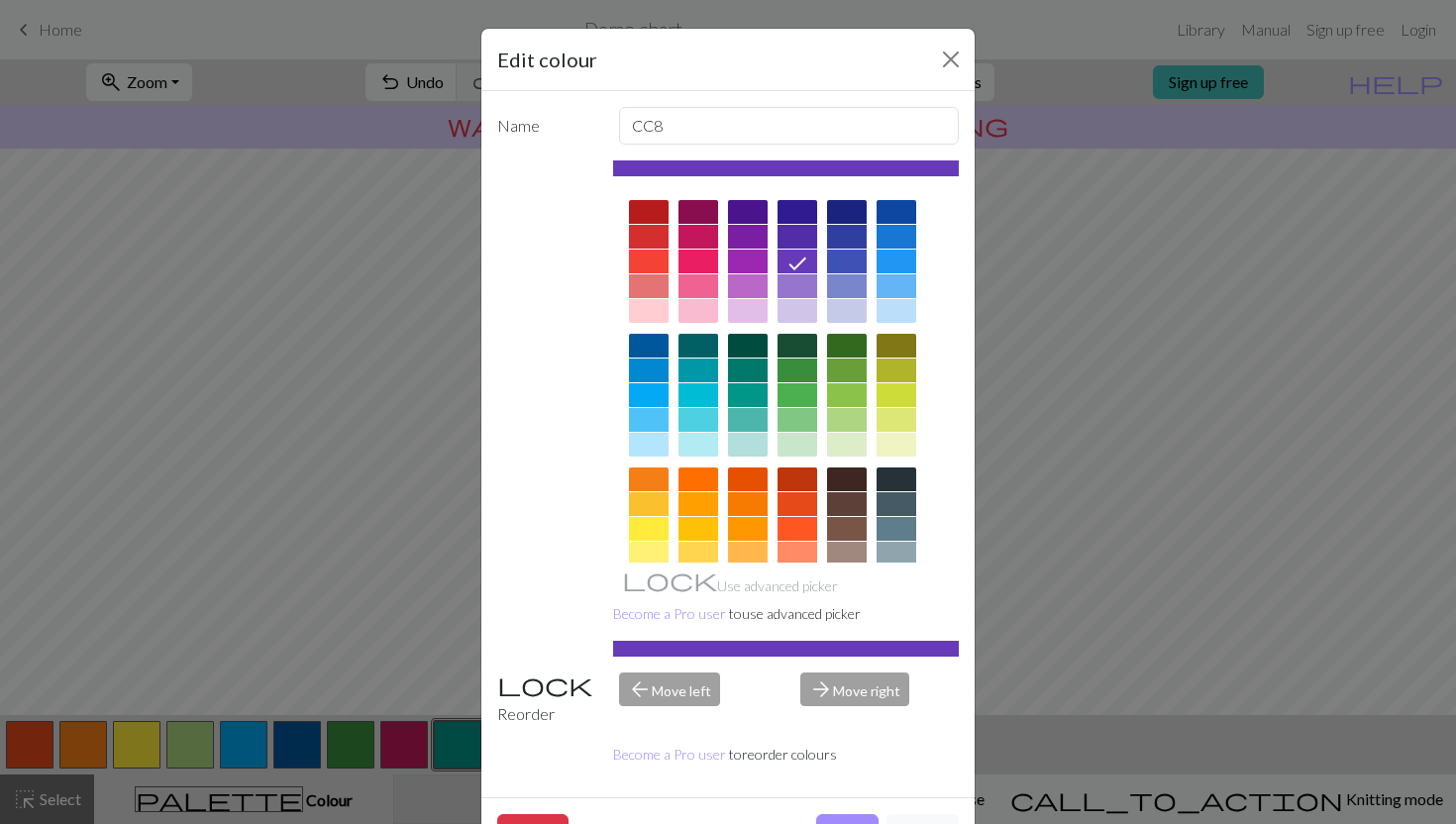 drag, startPoint x: 836, startPoint y: 817, endPoint x: 746, endPoint y: 811, distance: 90.199778 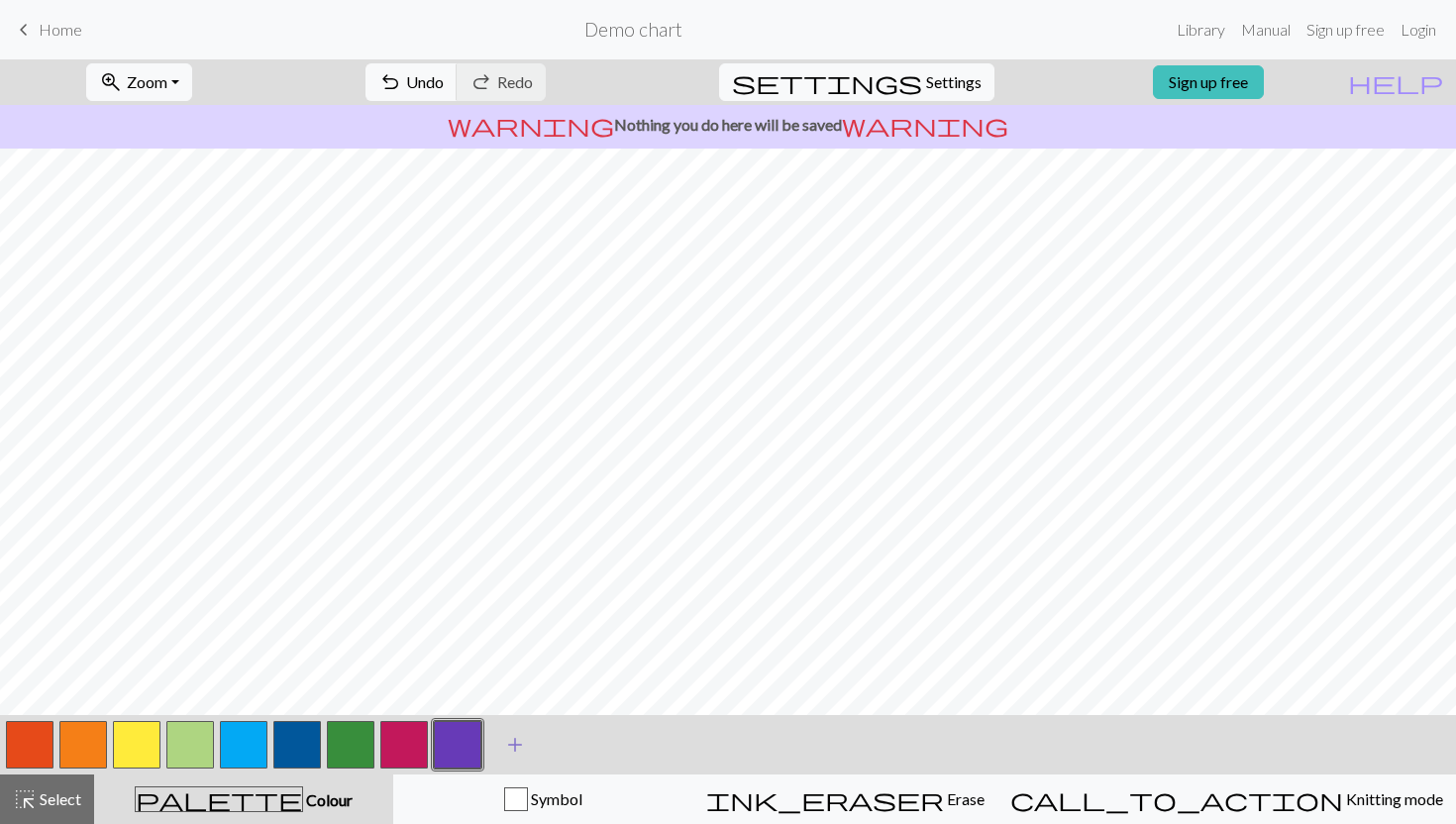 click on "add" at bounding box center (515, 745) 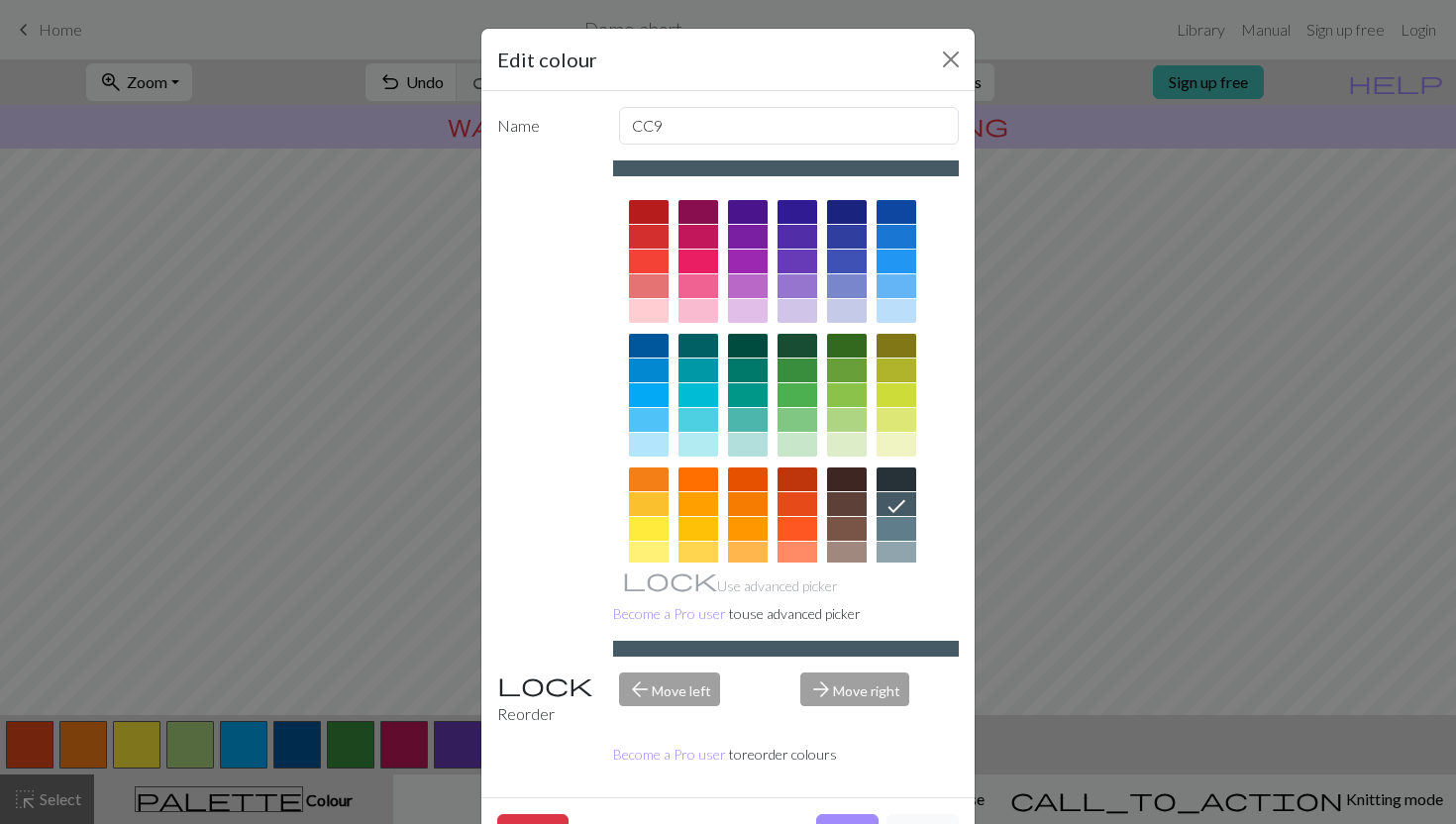 click at bounding box center [698, 286] 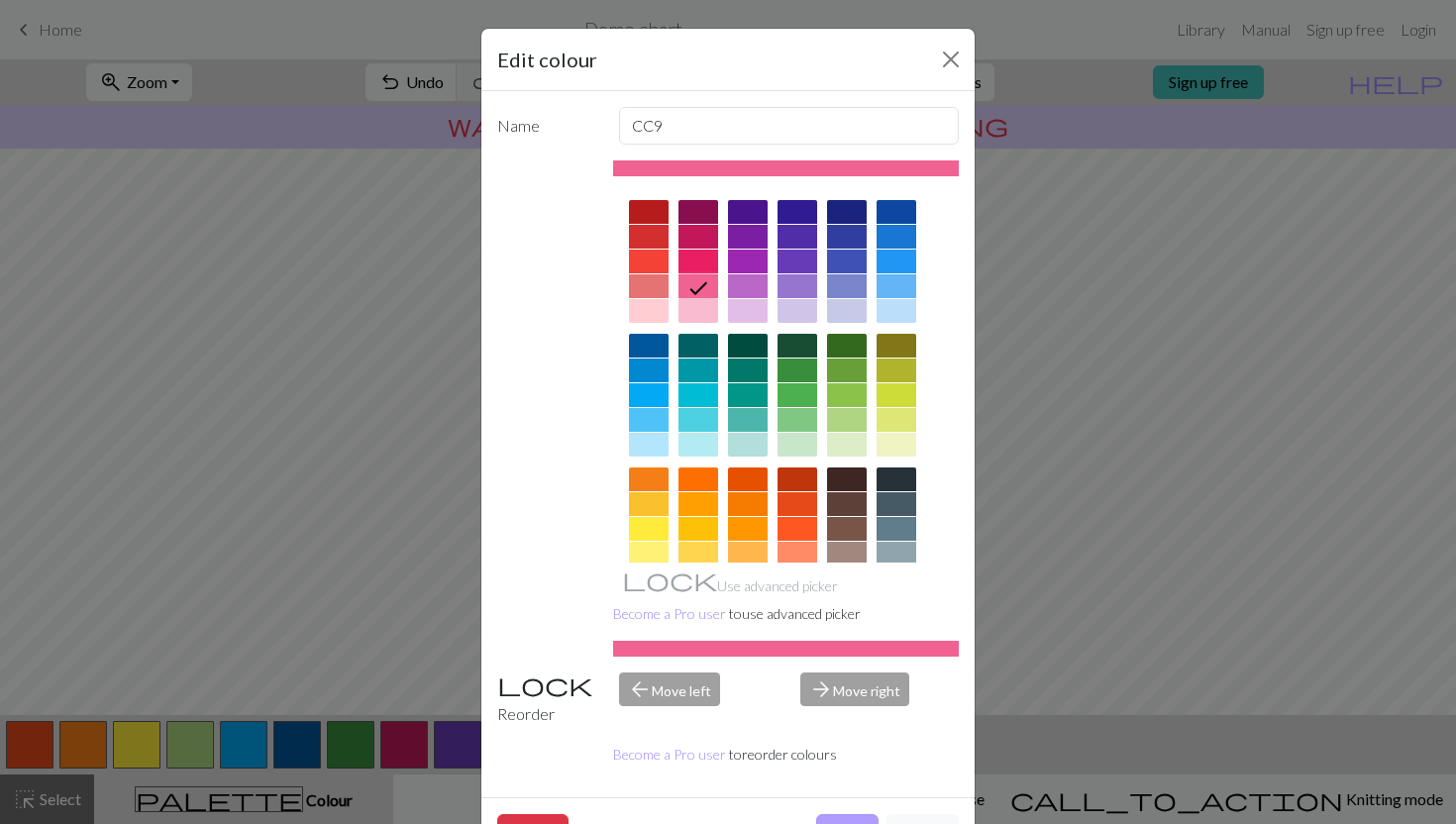 click on "Done" at bounding box center (847, 833) 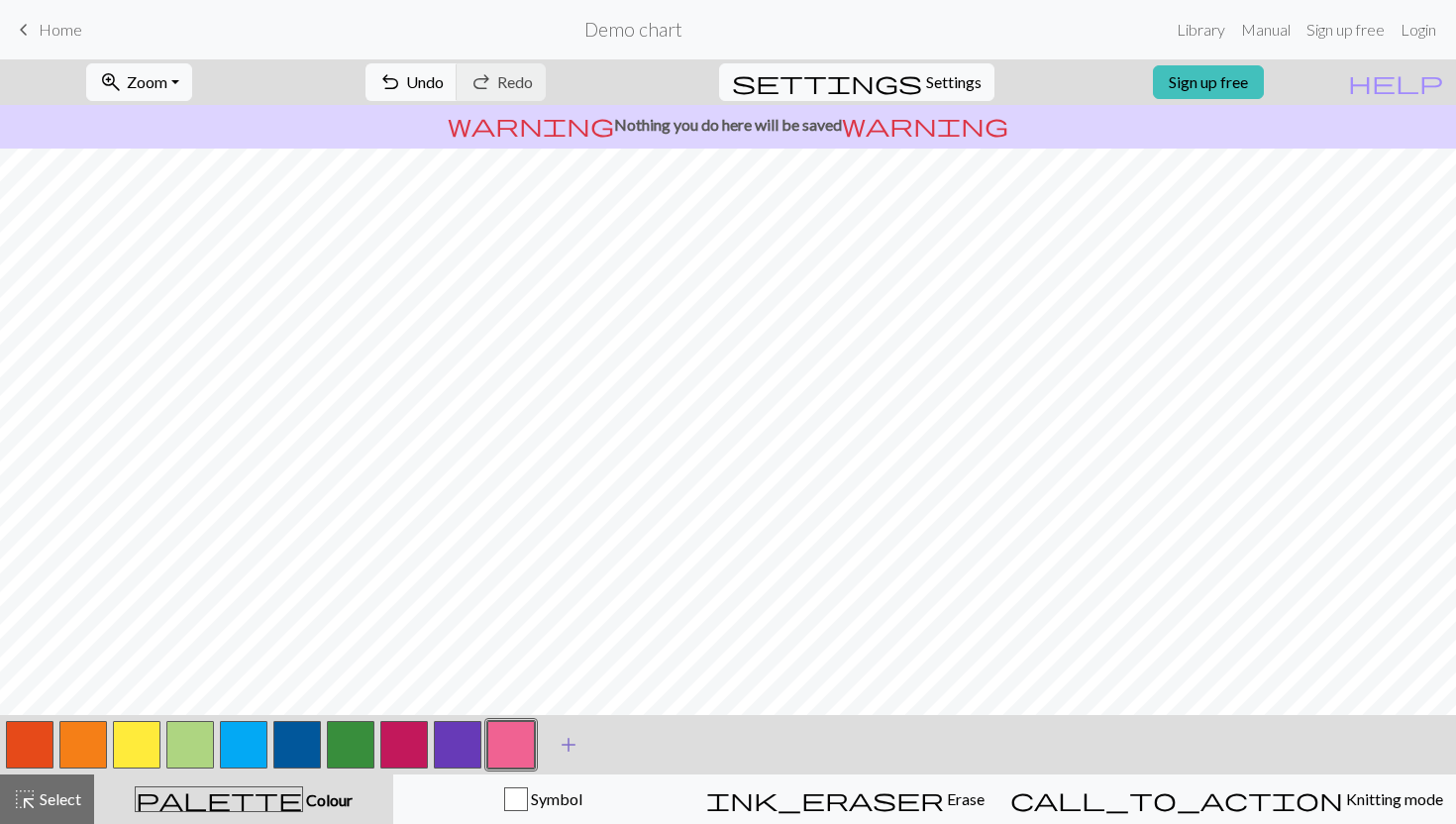 click on "add" at bounding box center [569, 745] 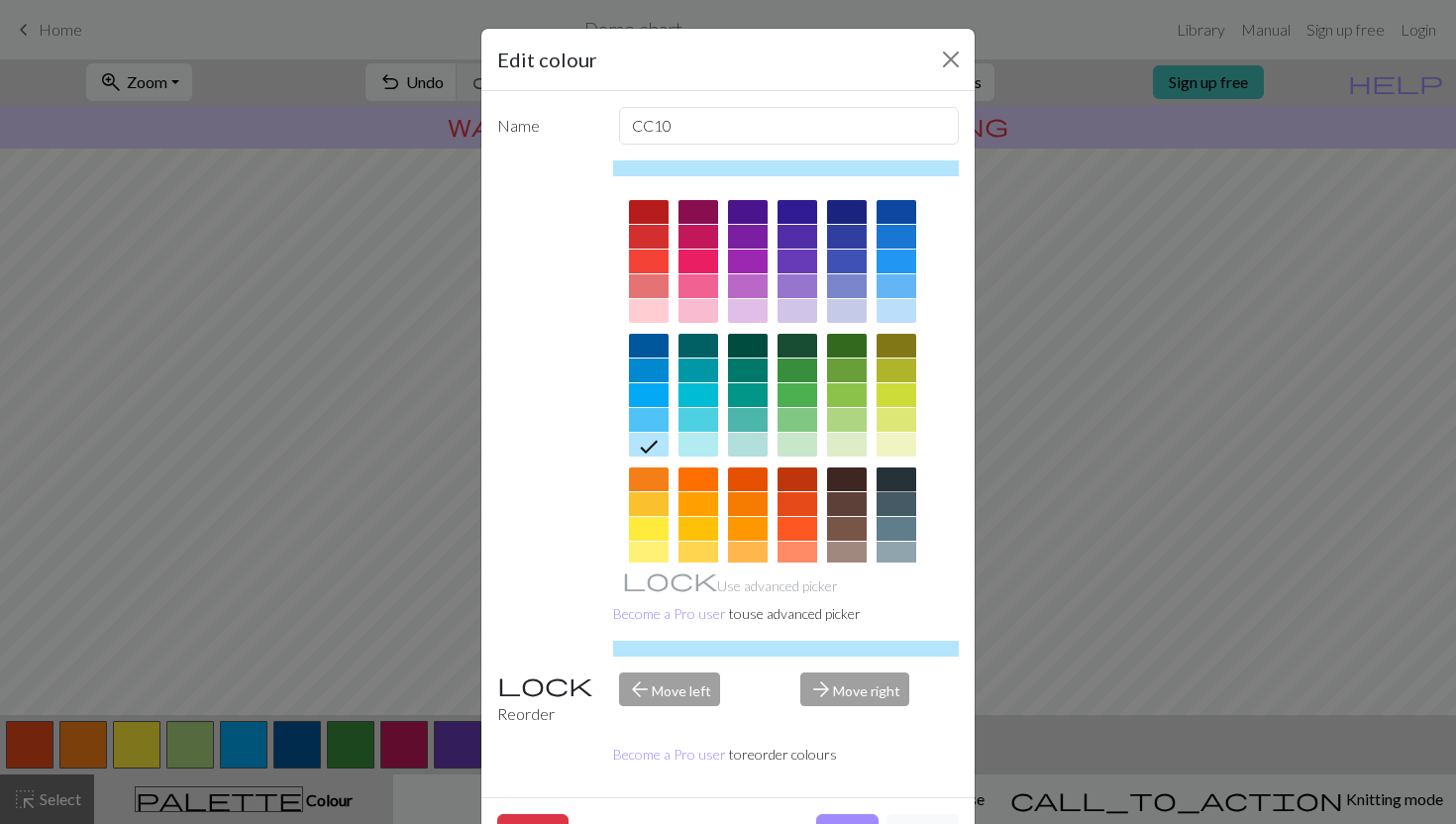 drag, startPoint x: 895, startPoint y: 481, endPoint x: 858, endPoint y: 571, distance: 97.30879 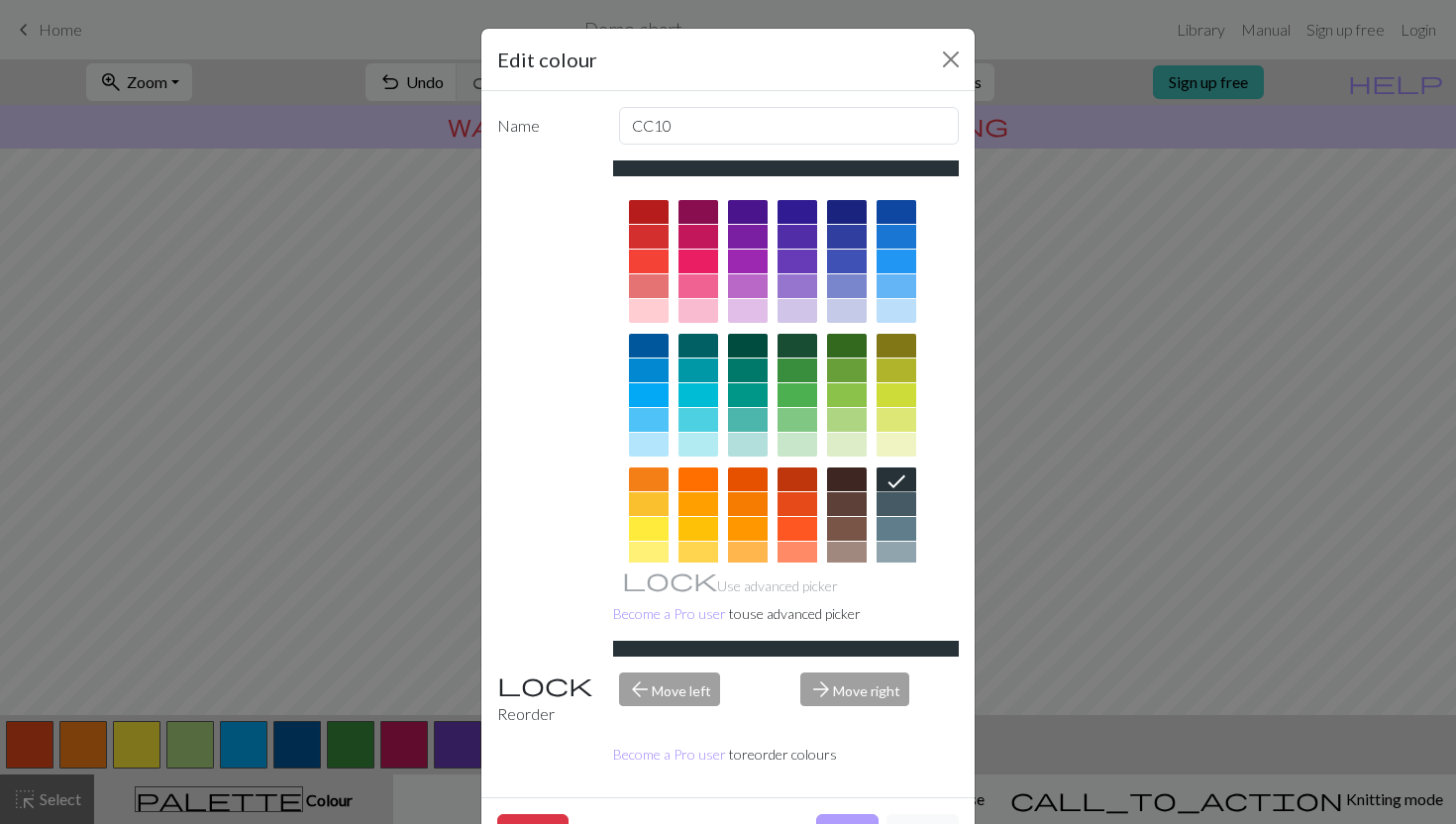 click on "Done" at bounding box center (847, 833) 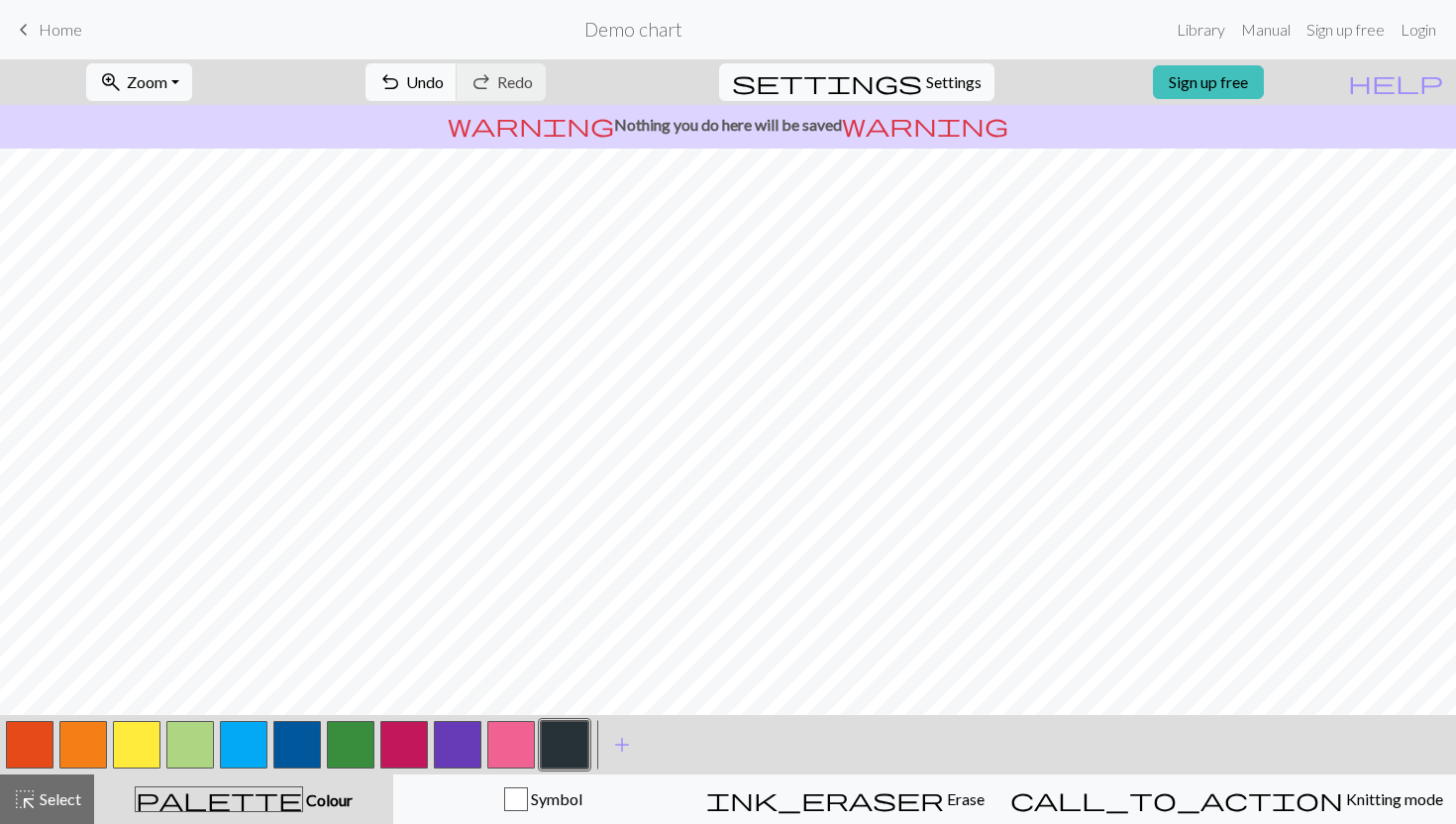 click at bounding box center (30, 745) 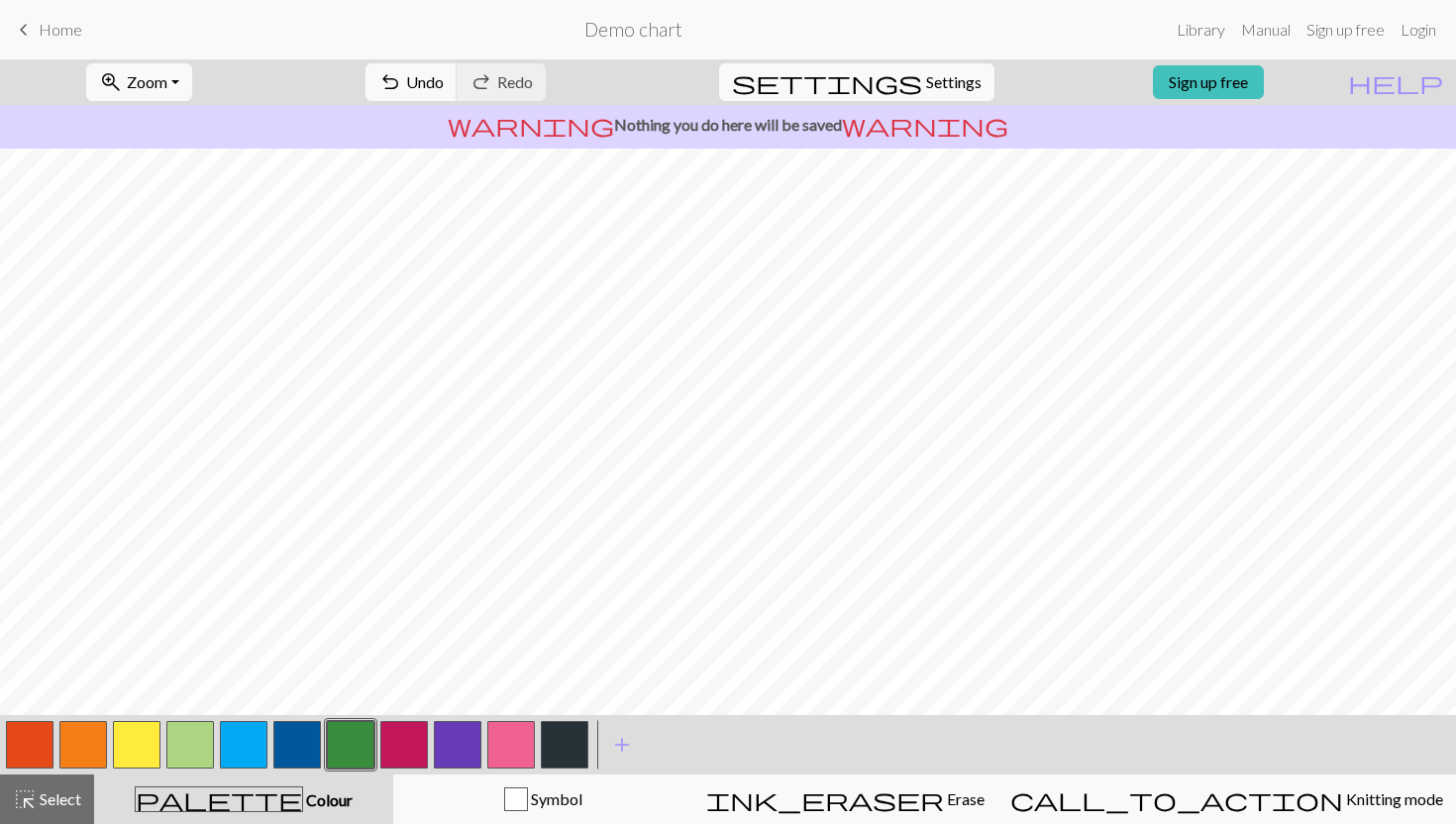 drag, startPoint x: 398, startPoint y: 734, endPoint x: 409, endPoint y: 720, distance: 17.804494 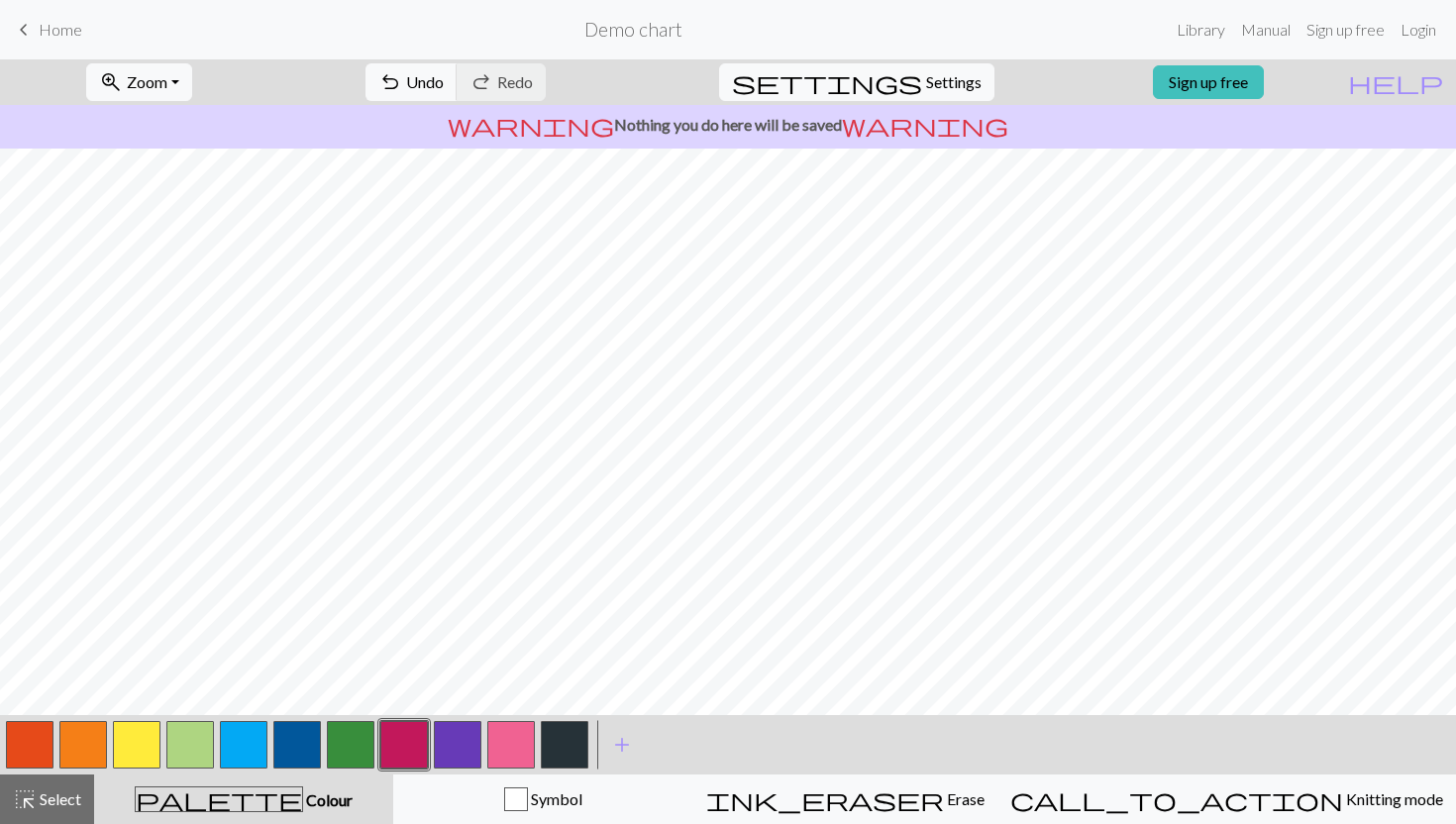 click at bounding box center [137, 745] 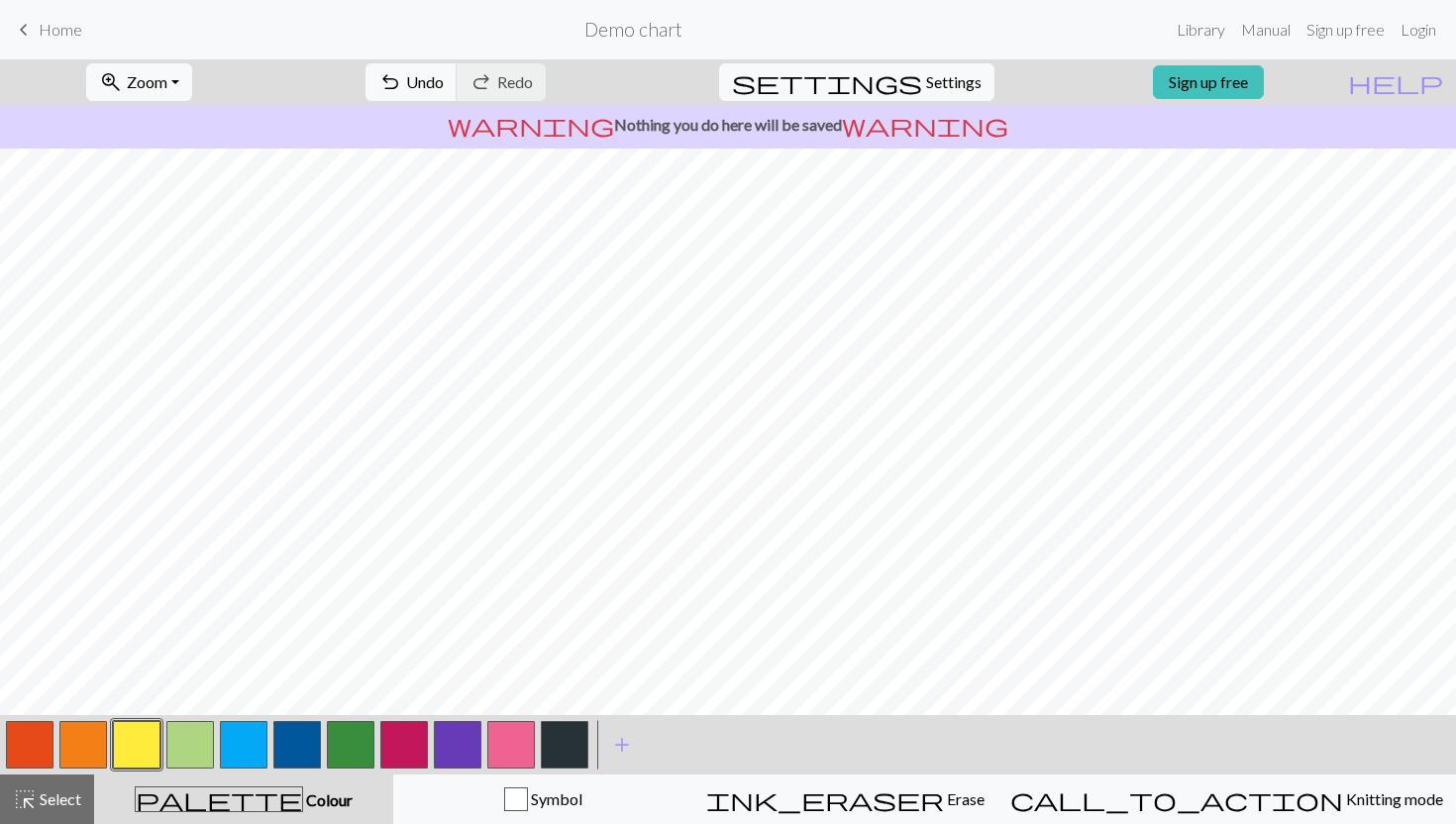 click at bounding box center (297, 745) 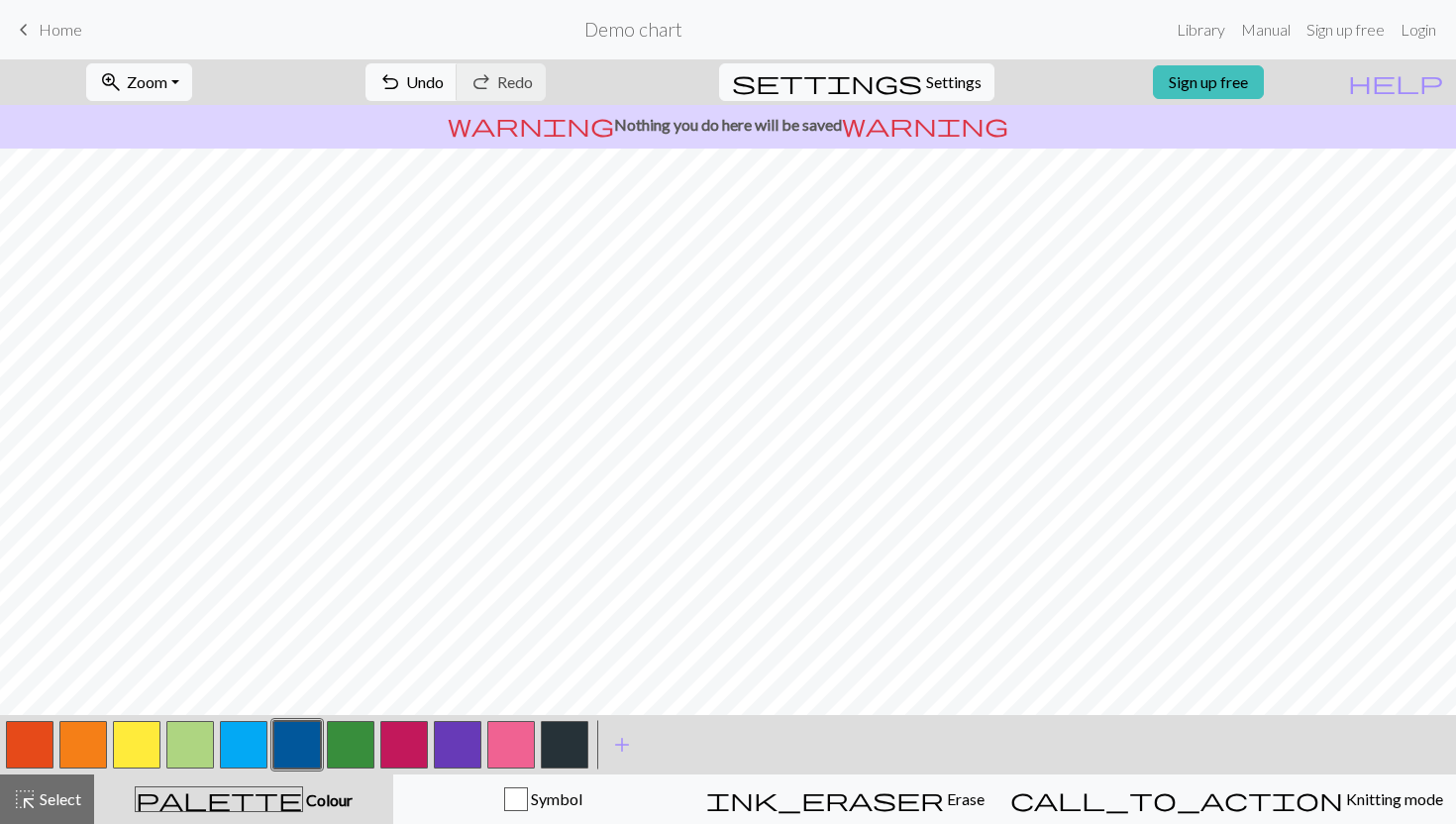 click at bounding box center (297, 745) 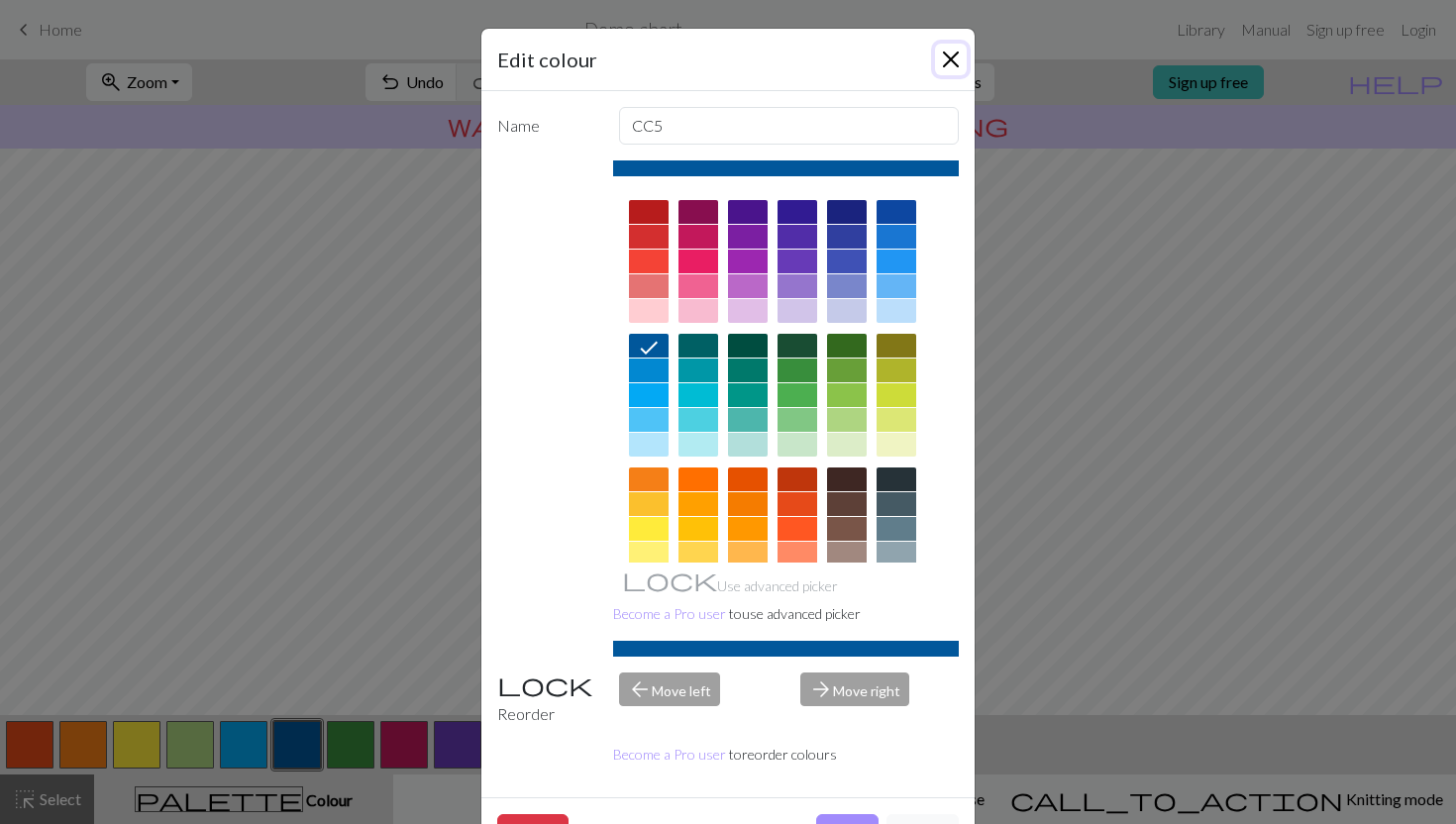 click at bounding box center (951, 59) 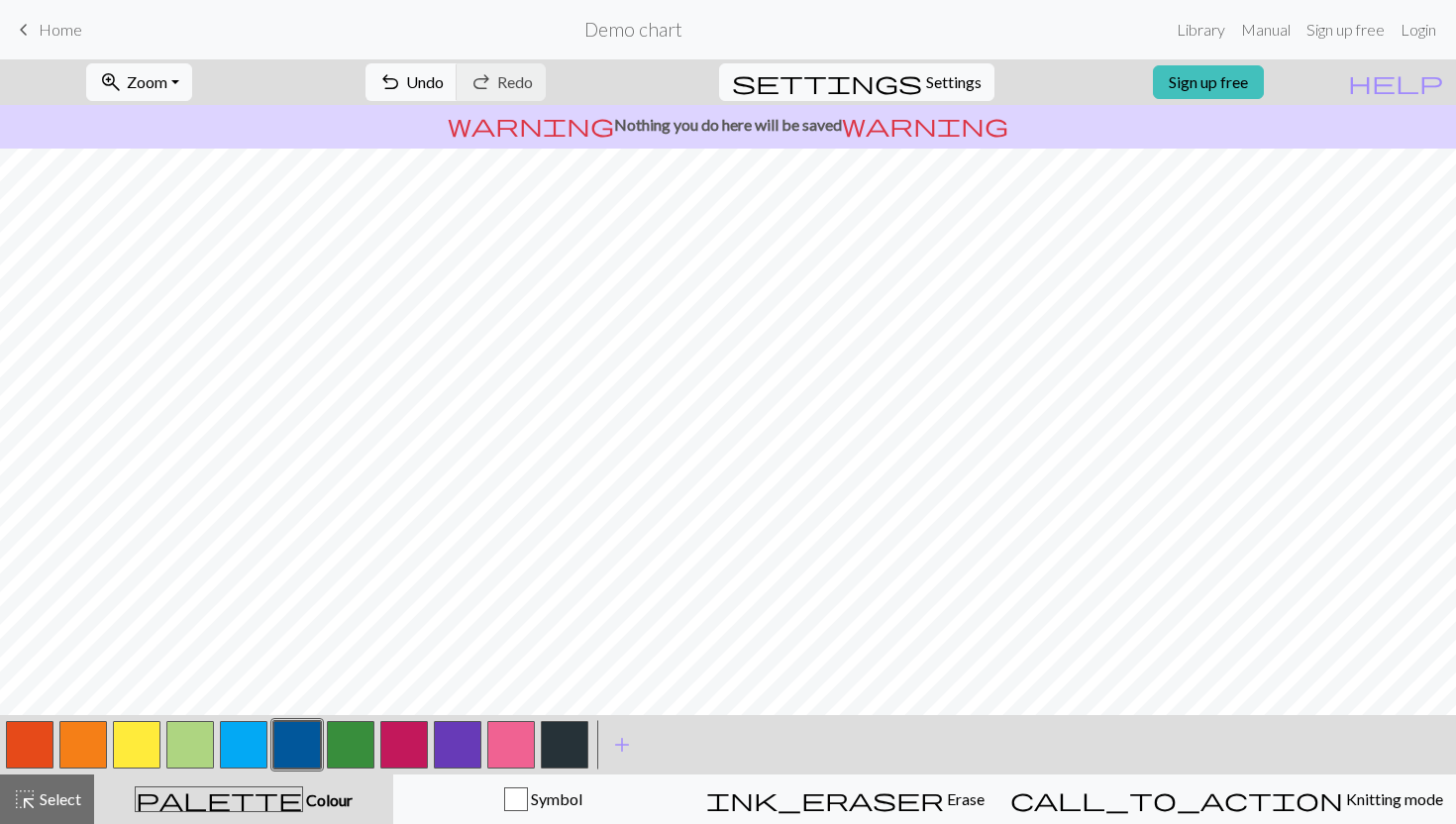 click at bounding box center (565, 745) 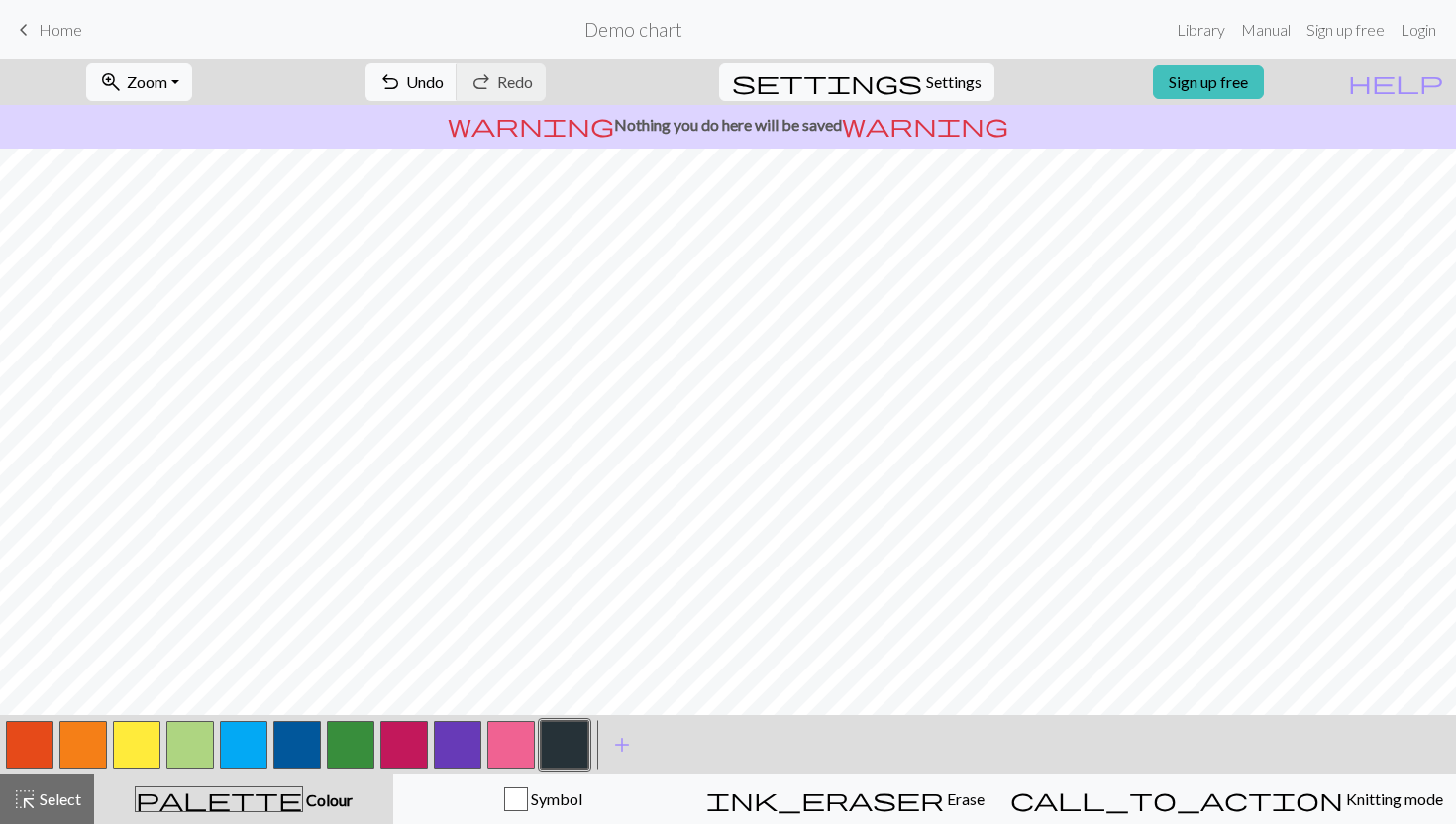 click at bounding box center (404, 745) 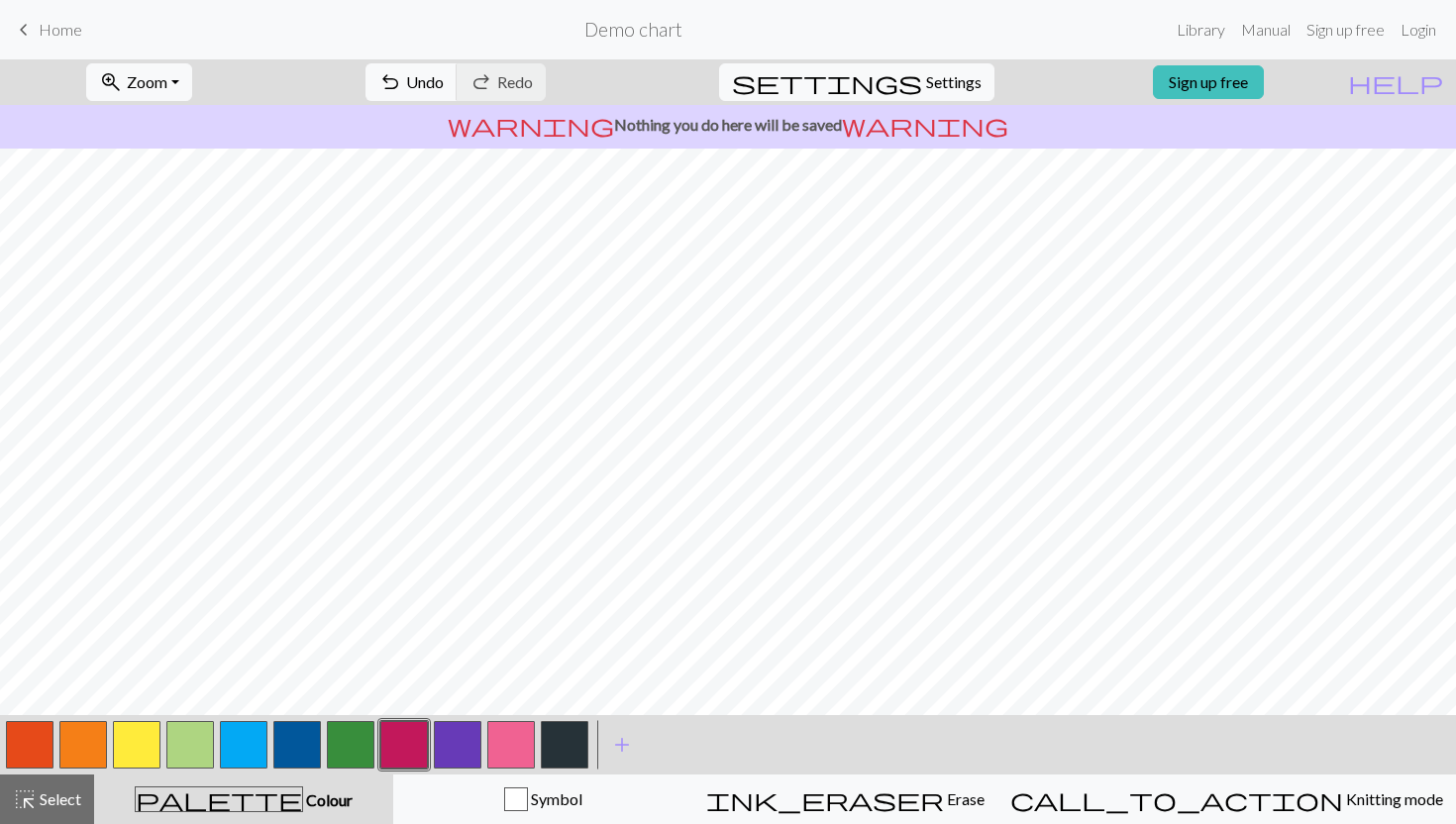 drag, startPoint x: 140, startPoint y: 731, endPoint x: 160, endPoint y: 721, distance: 22.36068 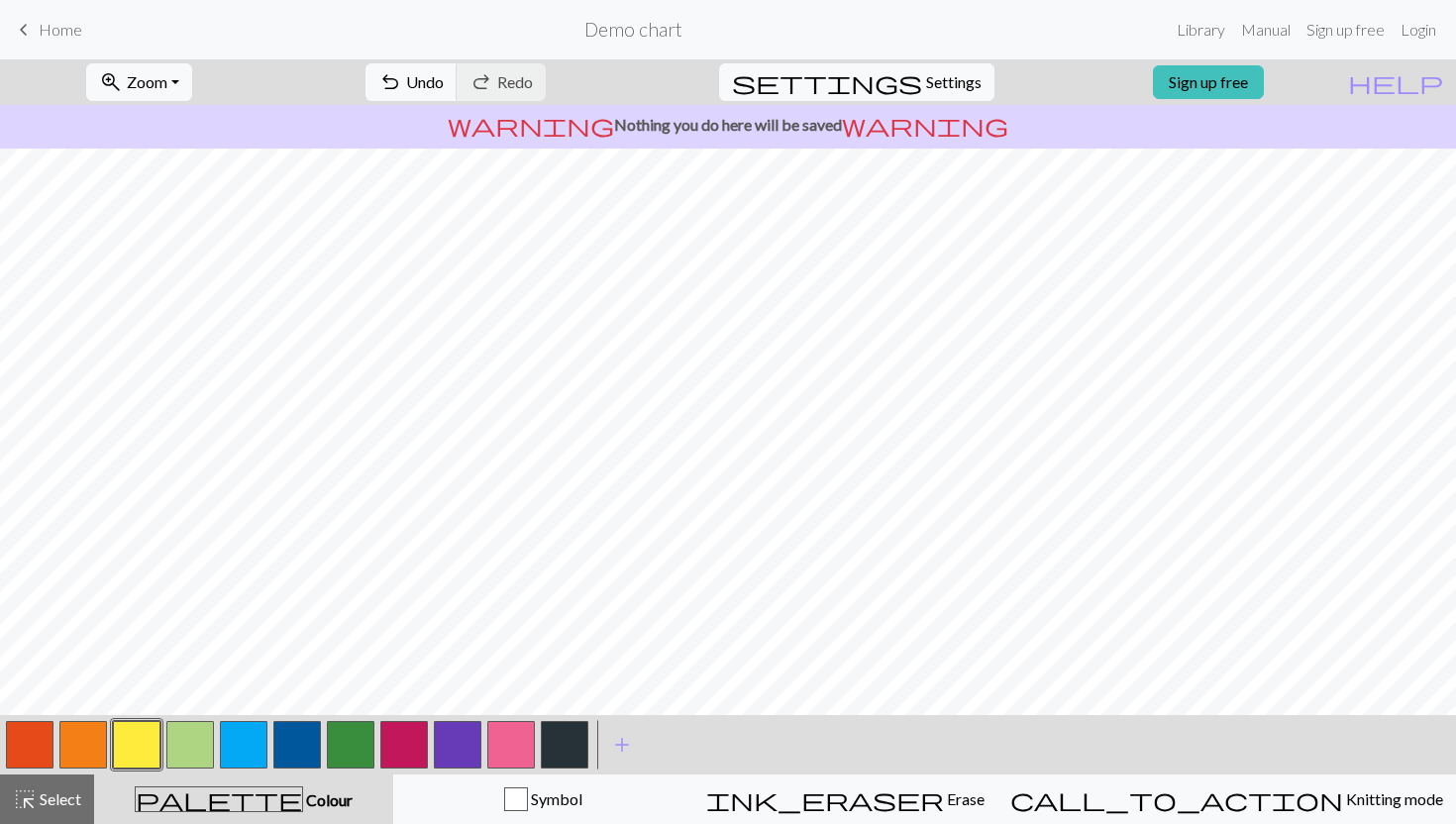 click at bounding box center [565, 745] 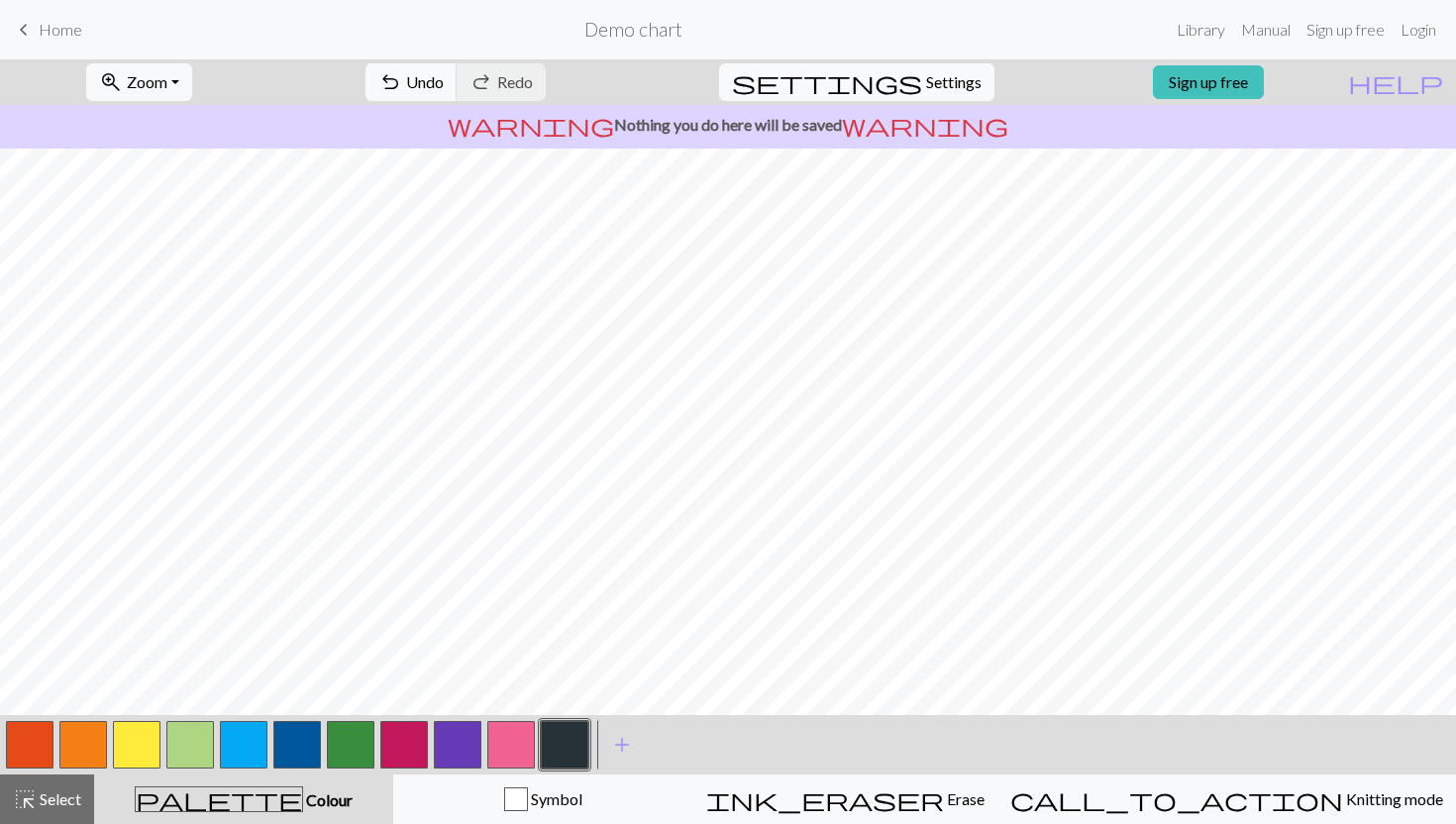 click at bounding box center [137, 745] 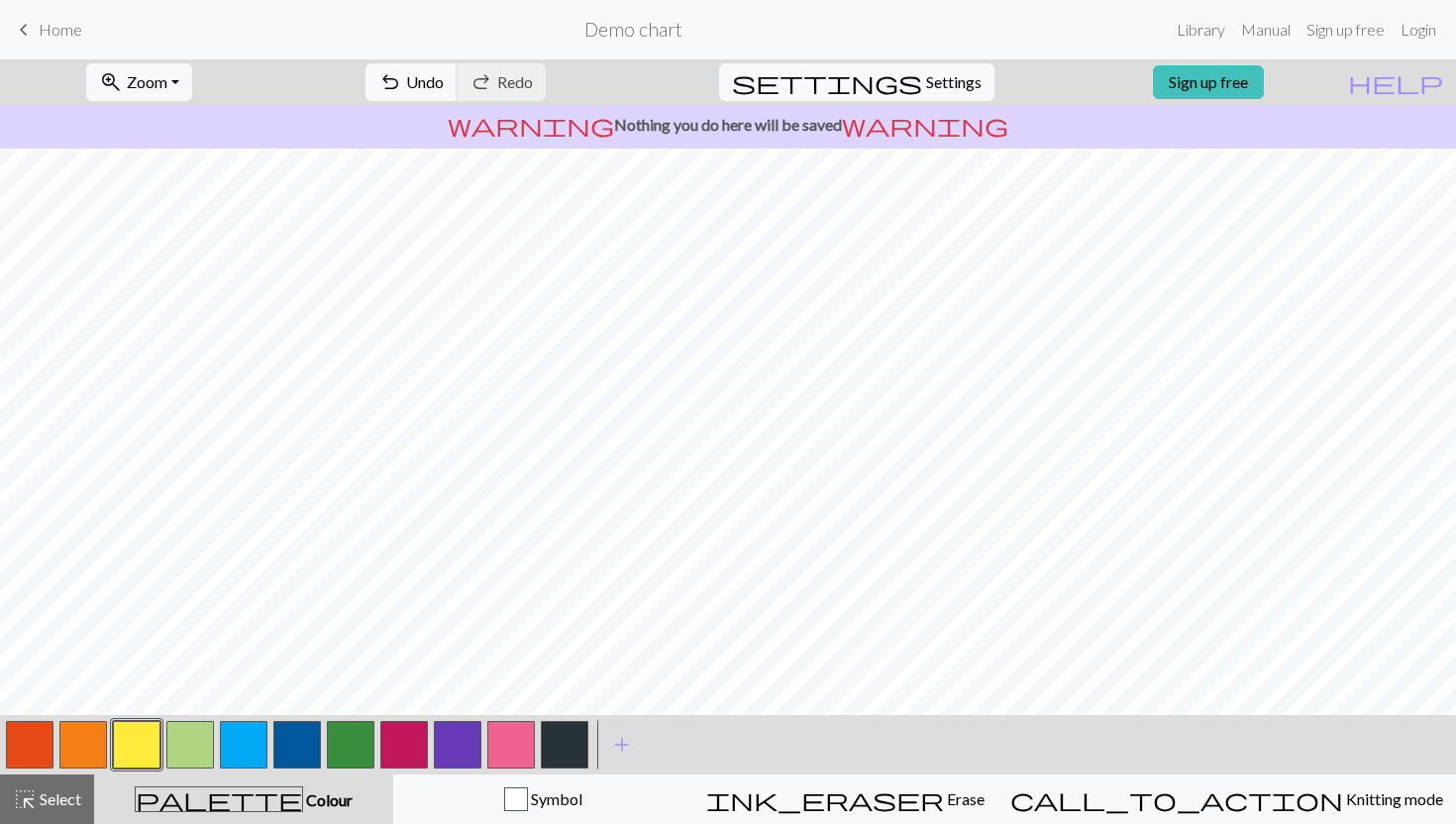 click at bounding box center (565, 745) 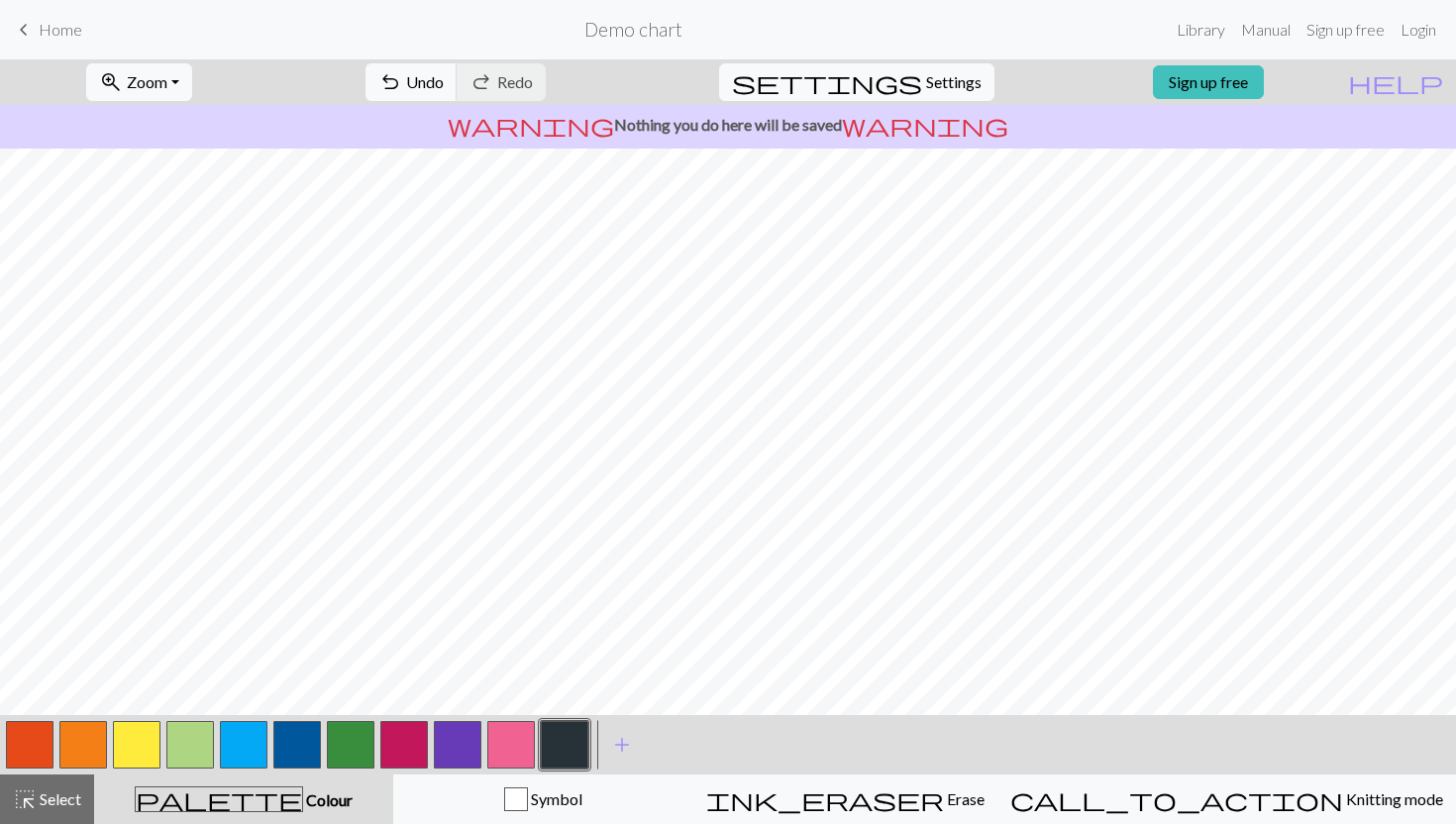 click at bounding box center (30, 745) 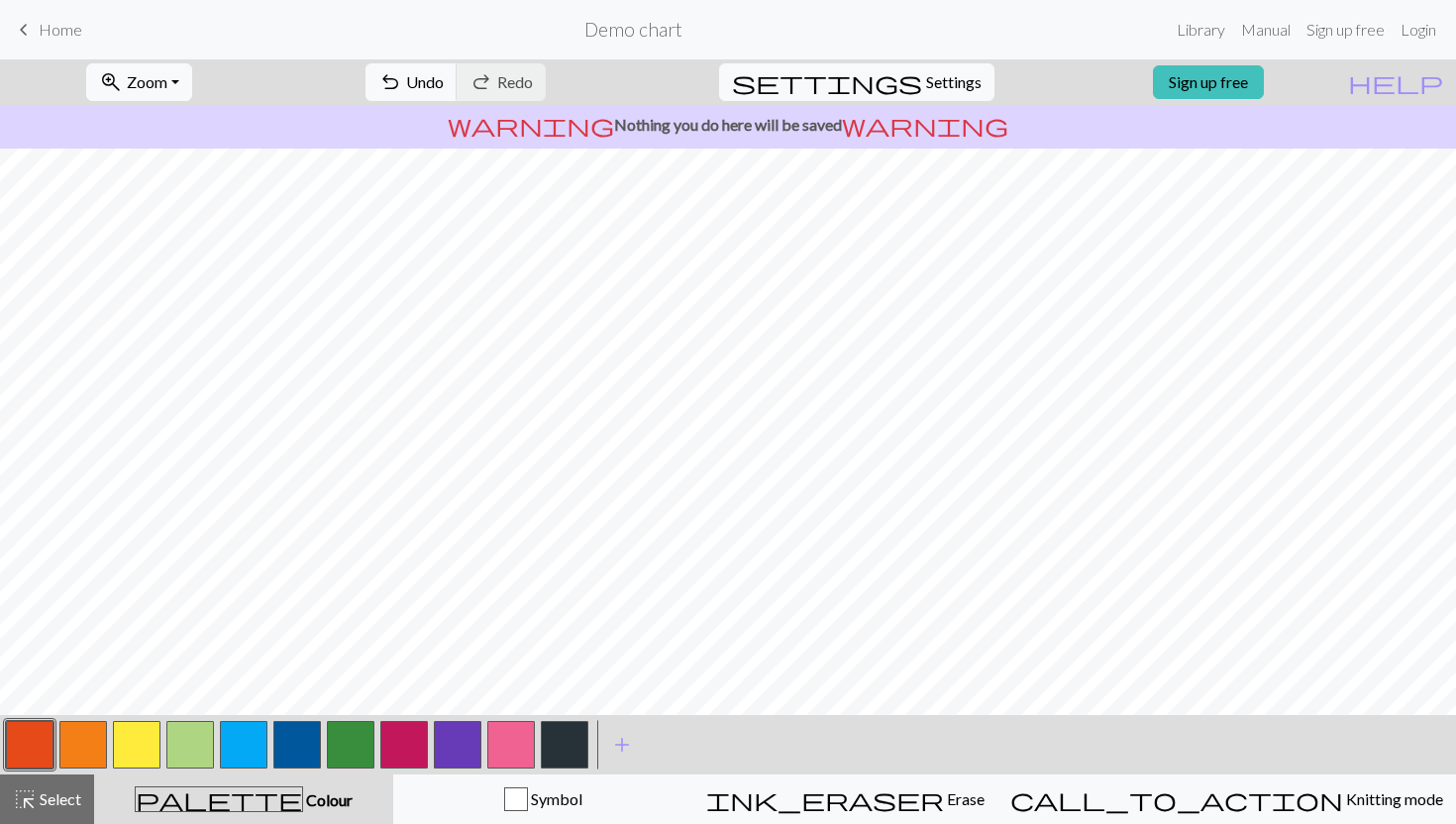 click at bounding box center (351, 745) 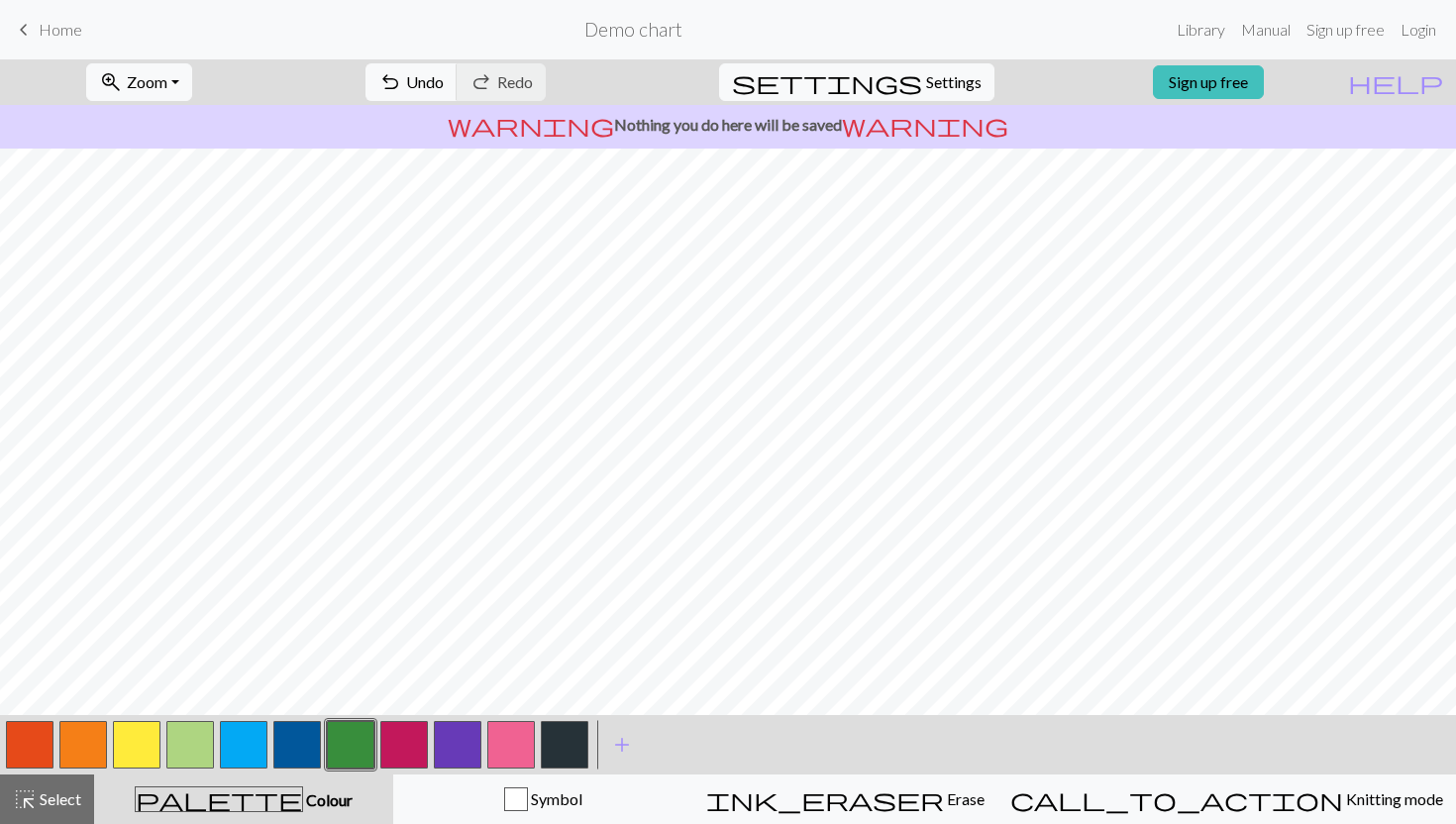 click at bounding box center (511, 745) 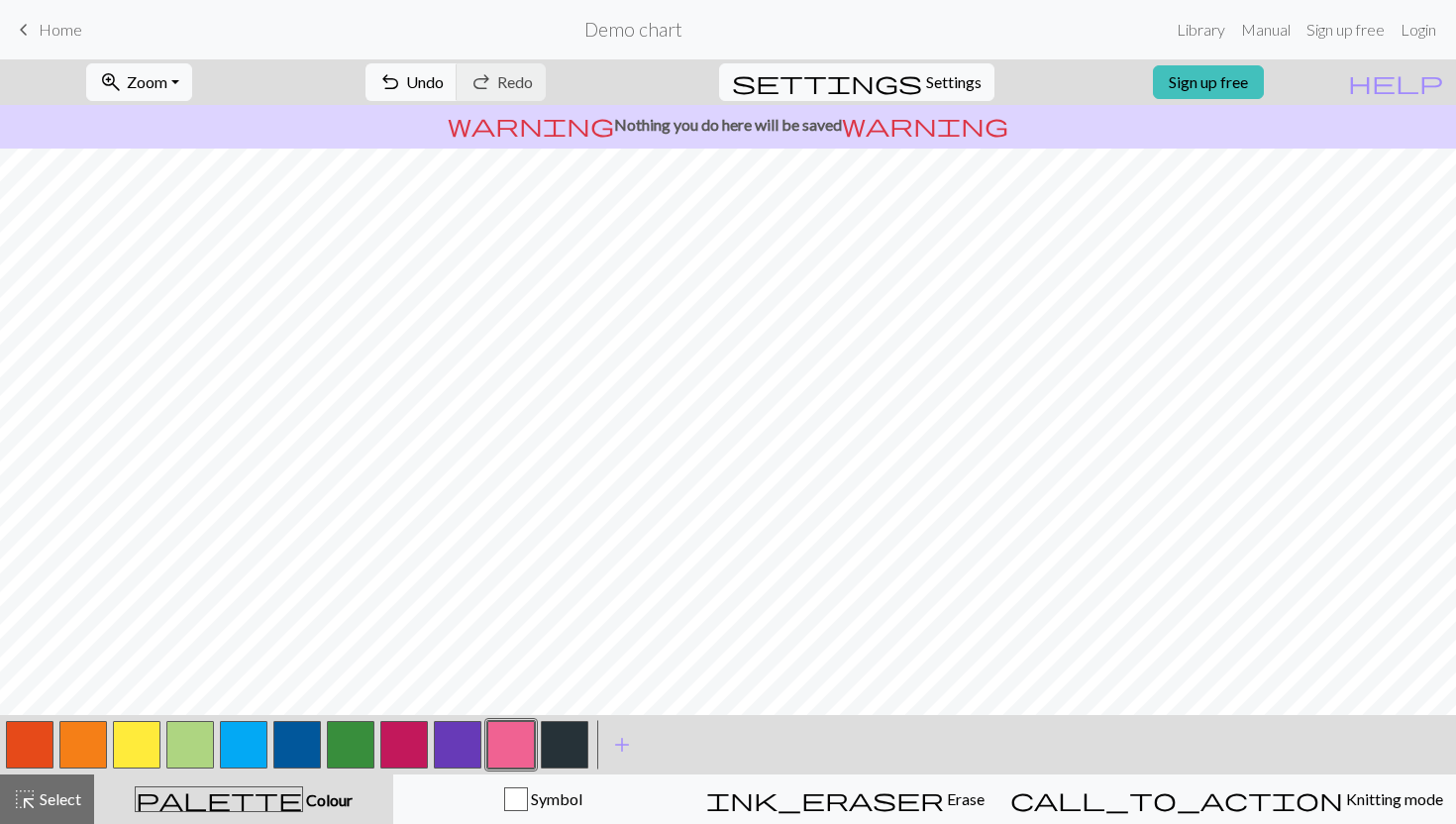 click at bounding box center [458, 745] 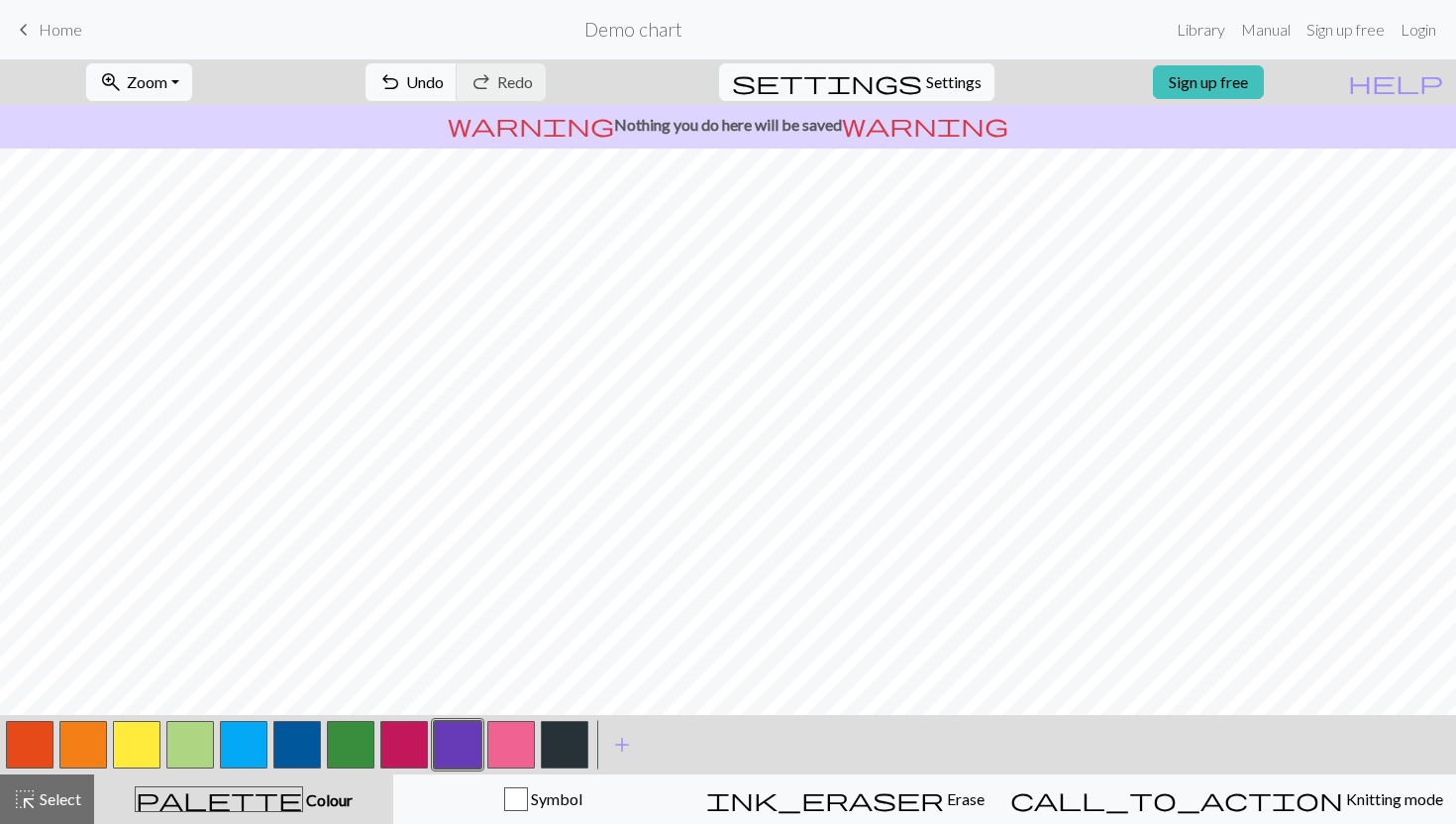 drag, startPoint x: 404, startPoint y: 736, endPoint x: 412, endPoint y: 724, distance: 14.422205 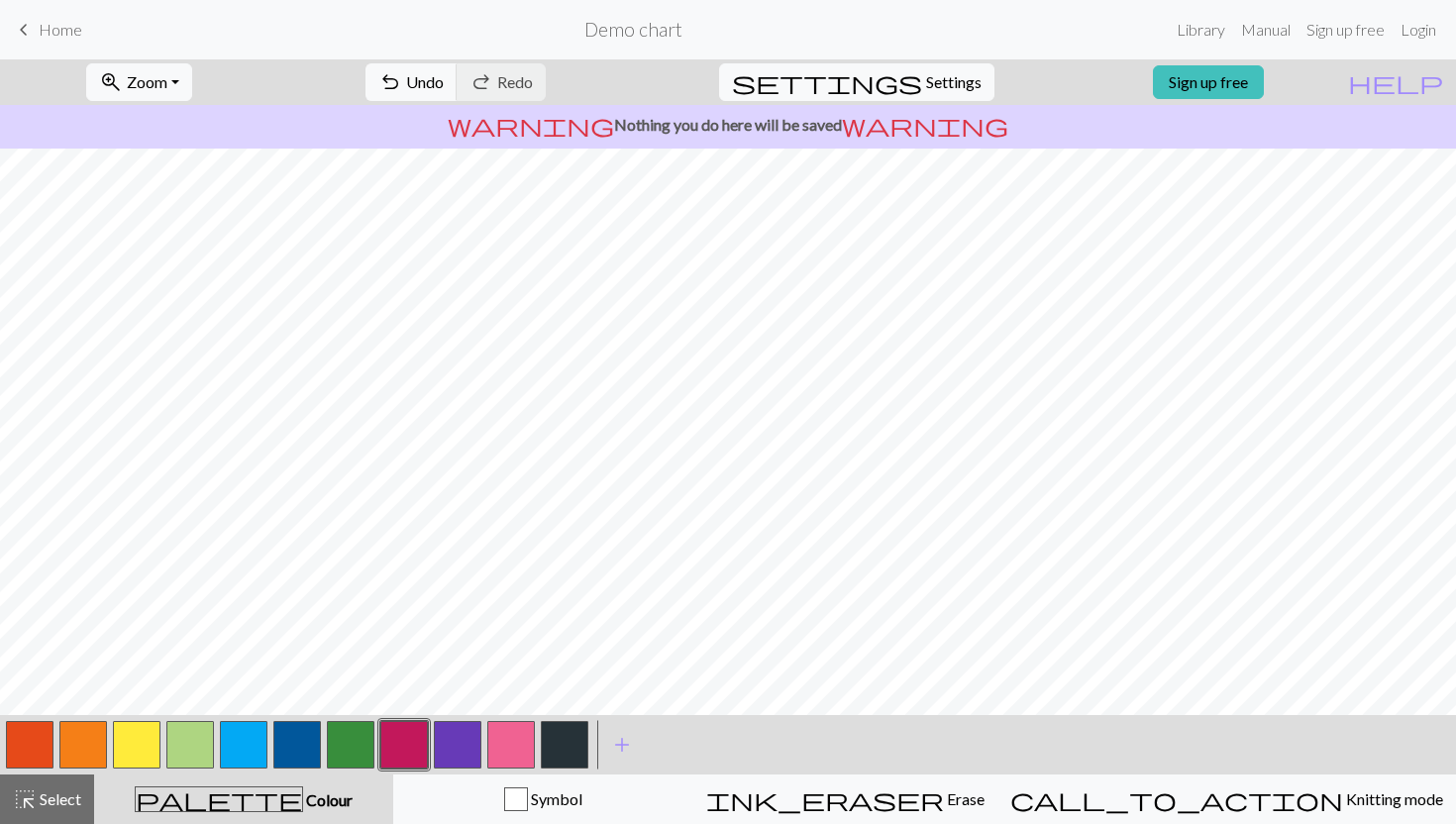 click at bounding box center [565, 745] 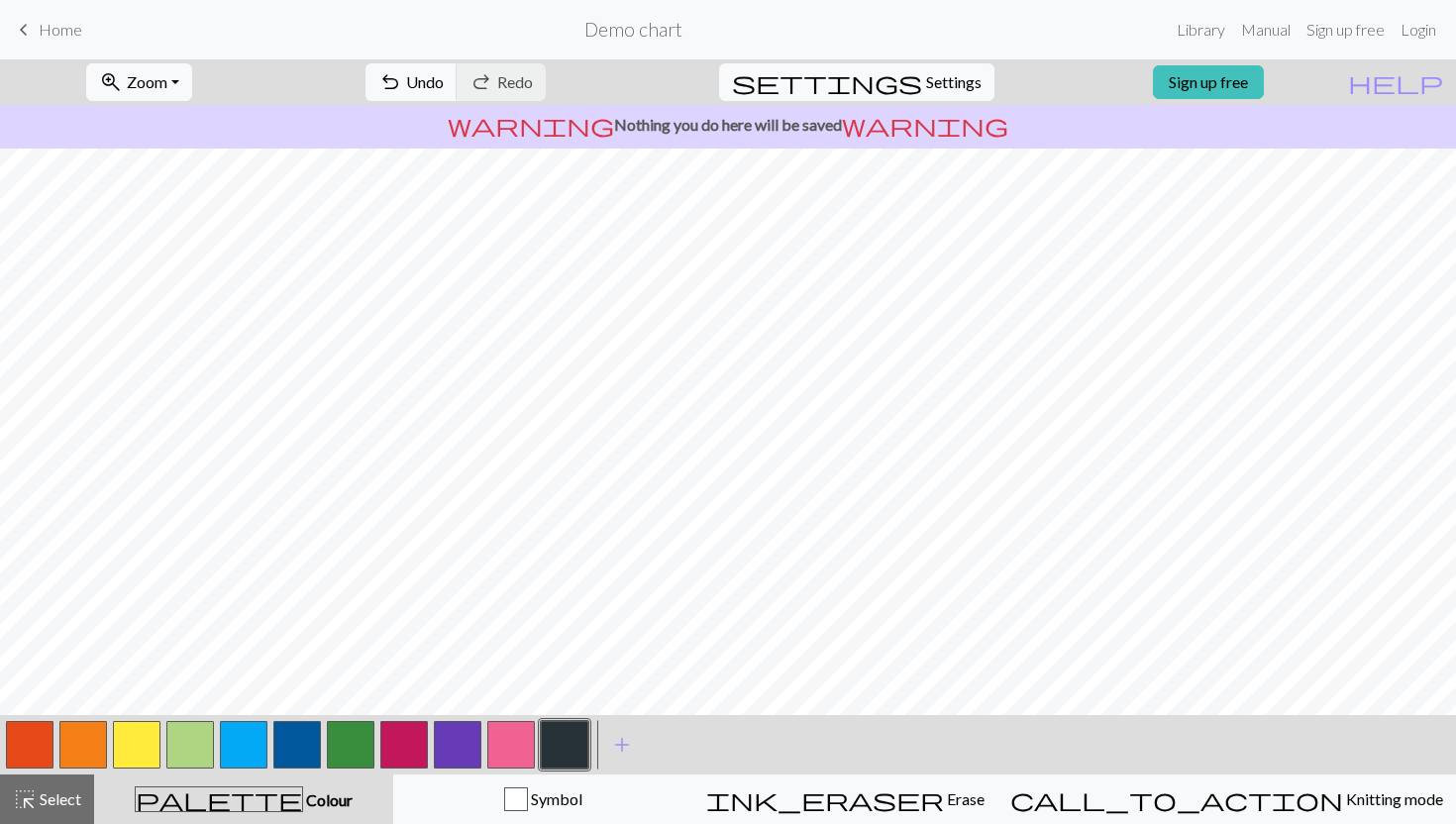 click at bounding box center [190, 745] 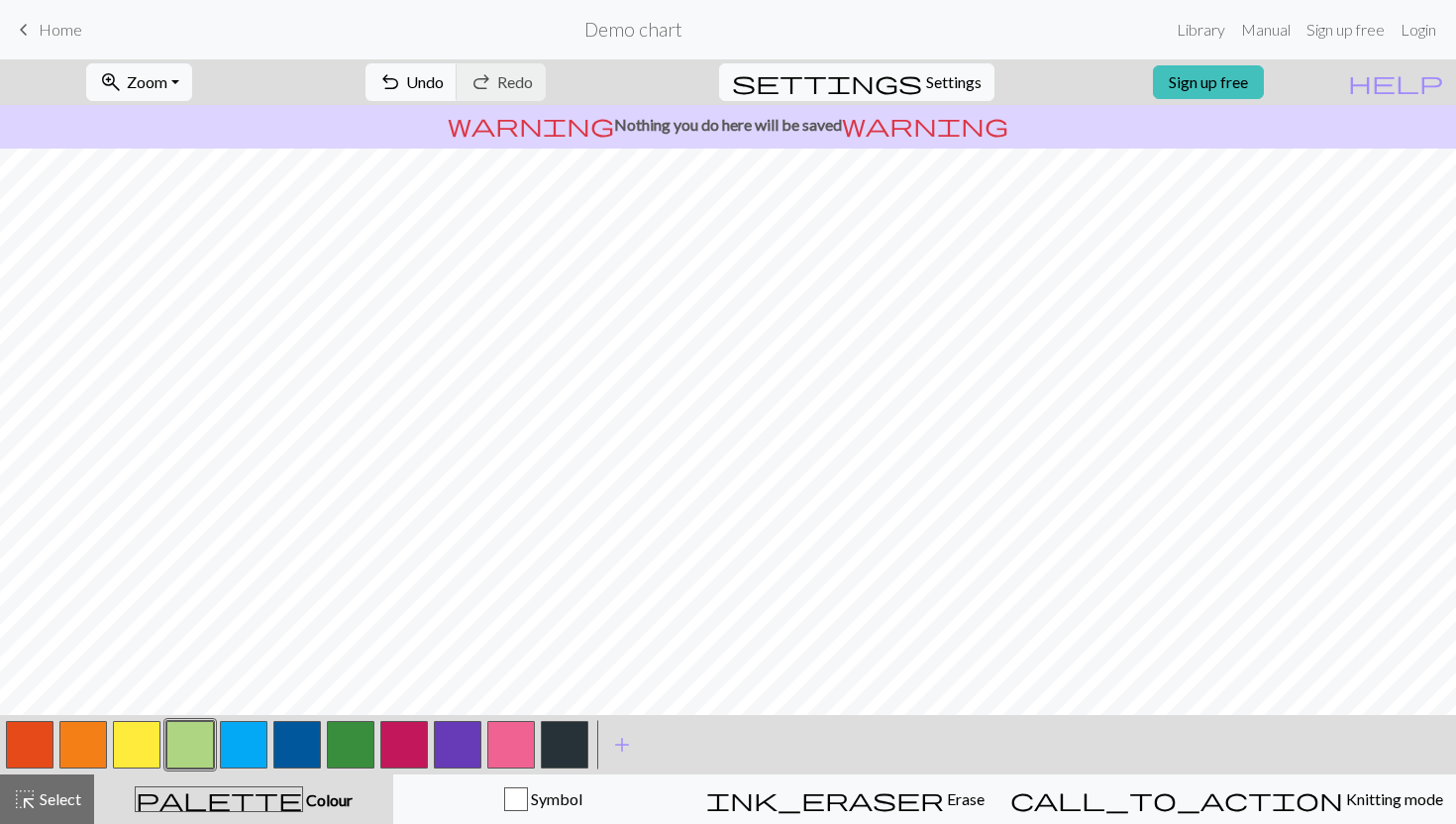 click at bounding box center (137, 745) 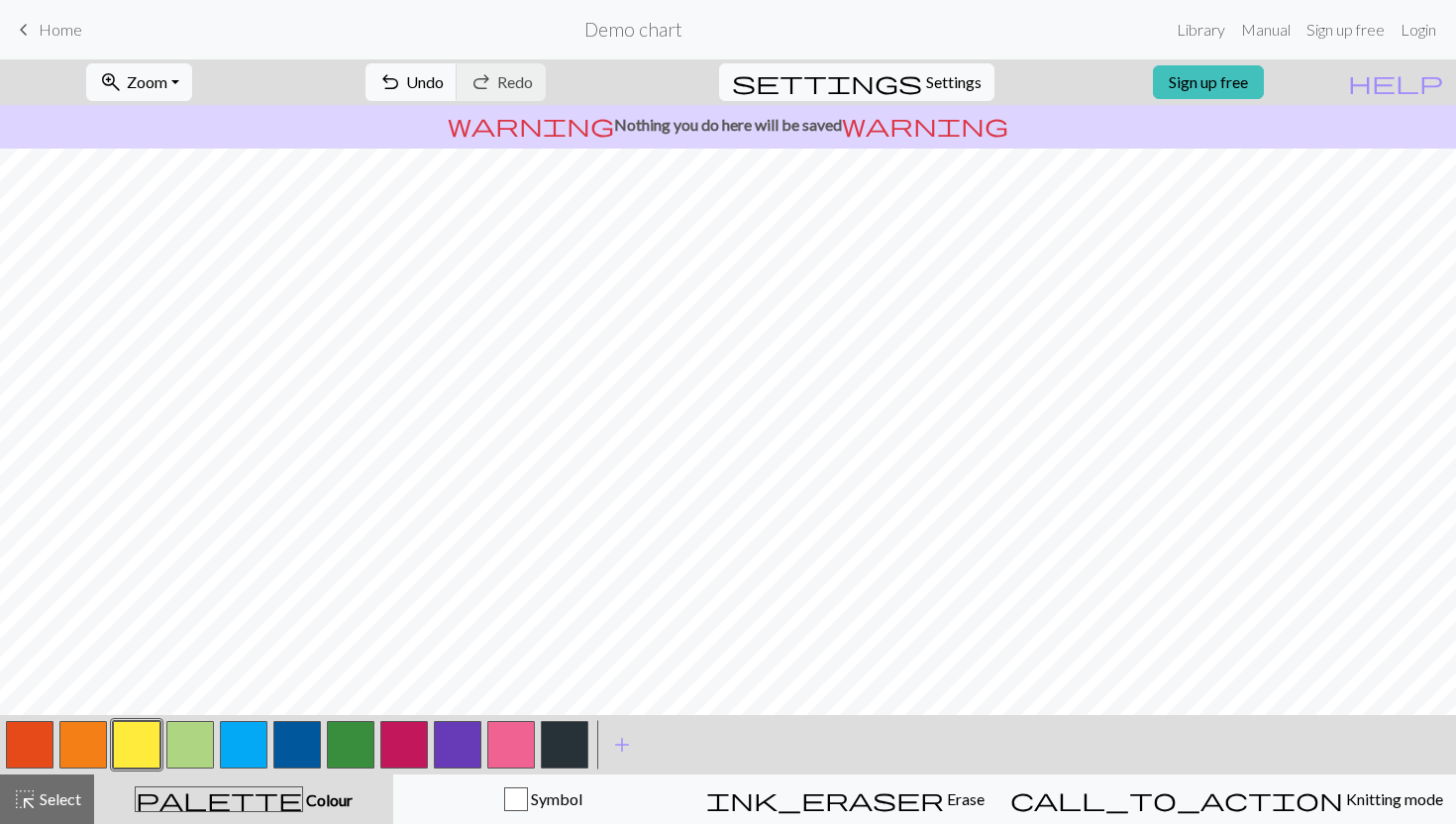 click at bounding box center [565, 745] 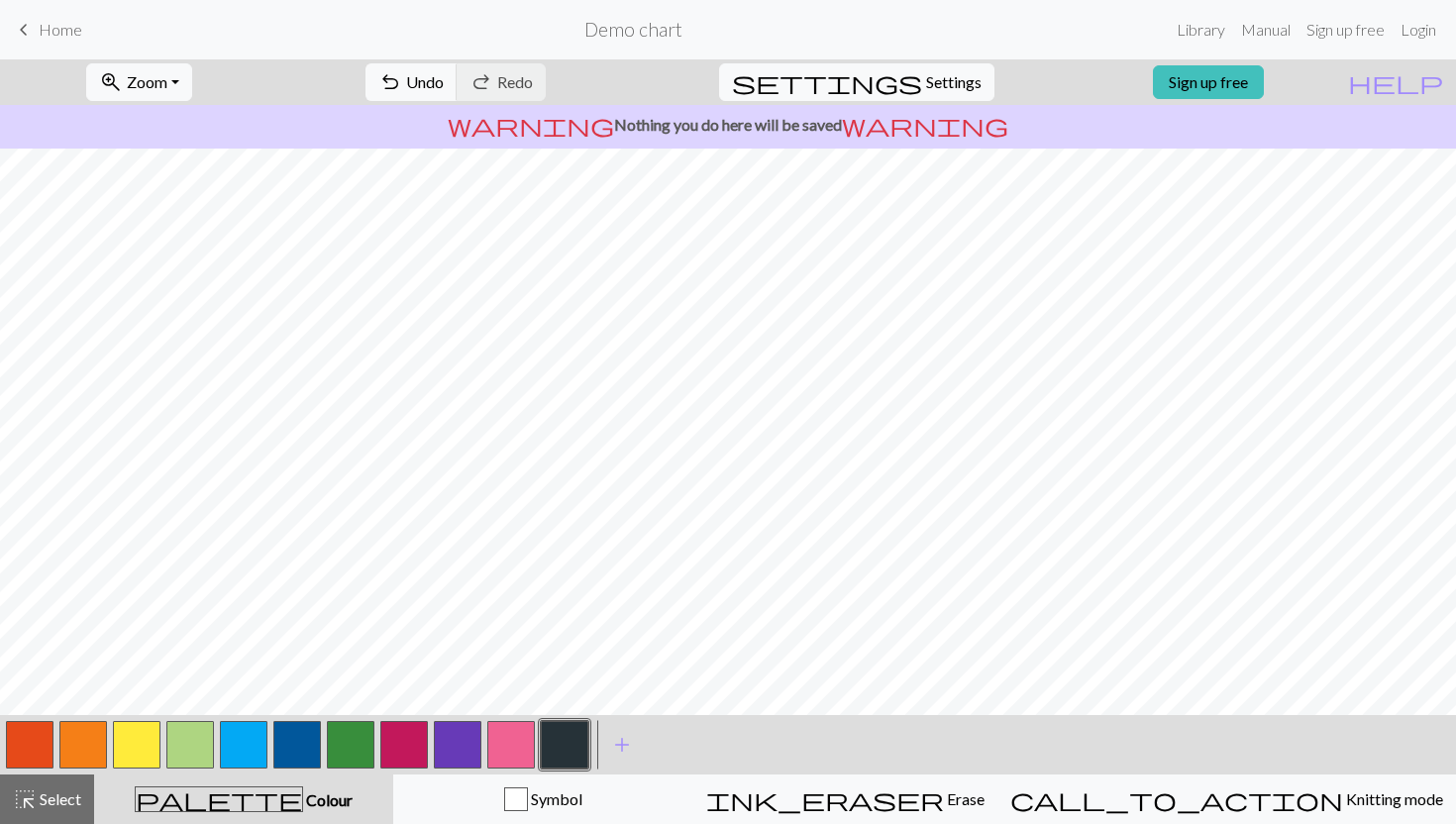 click at bounding box center [458, 745] 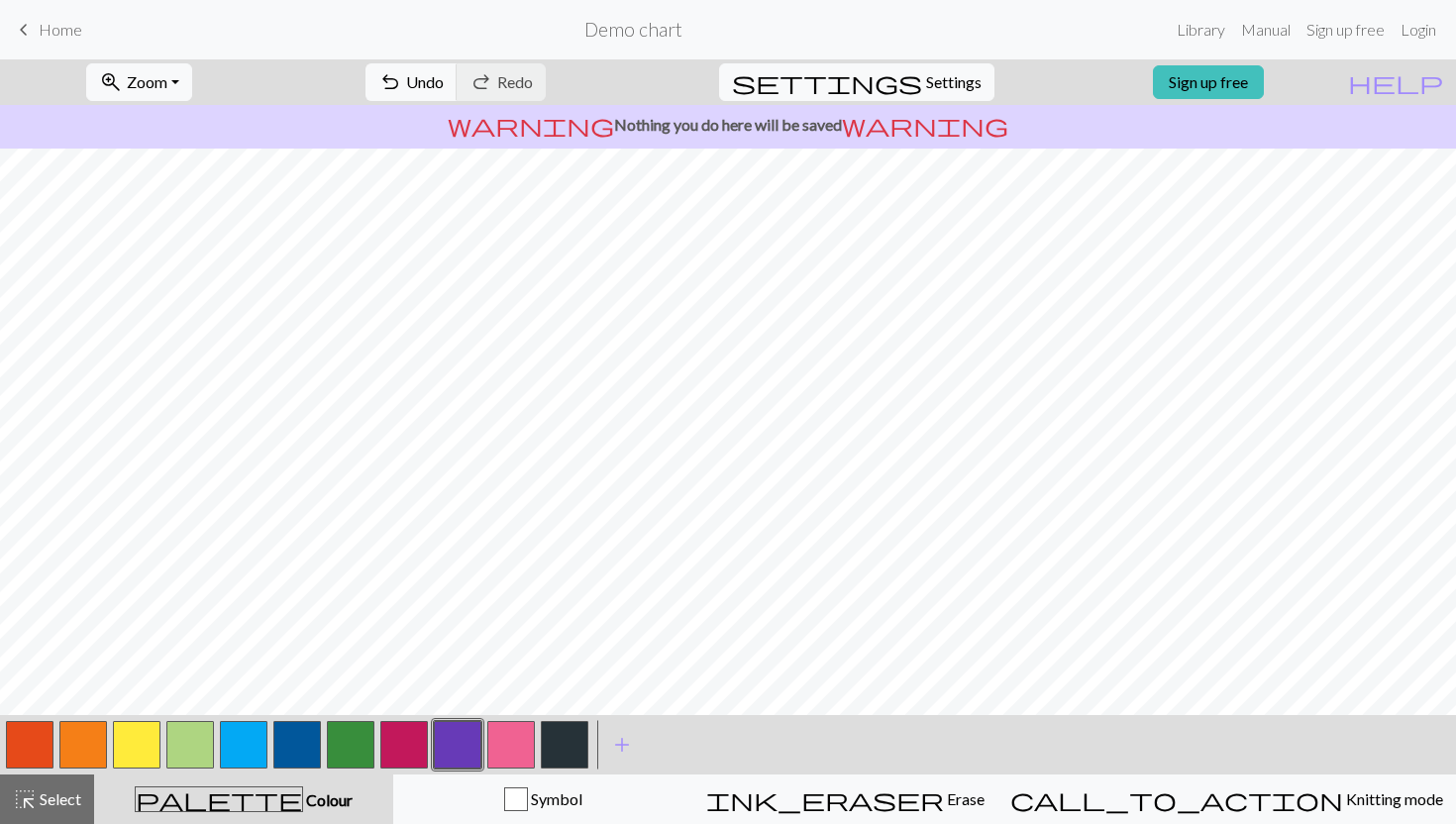 click at bounding box center (565, 745) 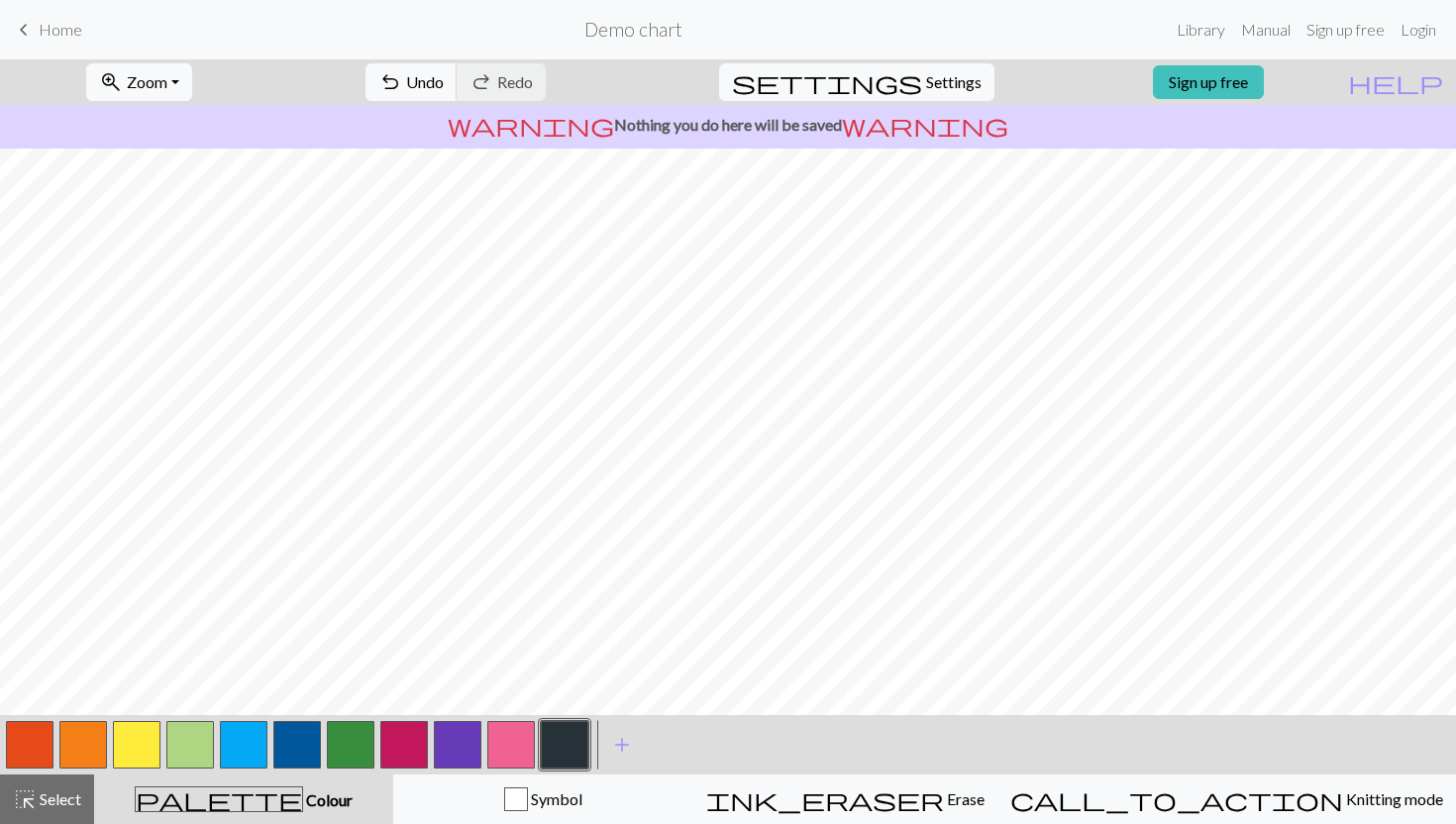 click at bounding box center (404, 745) 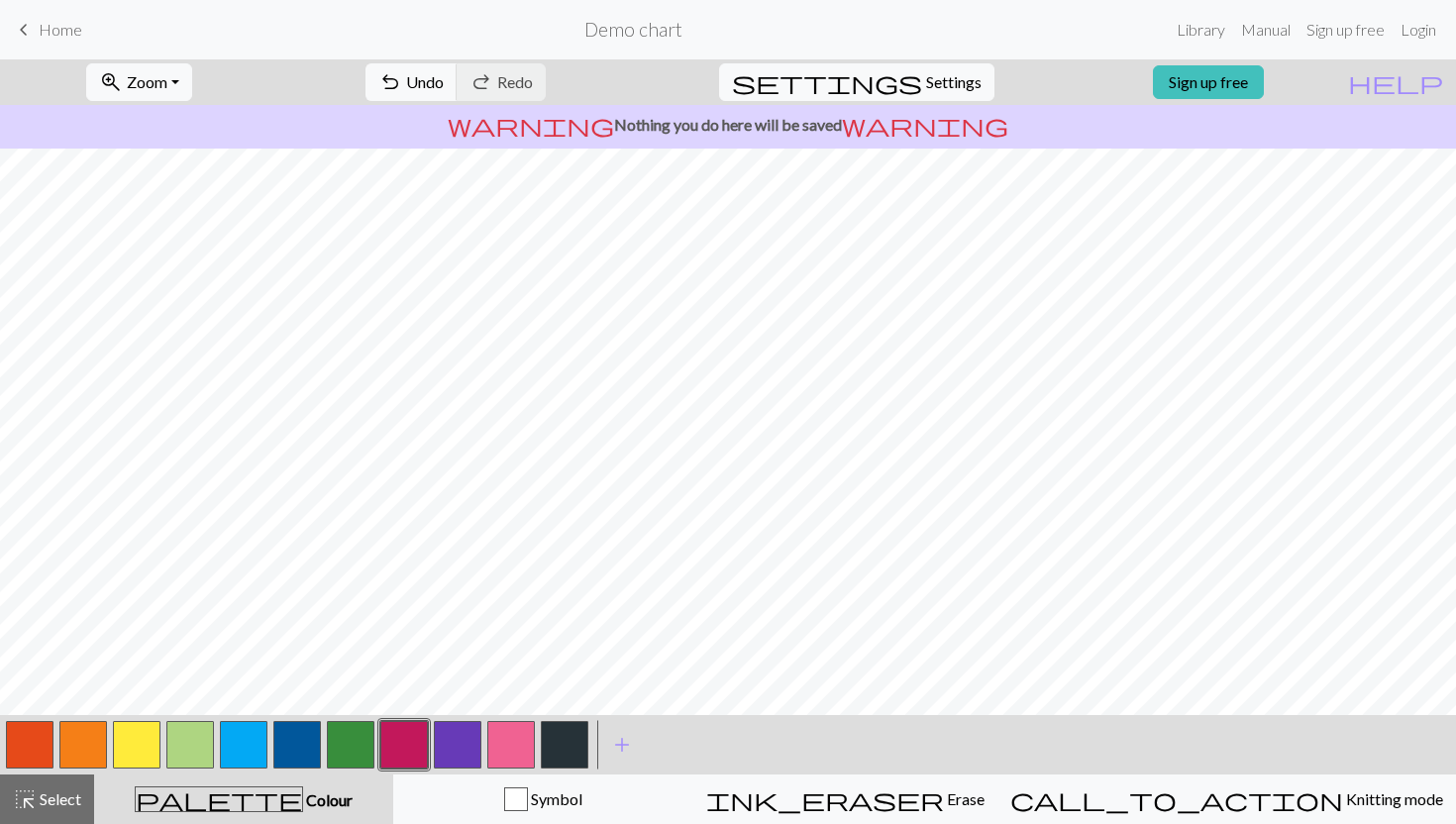 click at bounding box center [511, 745] 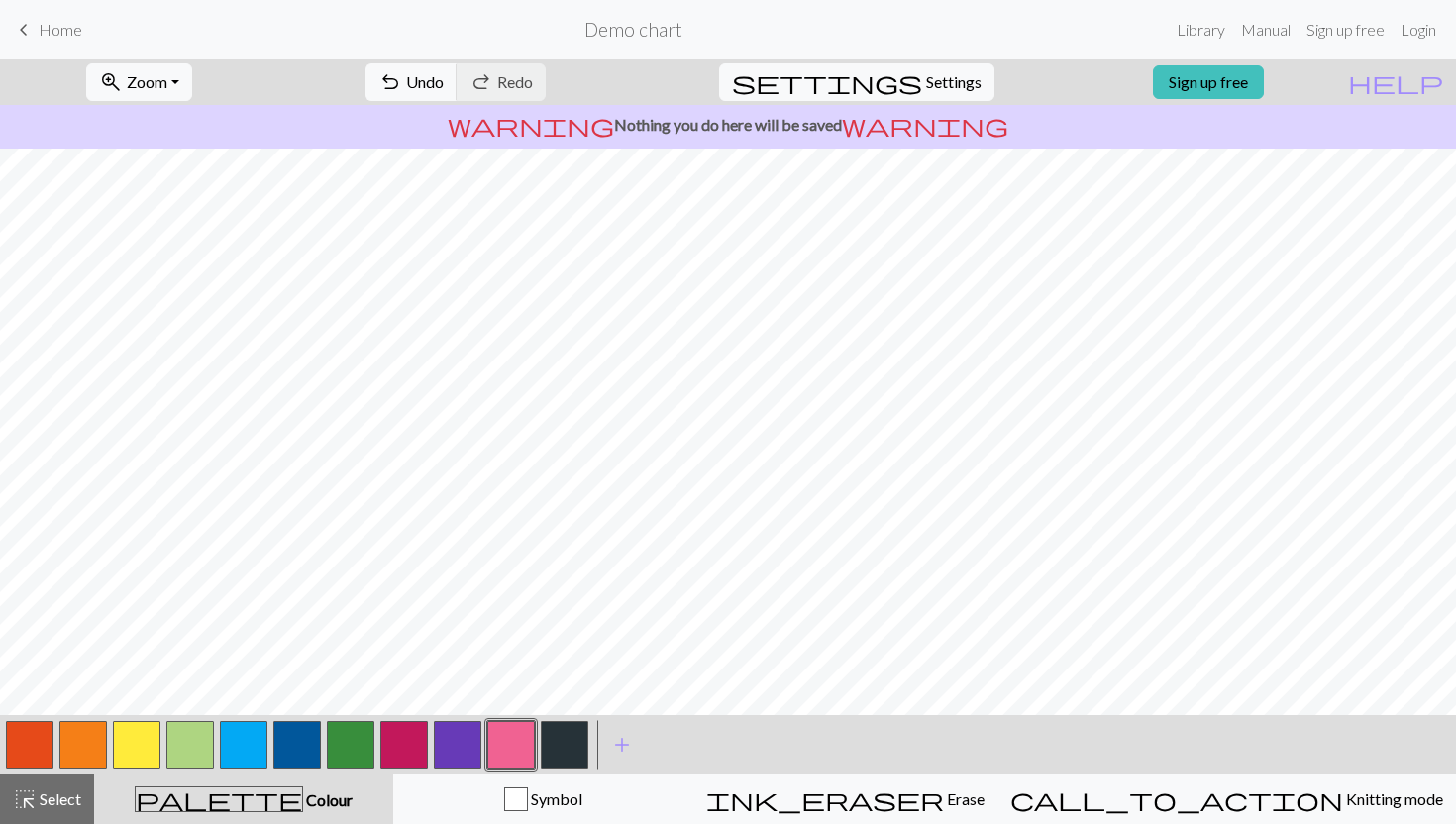 click at bounding box center [30, 745] 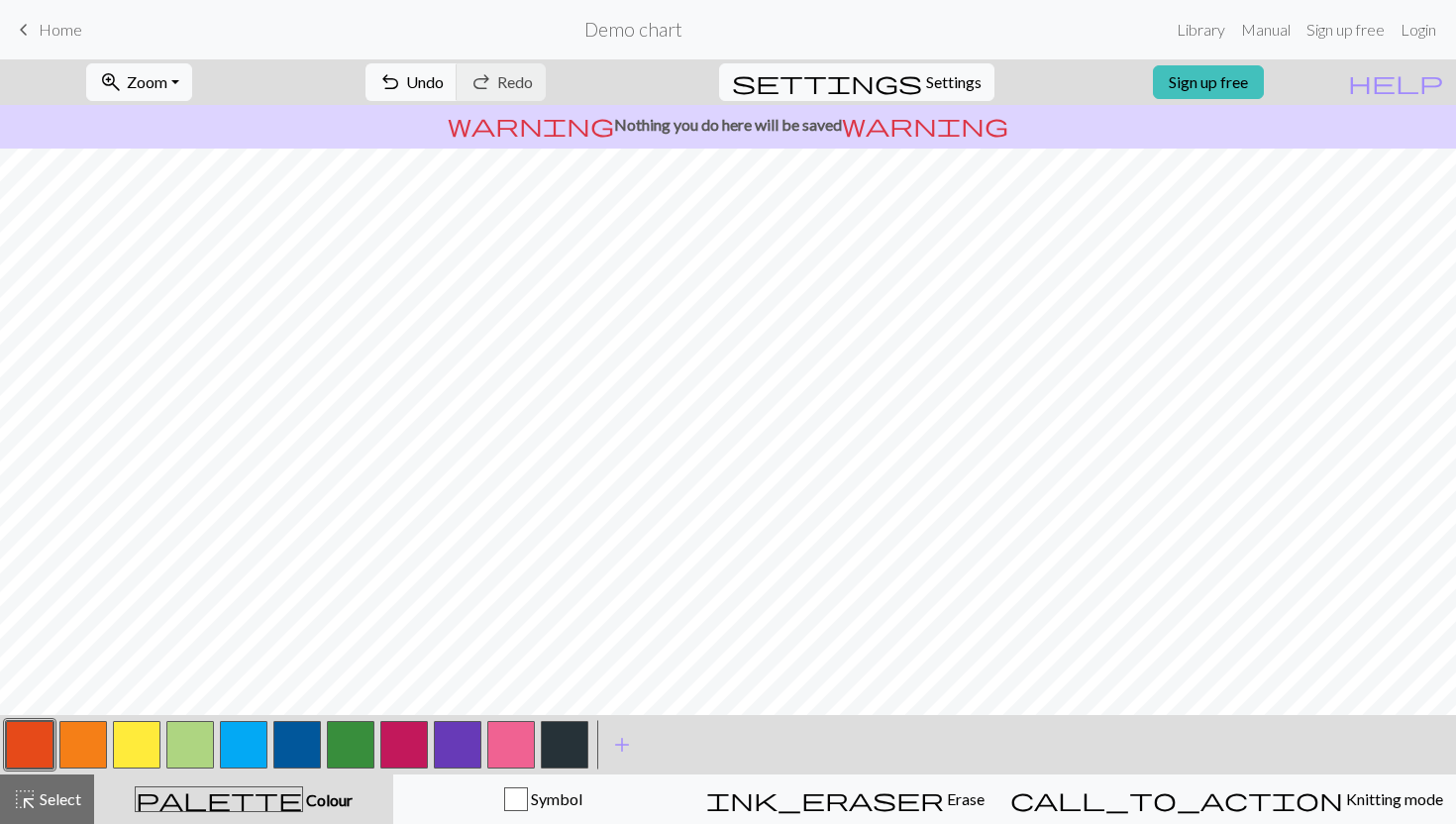 click at bounding box center (297, 745) 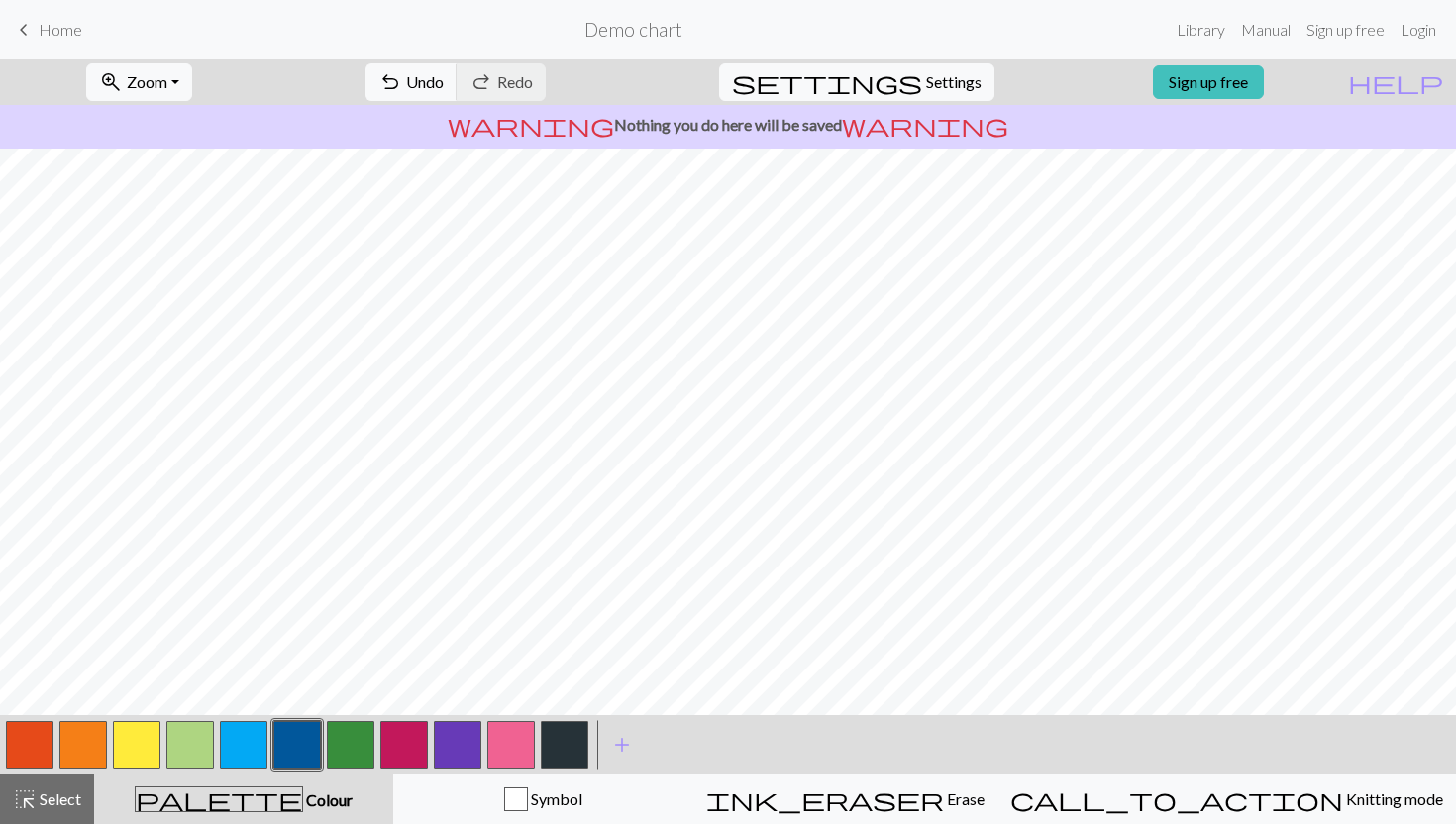 click at bounding box center [351, 745] 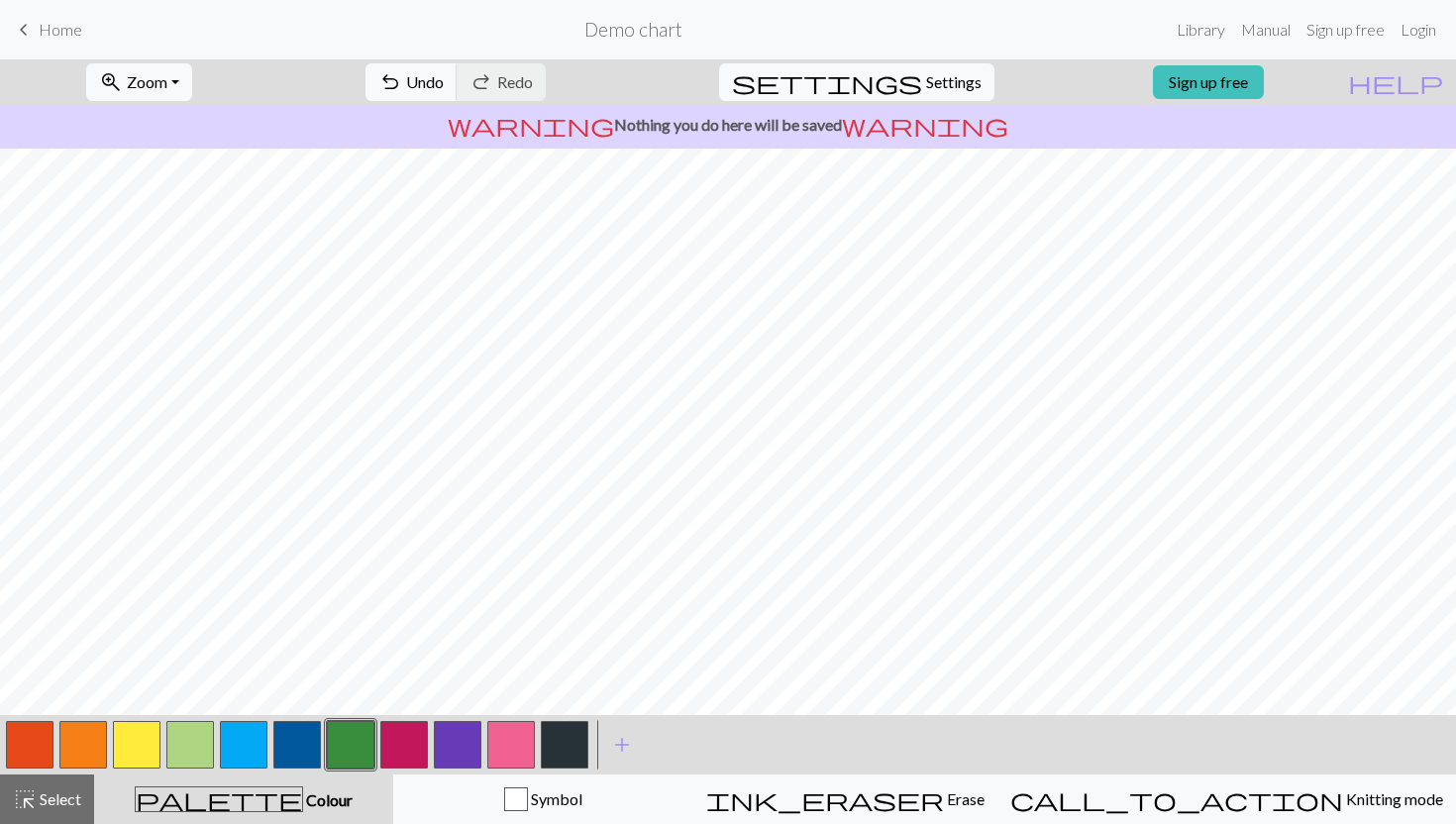 click at bounding box center (83, 745) 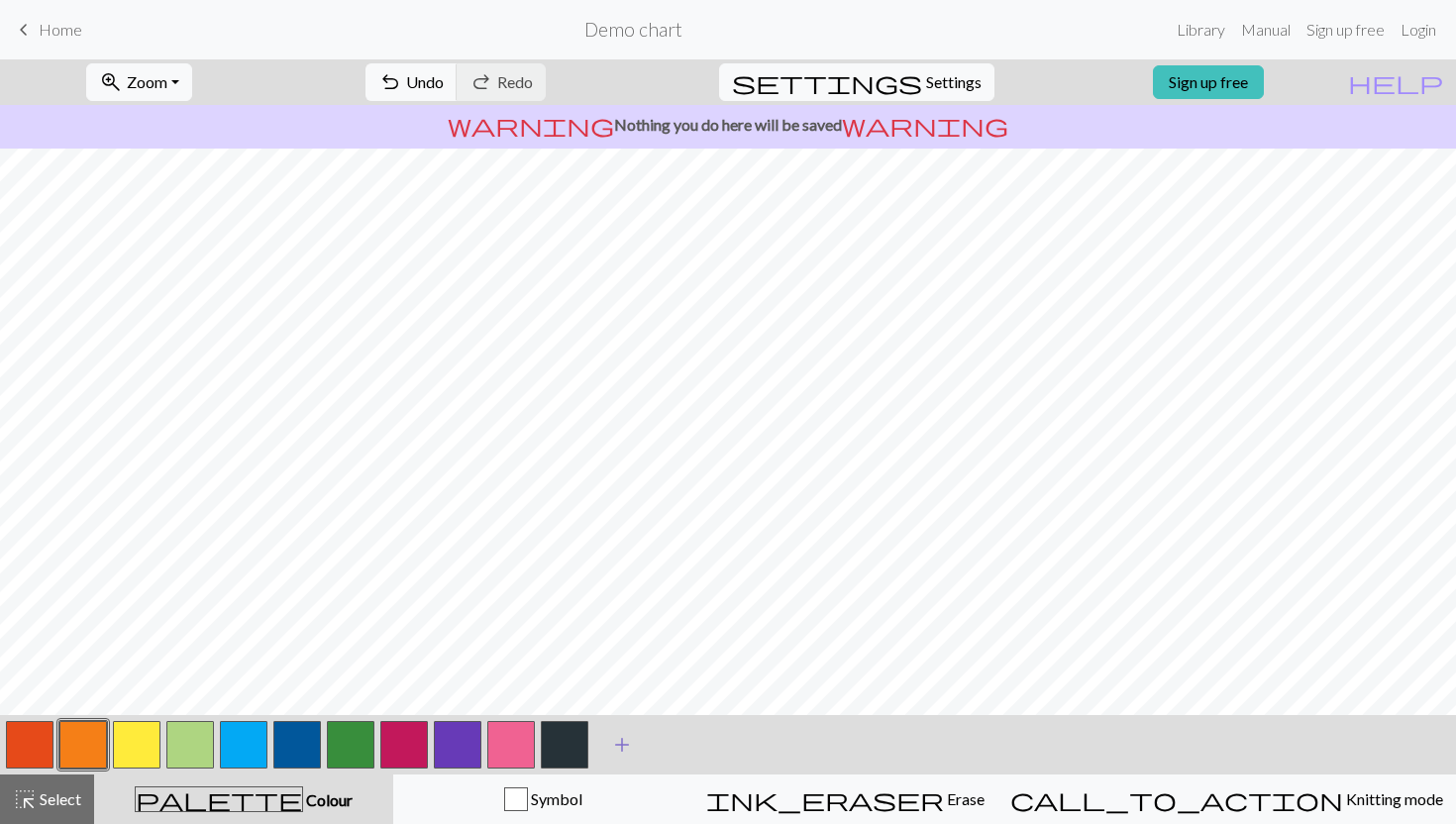 click on "add" at bounding box center (622, 745) 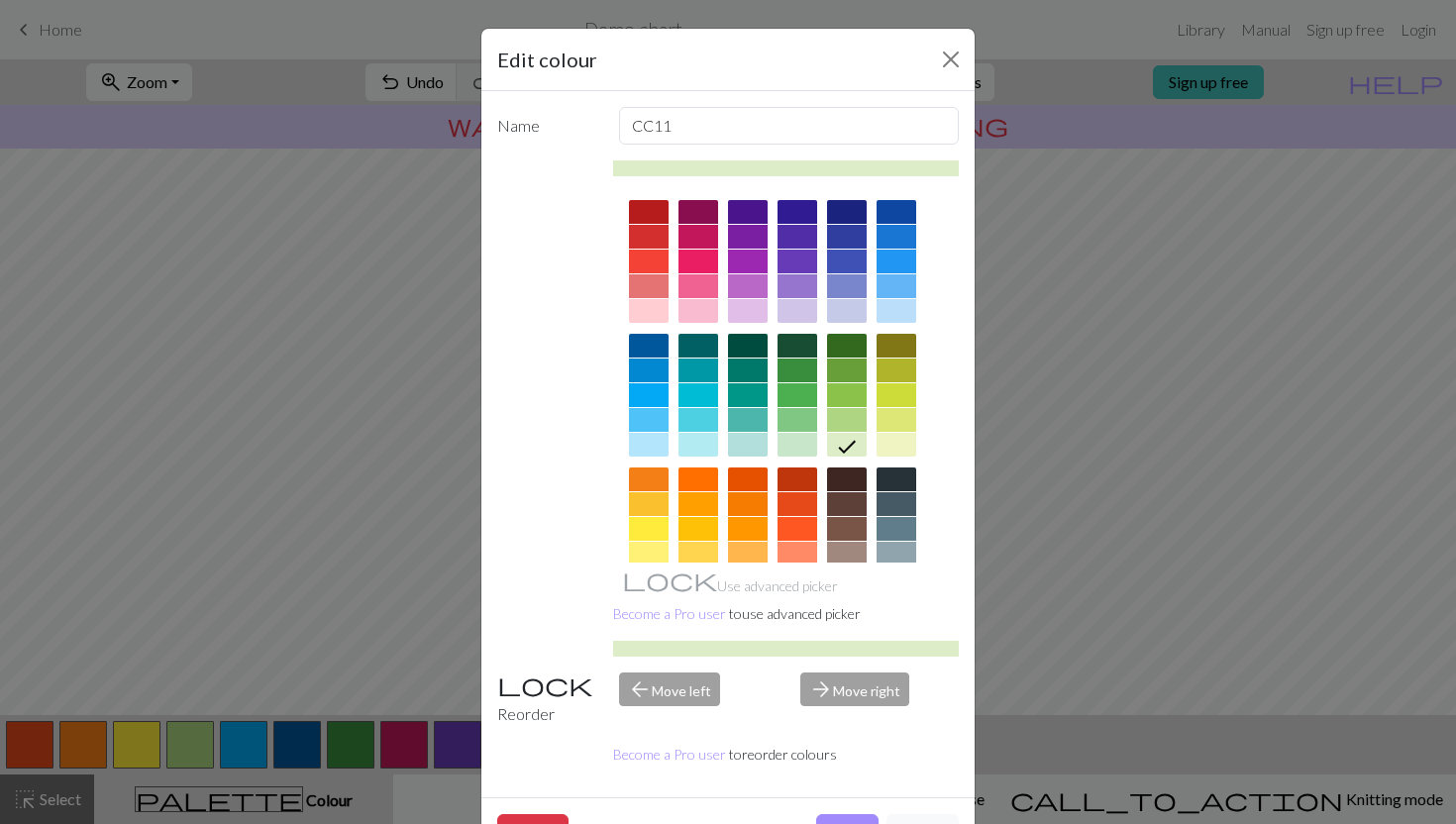 click at bounding box center (847, 529) 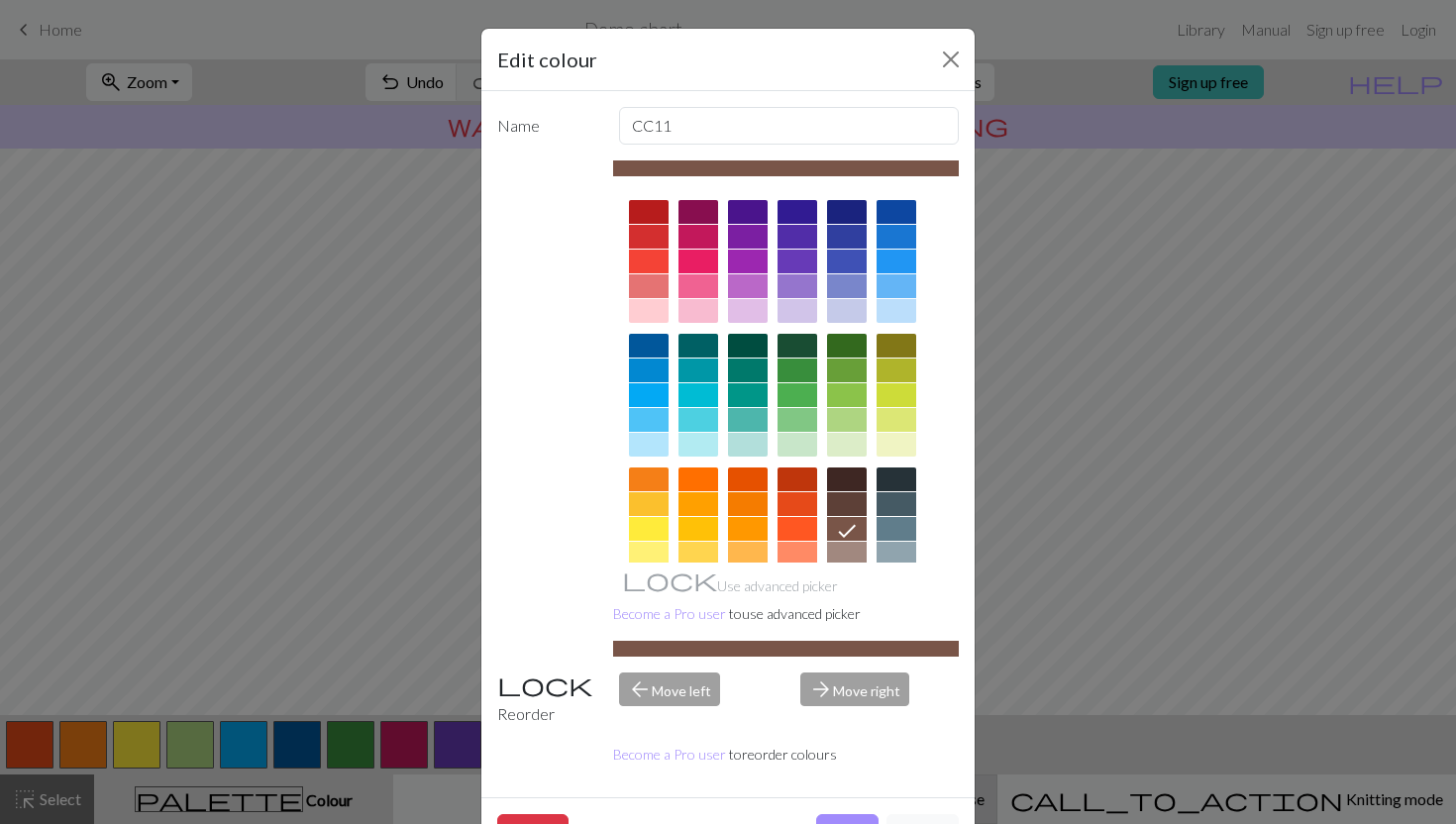 click on "Done" at bounding box center (847, 833) 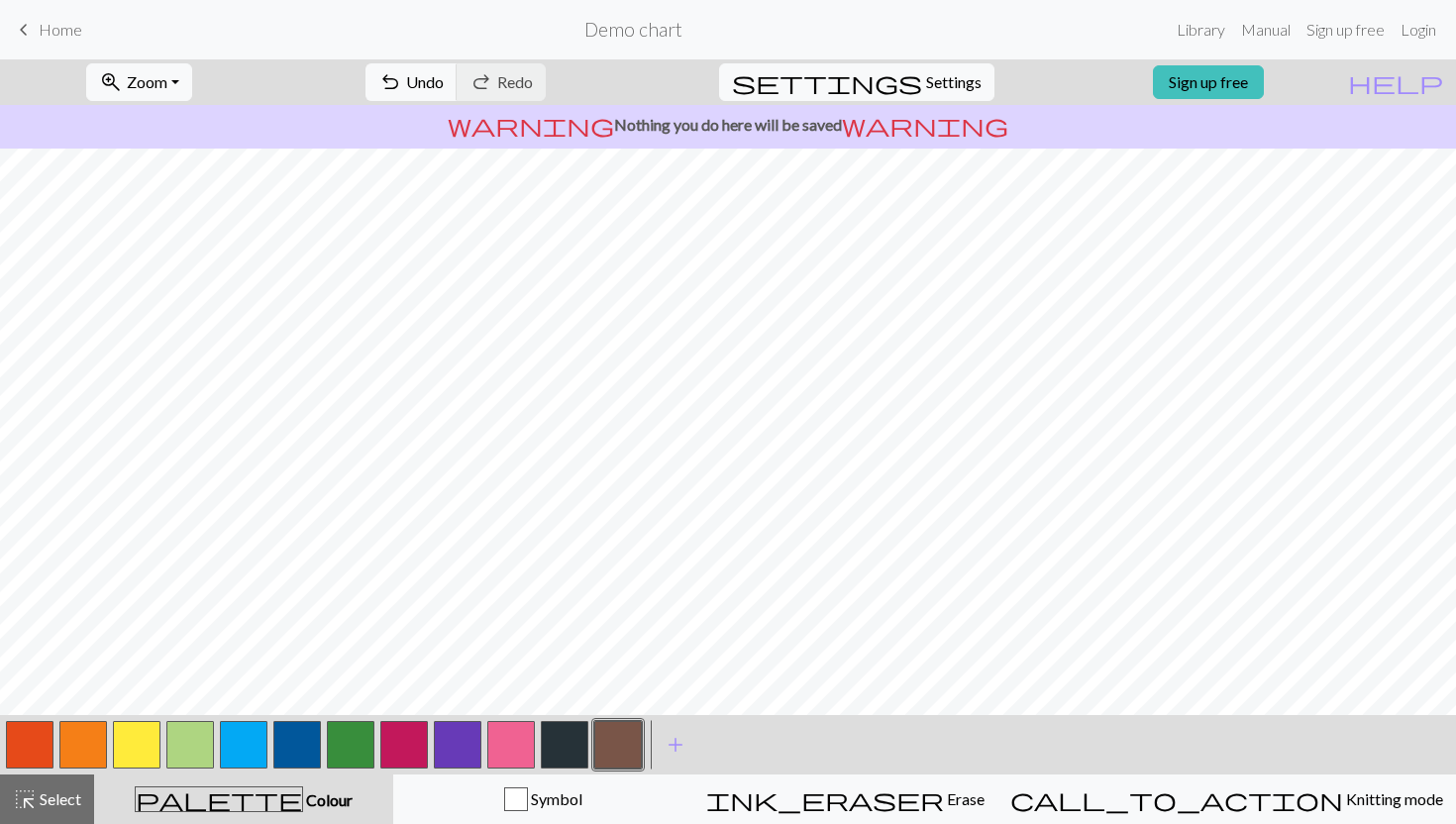 drag, startPoint x: 134, startPoint y: 735, endPoint x: 150, endPoint y: 729, distance: 17.088007 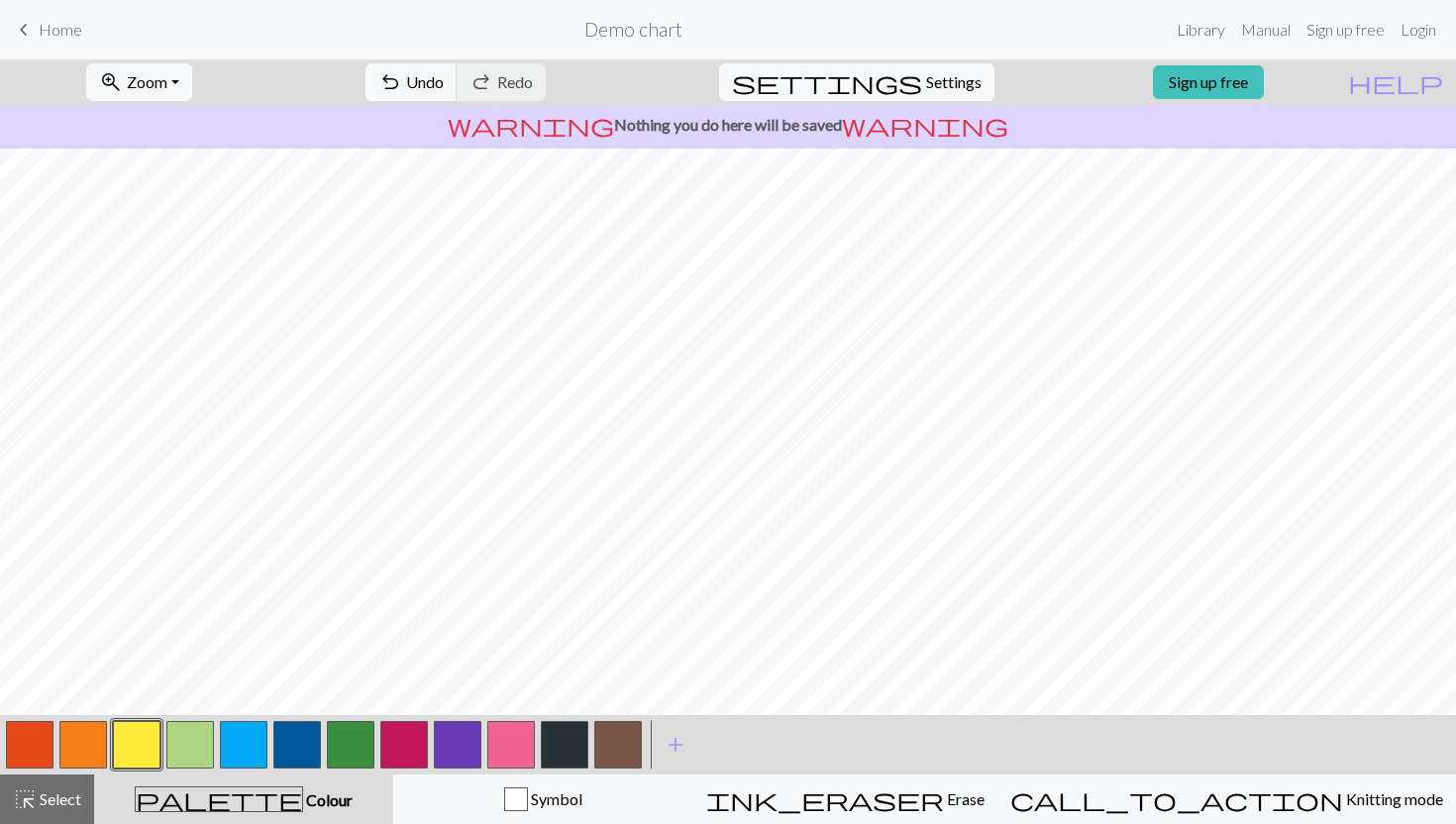 click at bounding box center [404, 745] 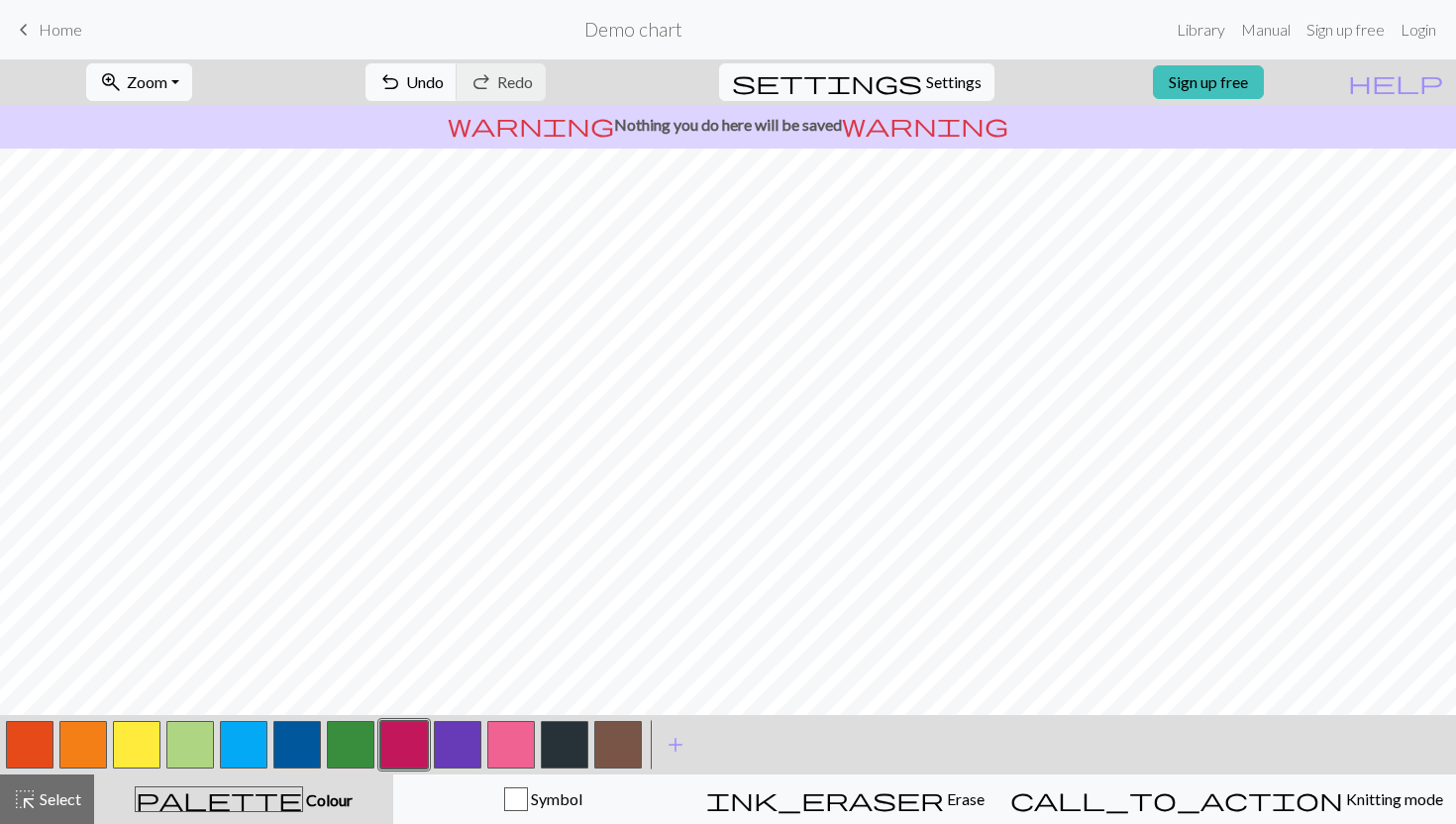 click at bounding box center [30, 745] 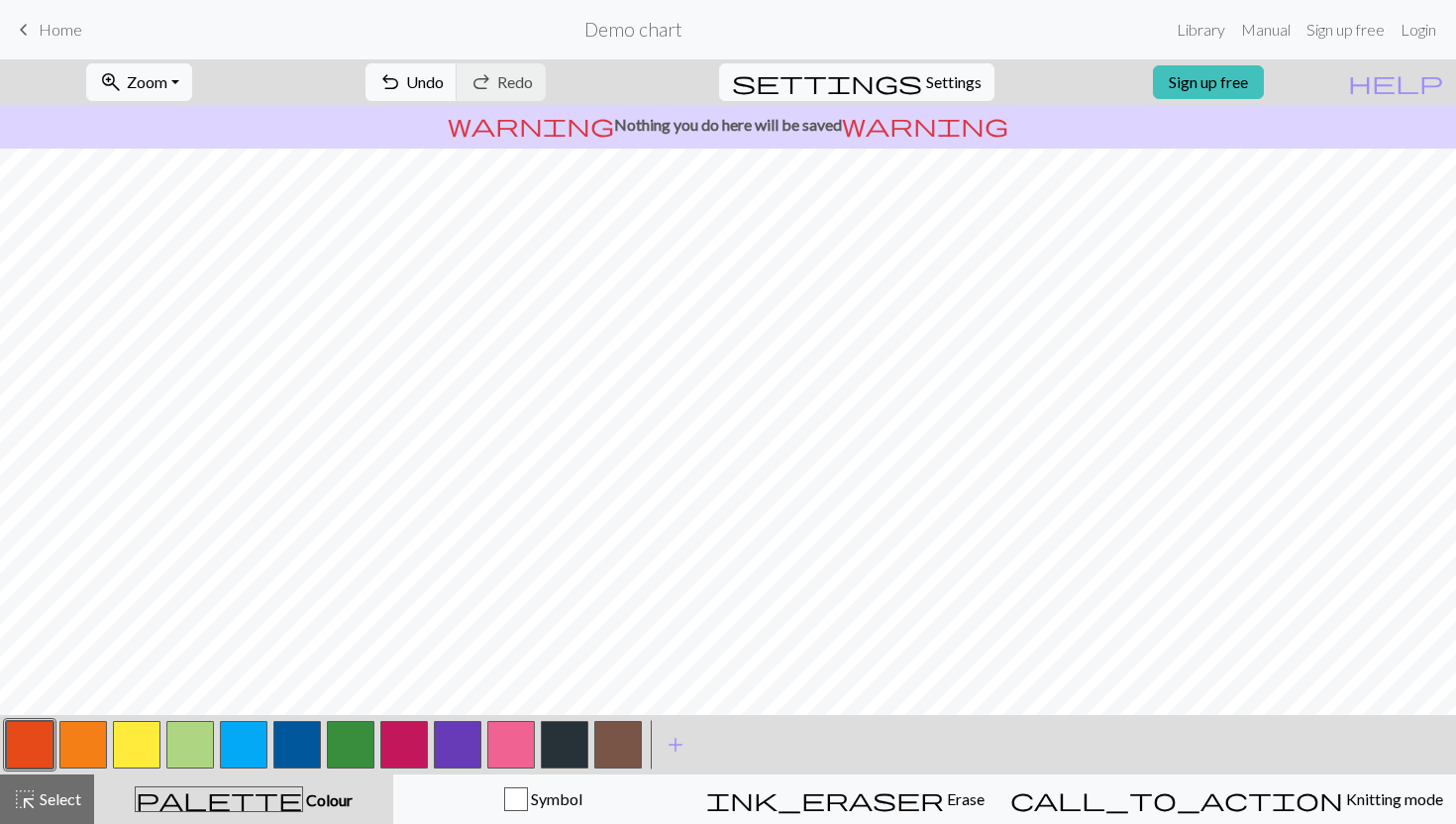 drag, startPoint x: 348, startPoint y: 750, endPoint x: 364, endPoint y: 730, distance: 25.6125 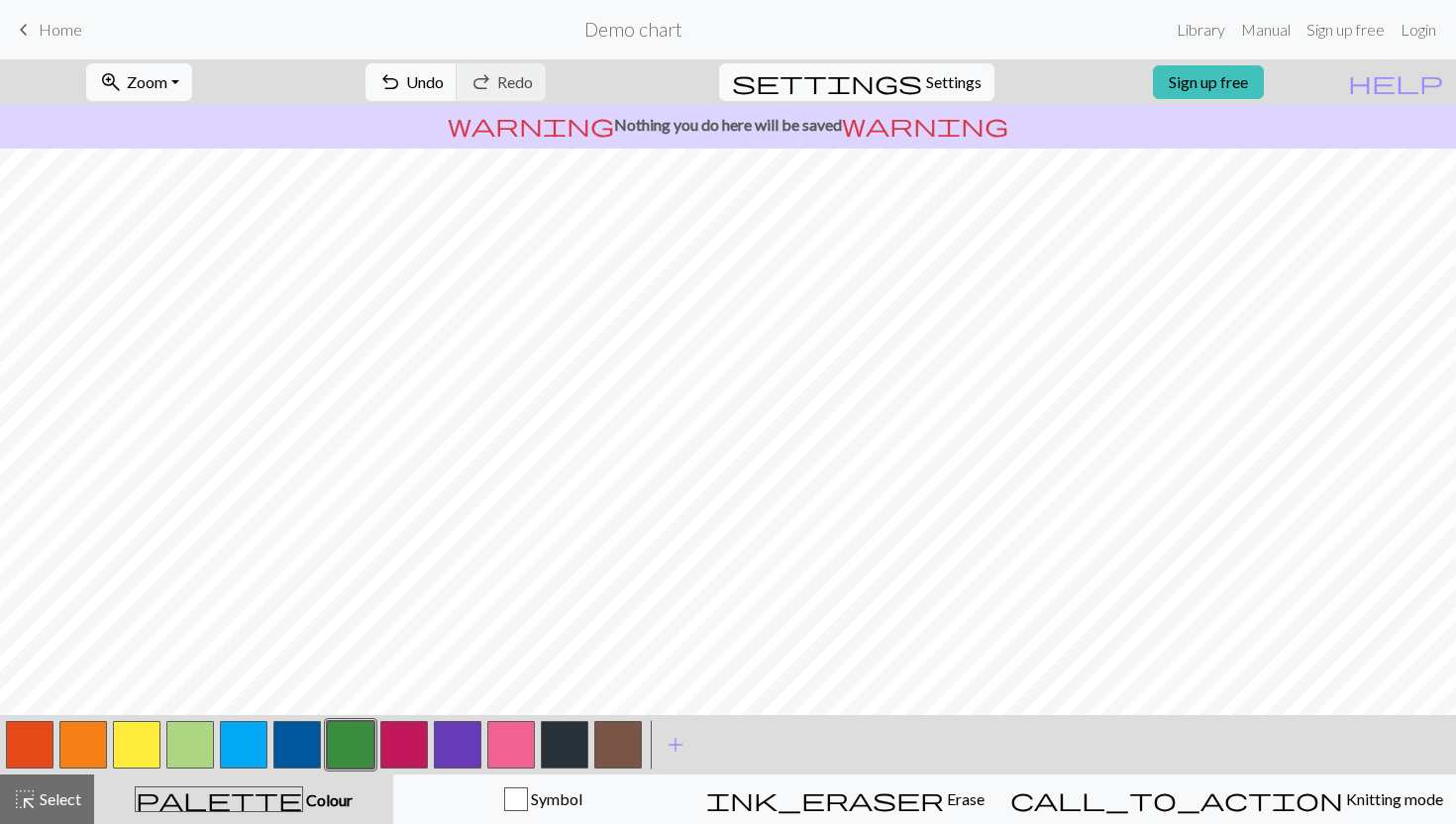 drag, startPoint x: 240, startPoint y: 741, endPoint x: 258, endPoint y: 726, distance: 23.43075 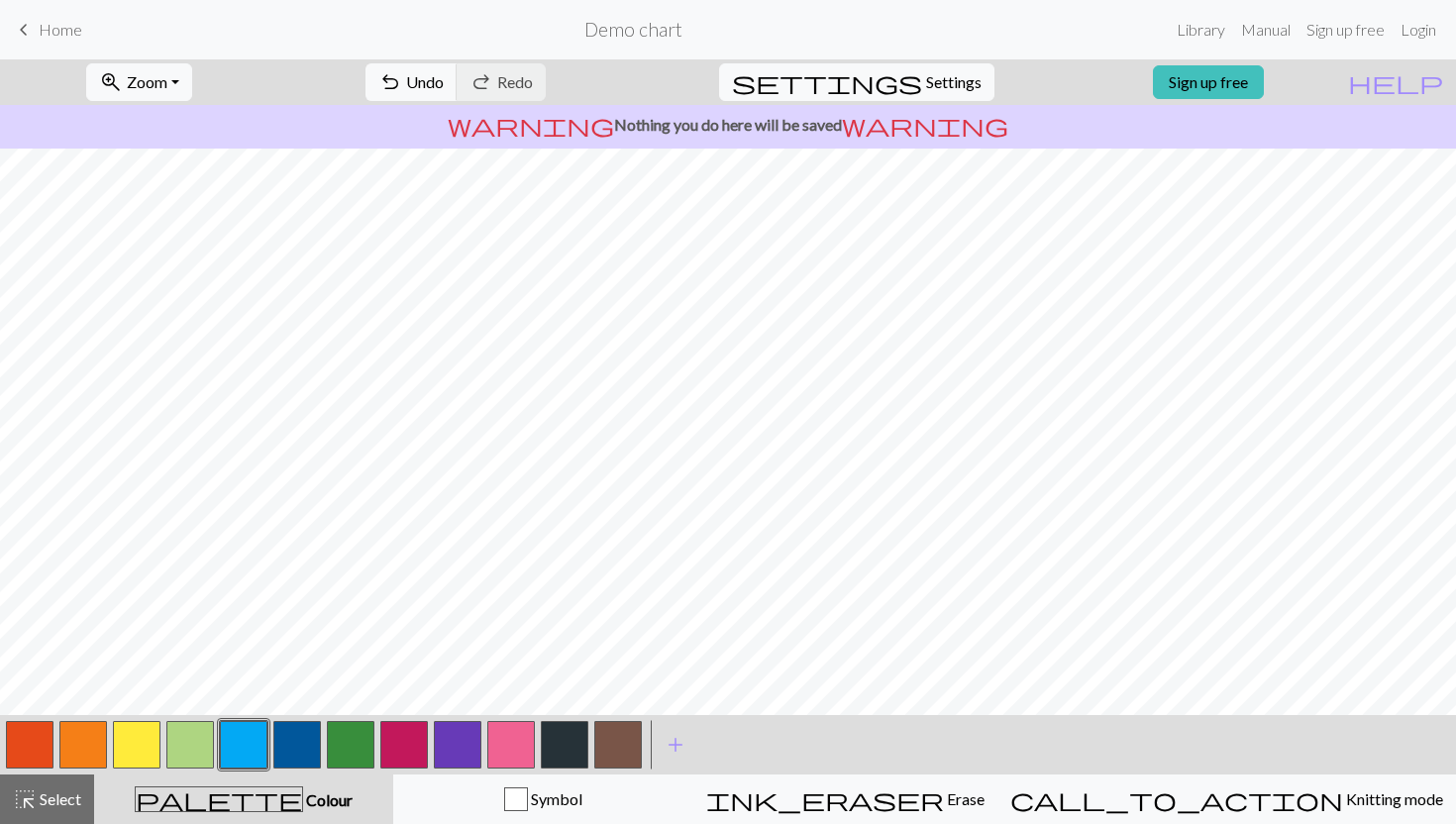 click at bounding box center (458, 745) 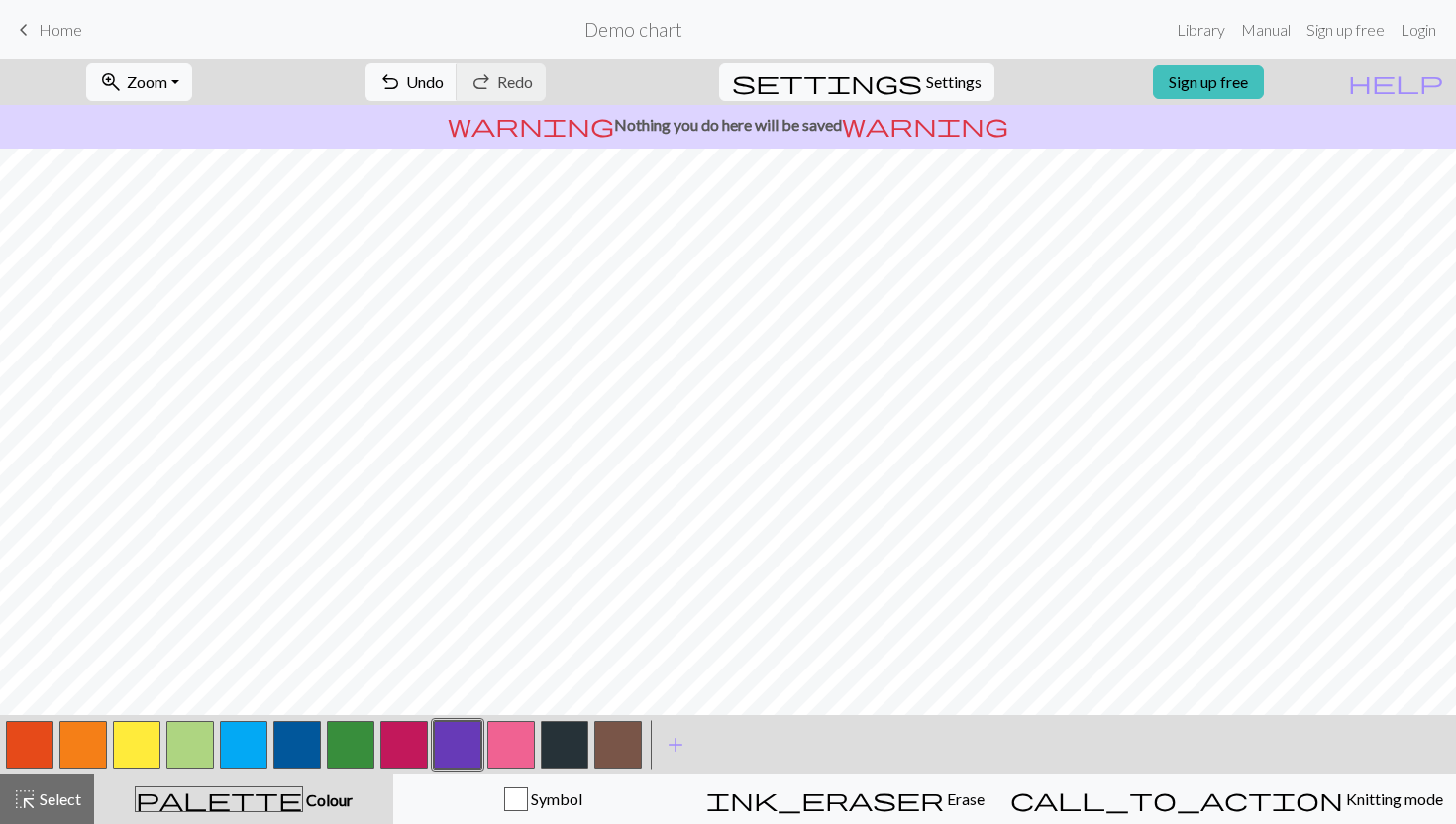 click at bounding box center (404, 745) 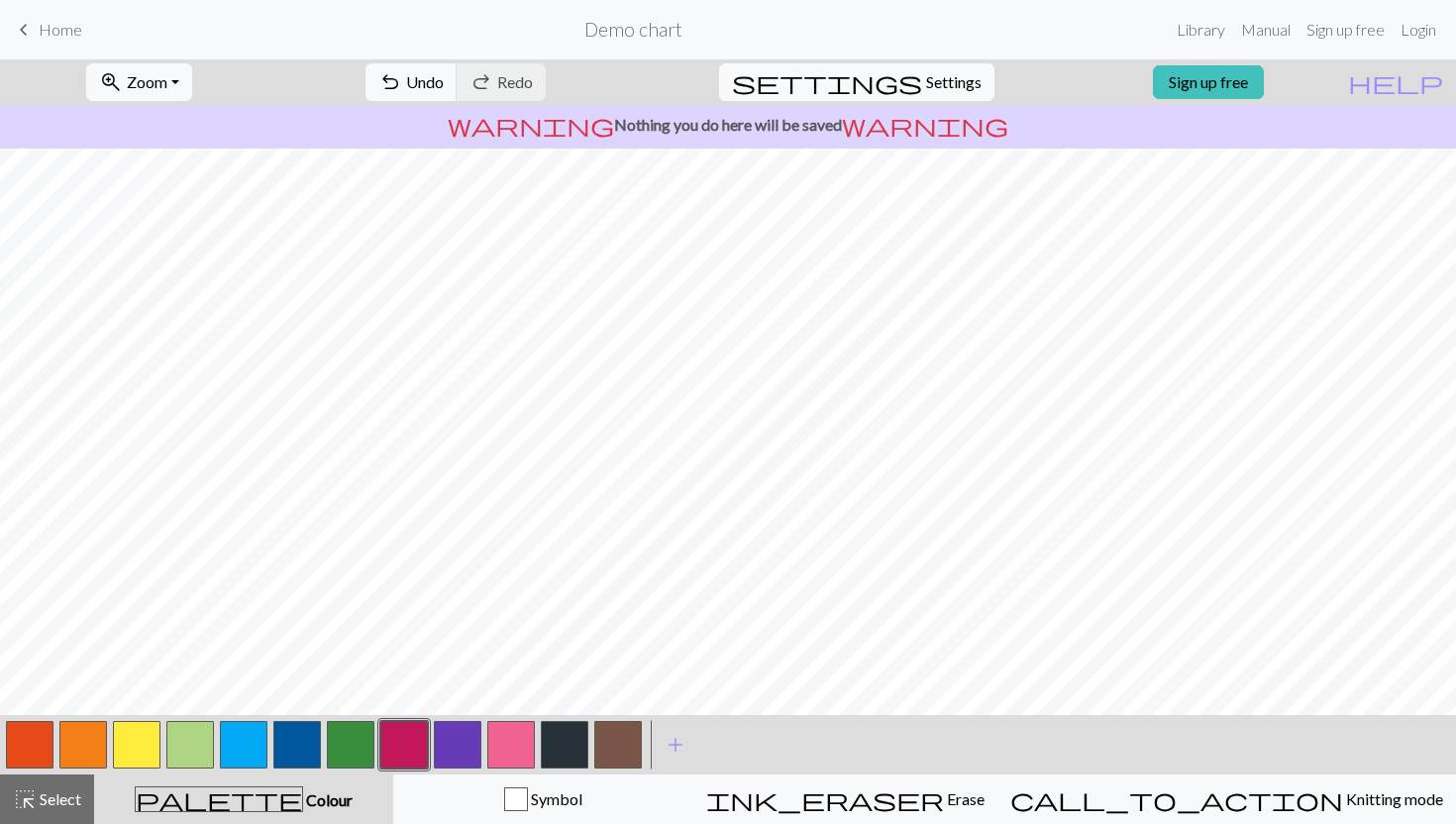 click at bounding box center (351, 745) 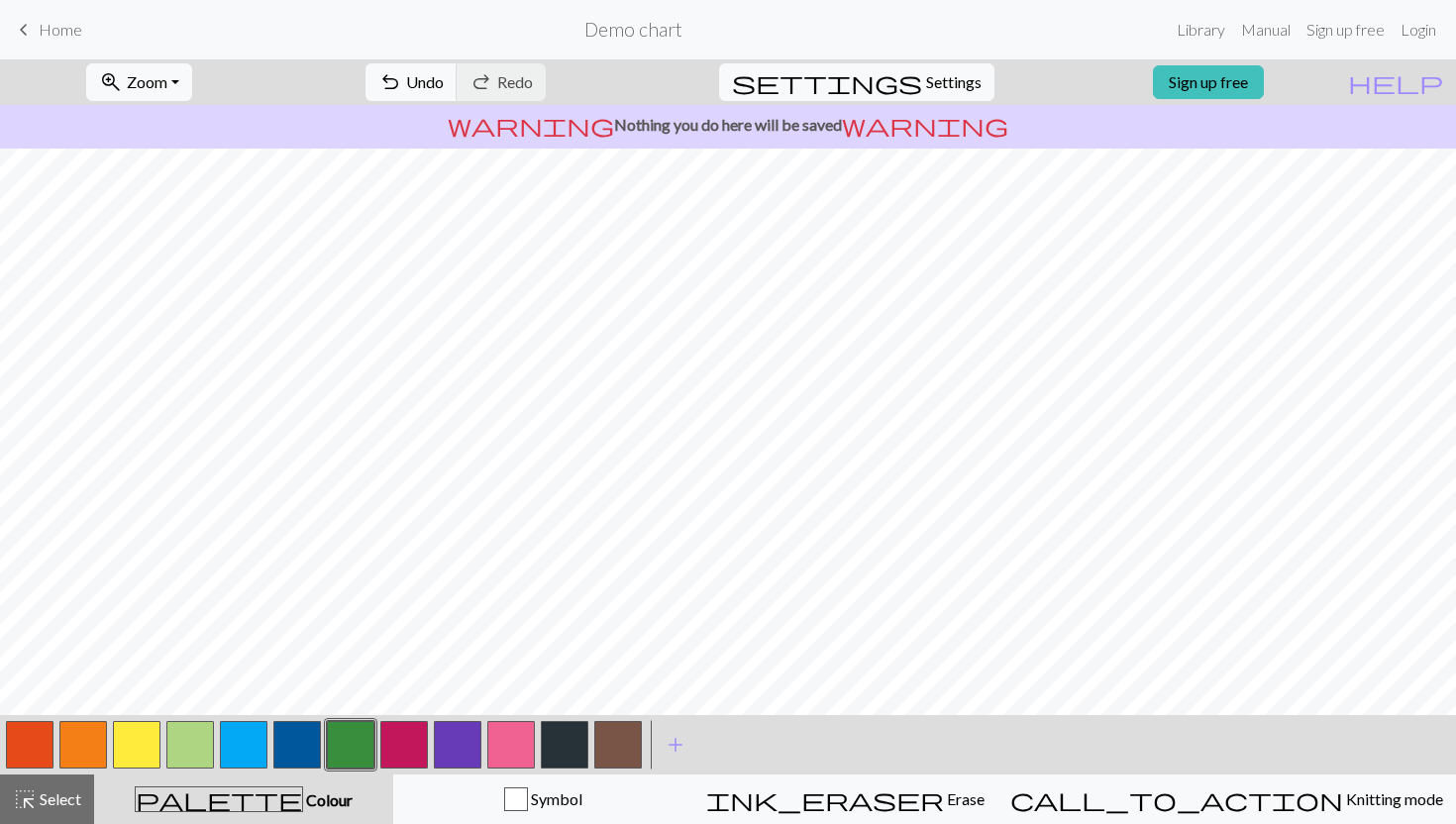 click at bounding box center [137, 745] 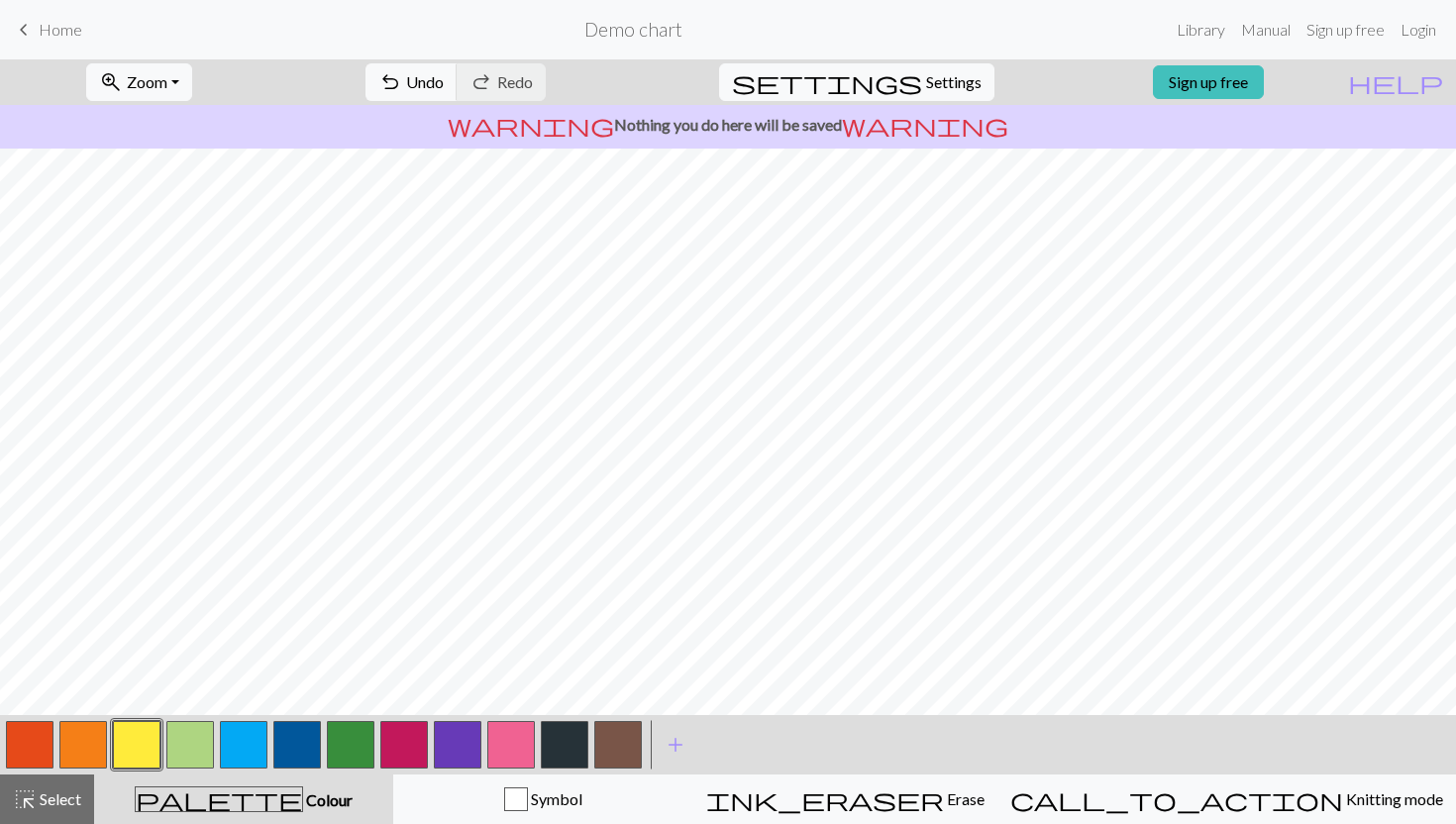 click at bounding box center (190, 745) 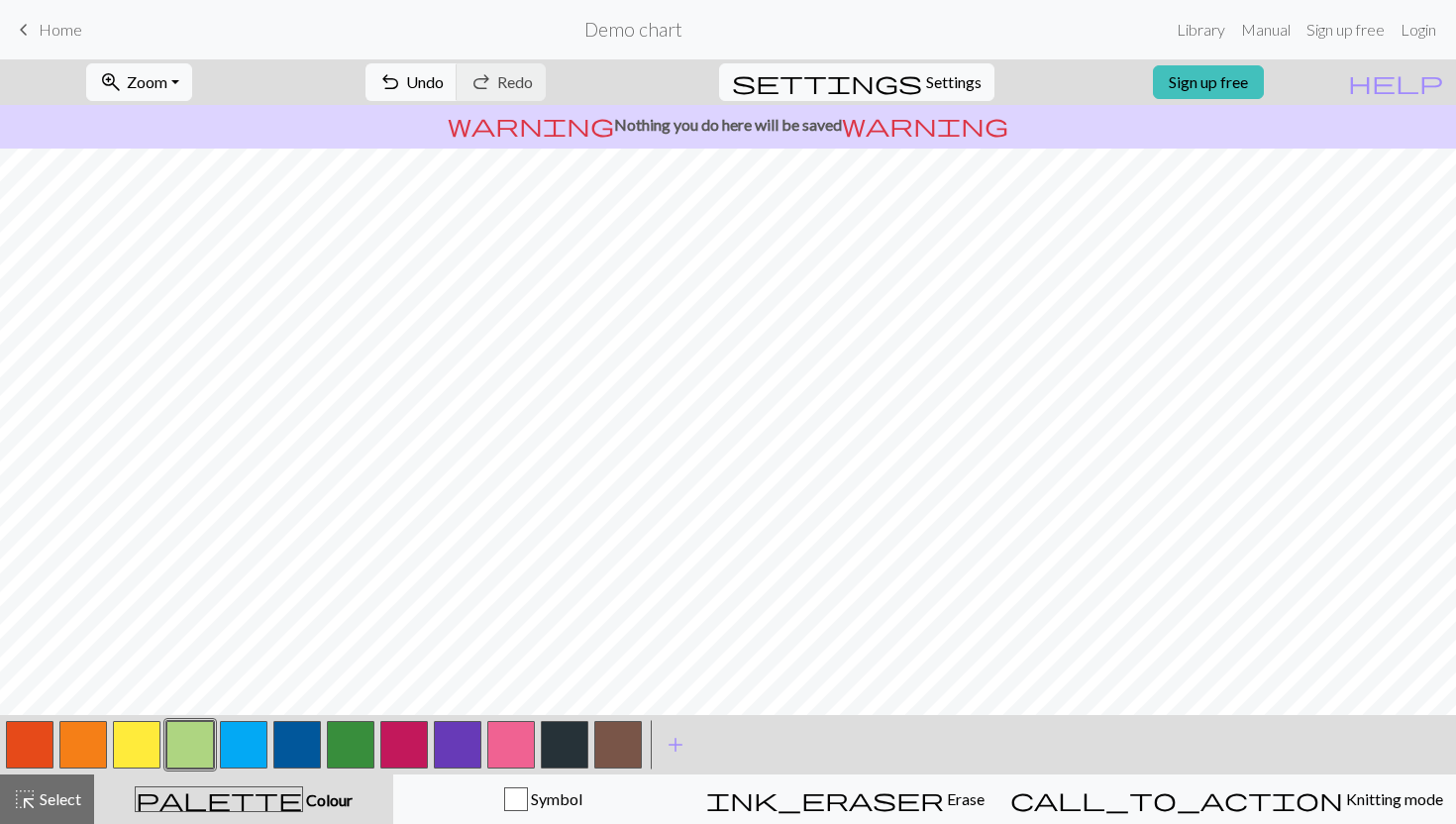 click at bounding box center (511, 745) 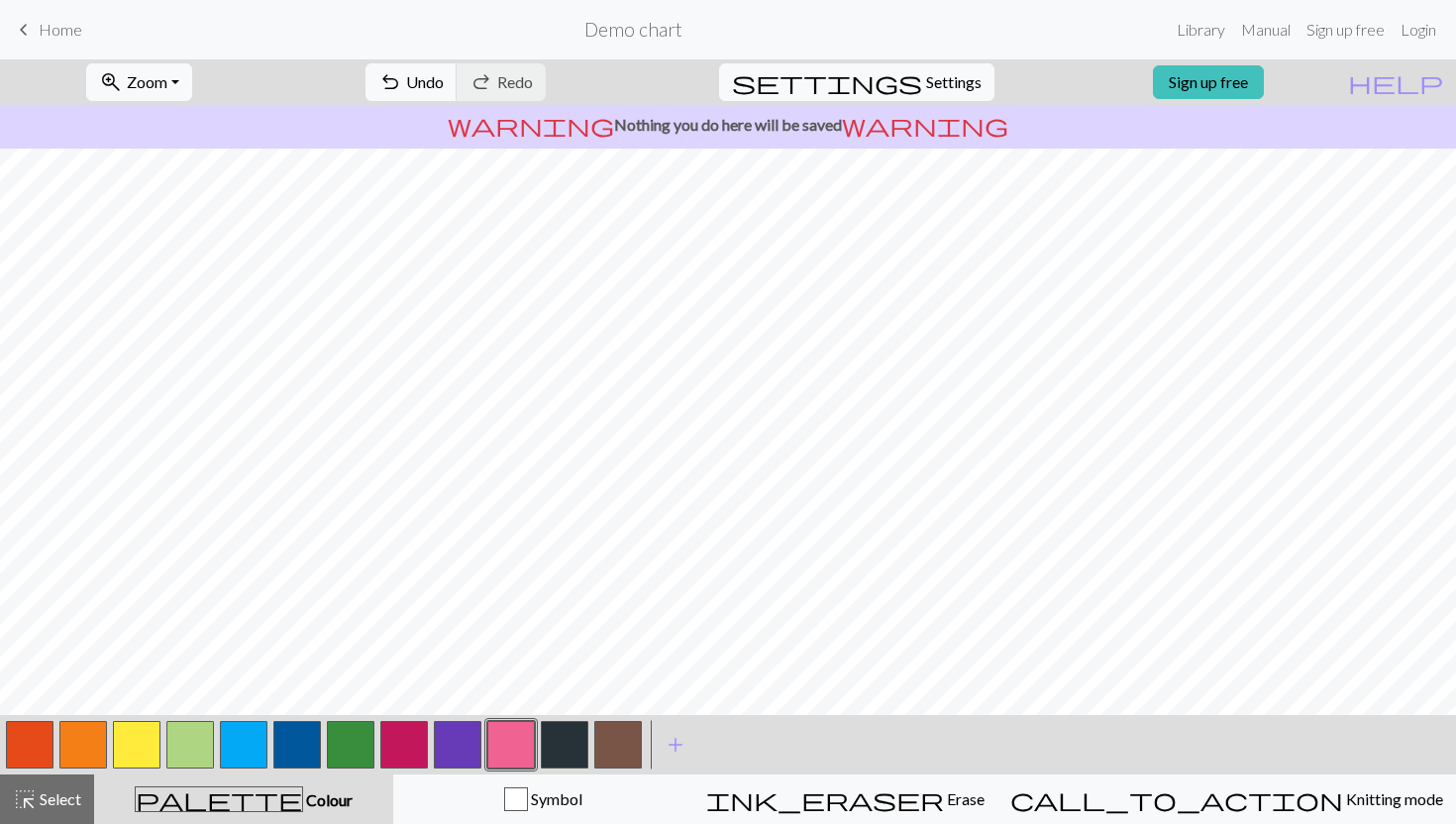 click at bounding box center [351, 745] 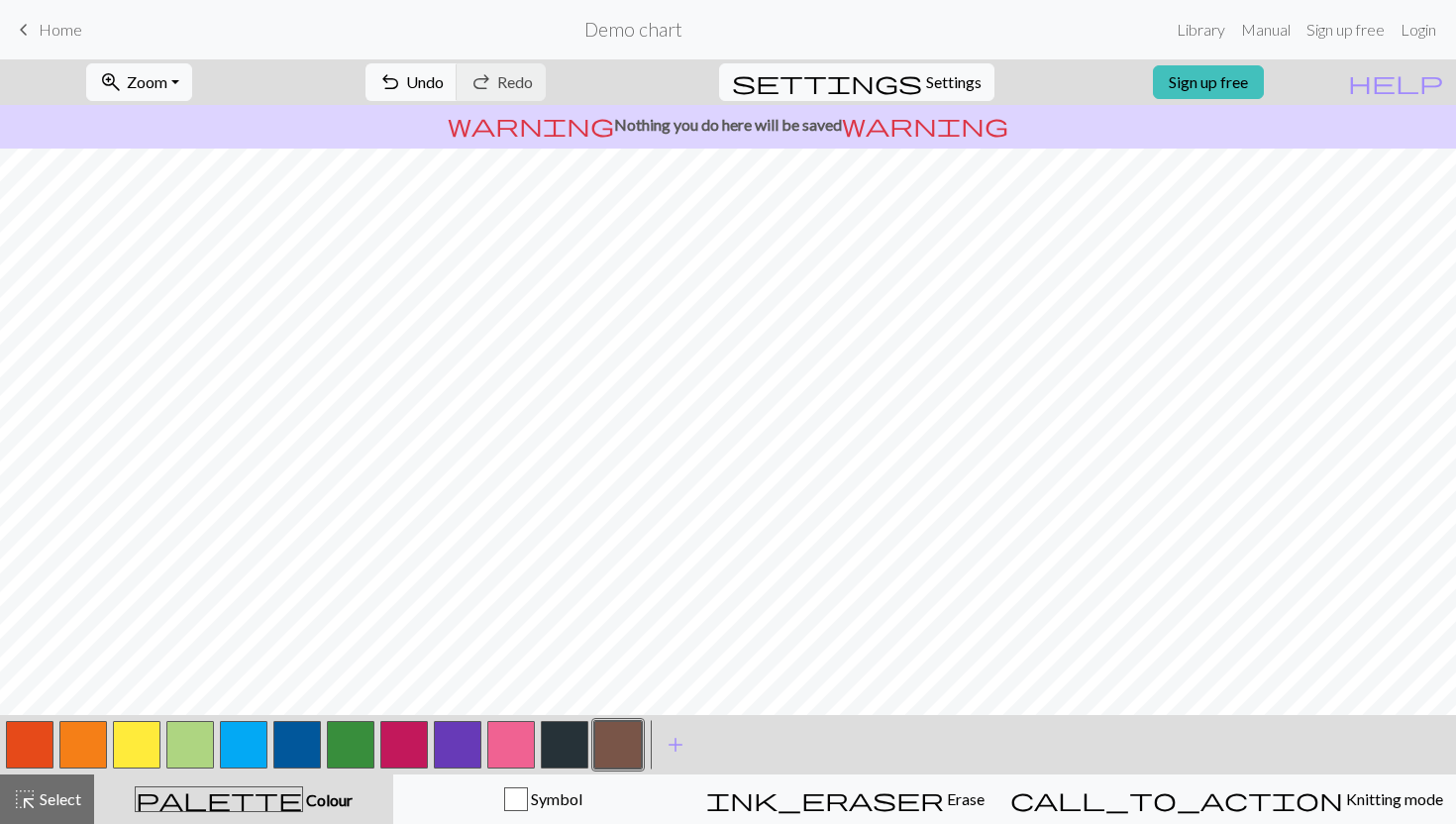 click at bounding box center [137, 745] 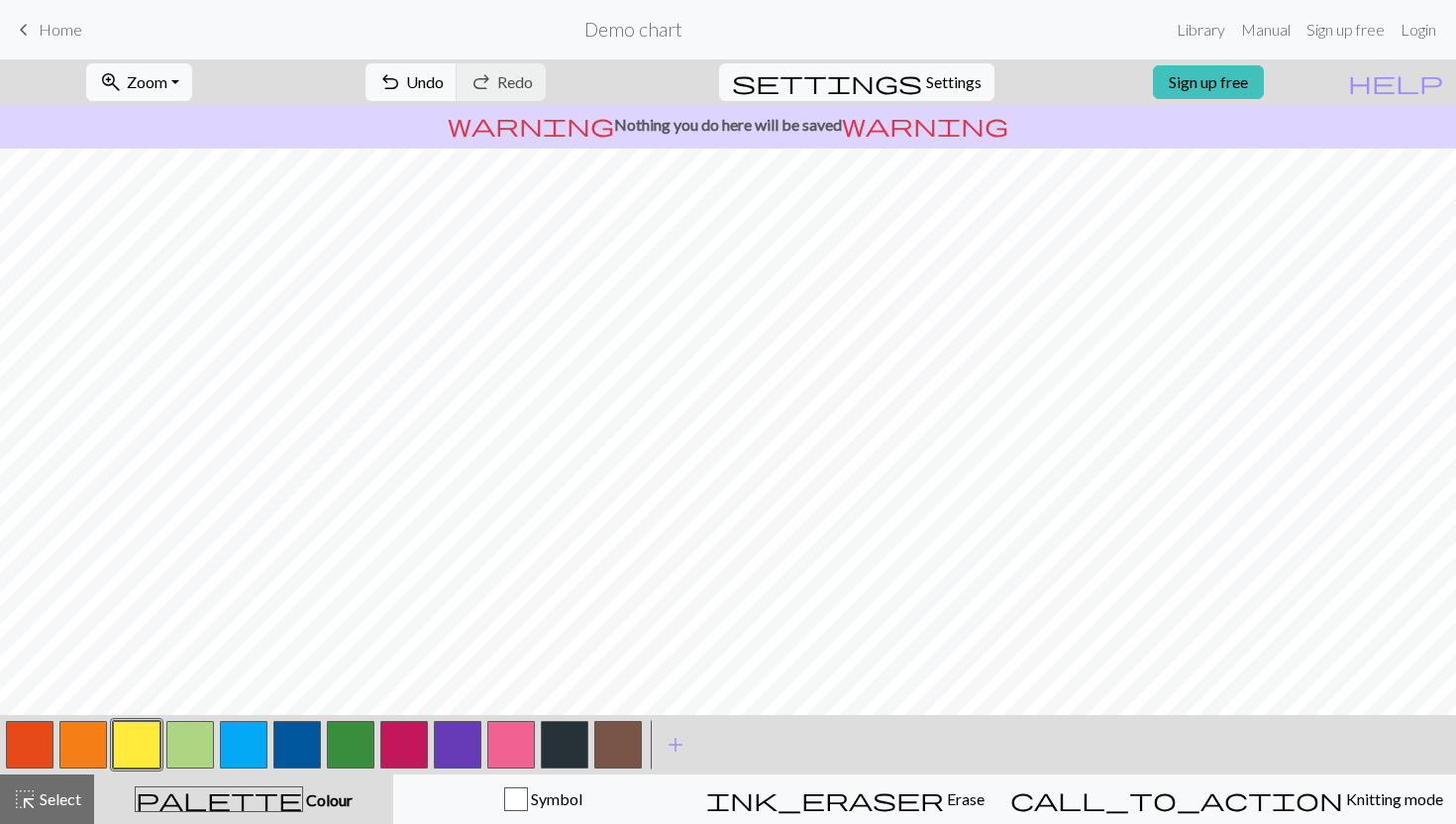 click at bounding box center (404, 745) 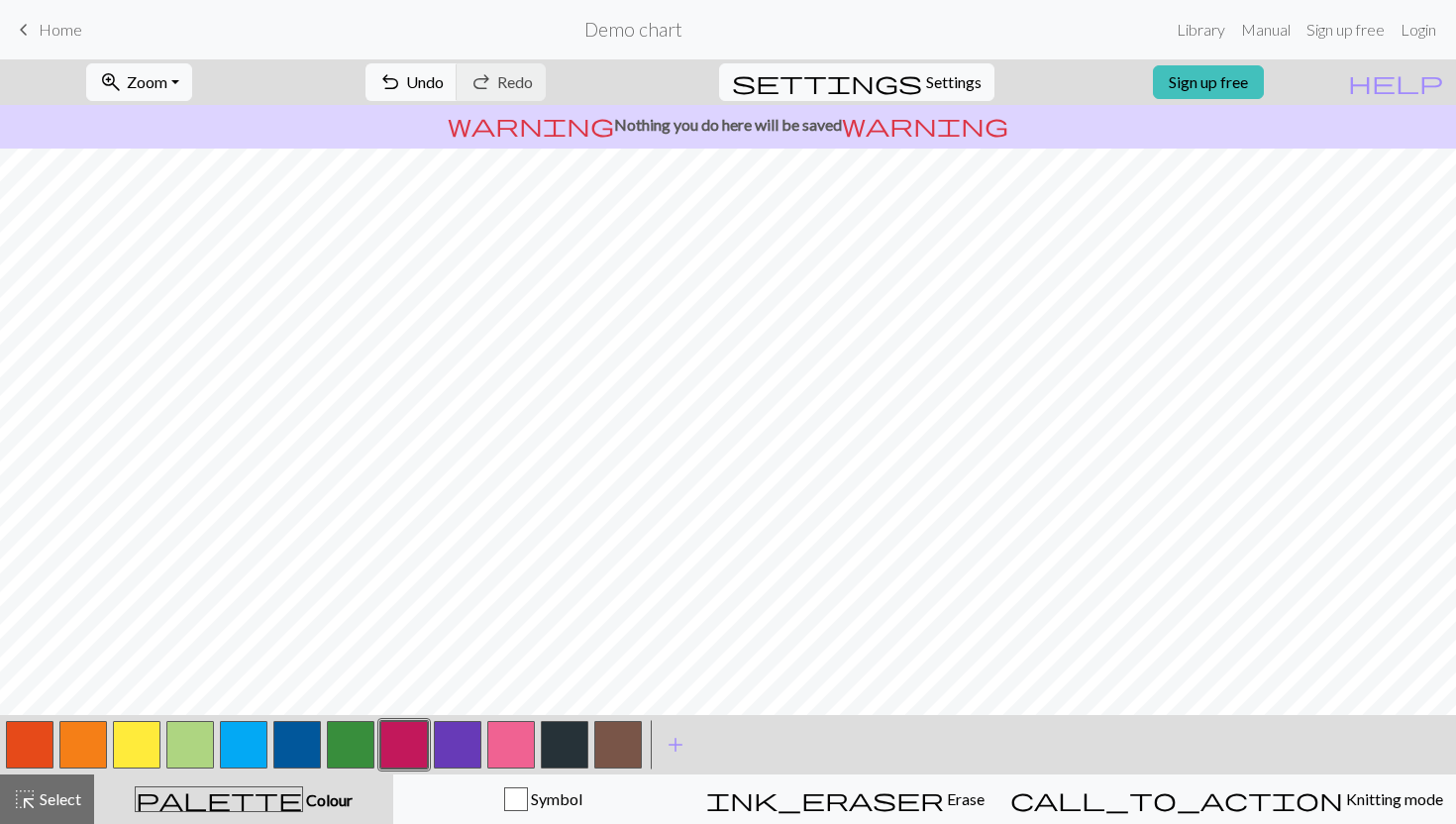 click at bounding box center [297, 745] 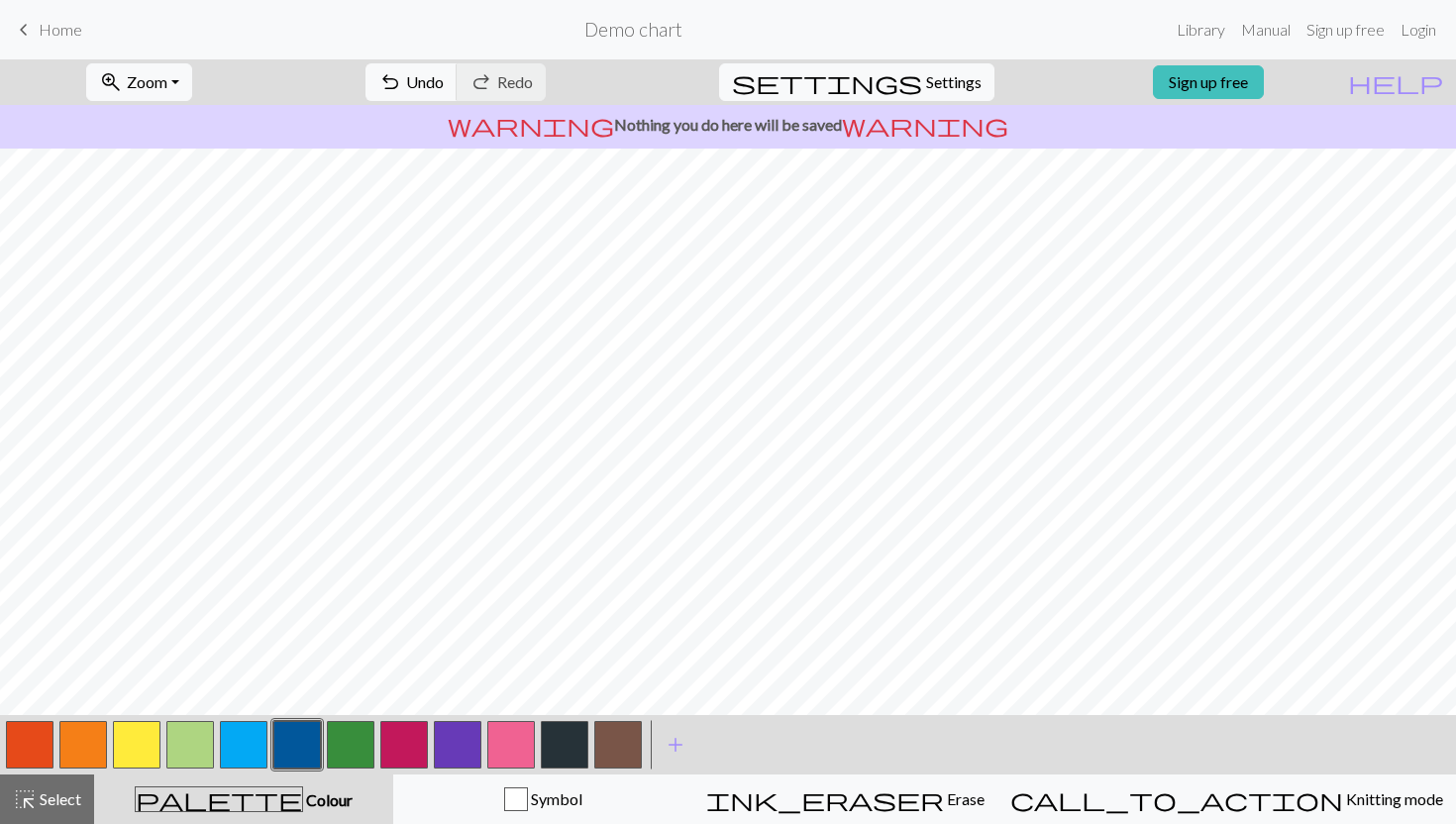 click at bounding box center [404, 745] 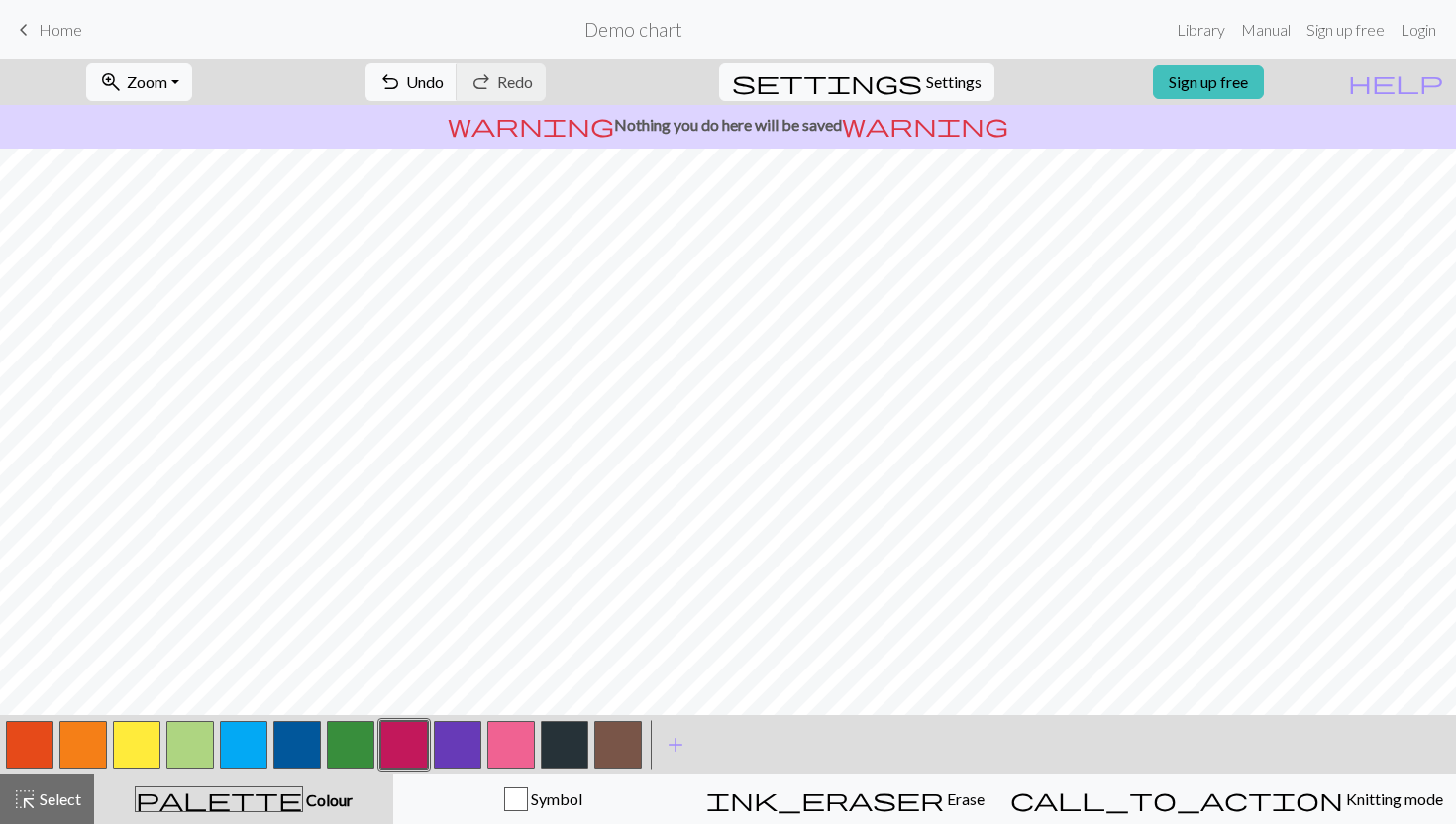click at bounding box center (190, 745) 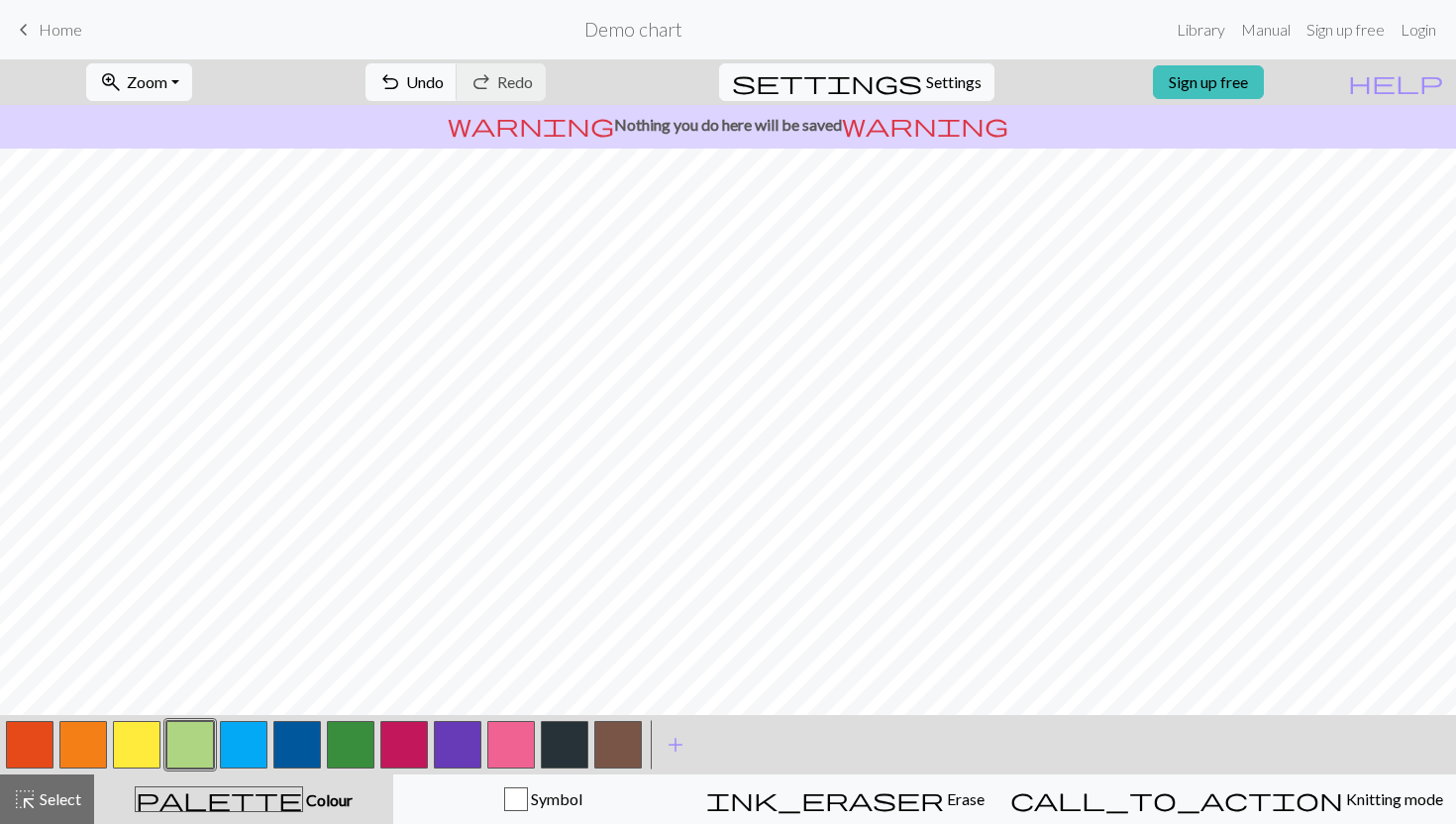 click at bounding box center (137, 745) 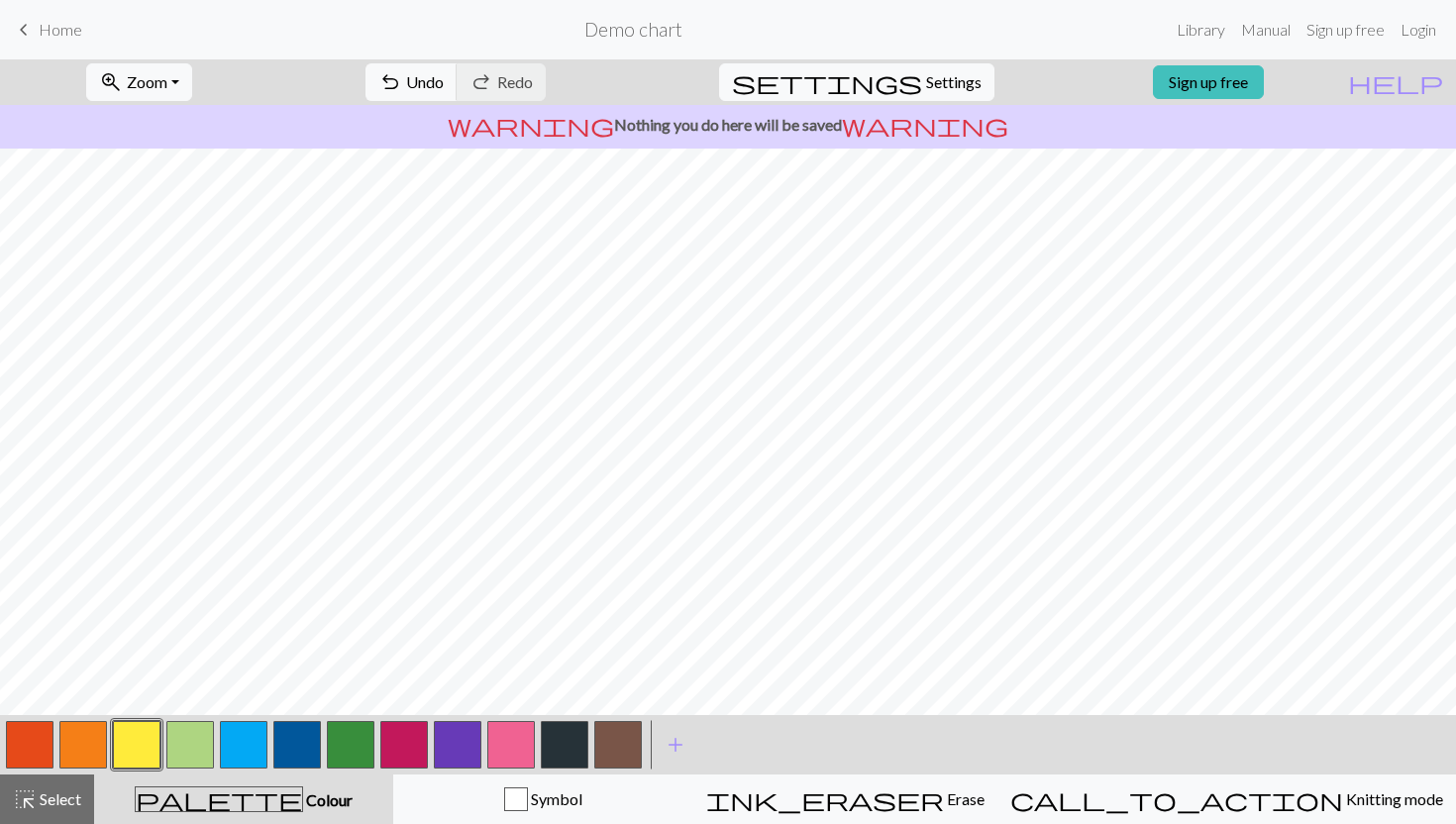 click at bounding box center [511, 745] 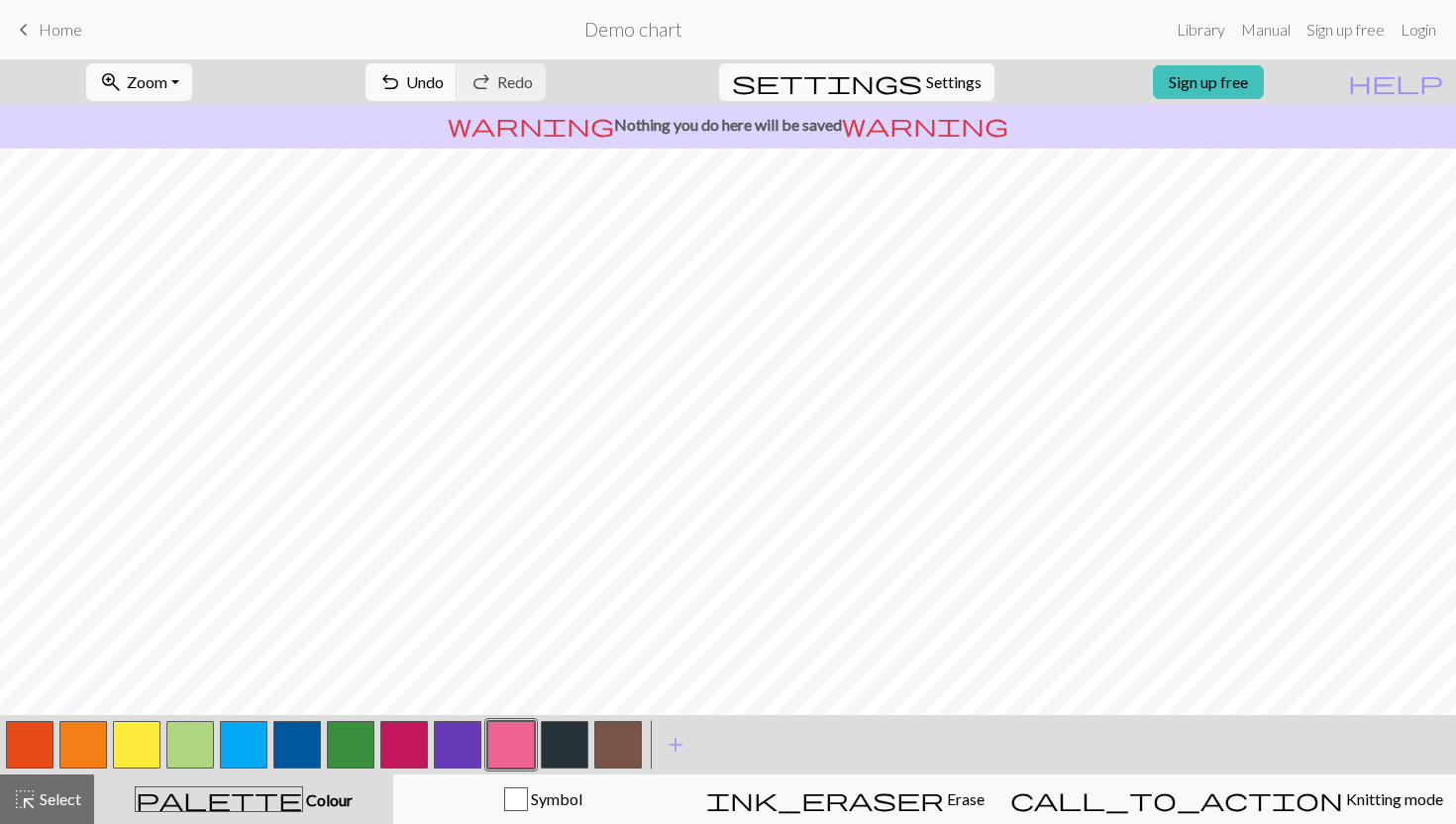 click at bounding box center [30, 745] 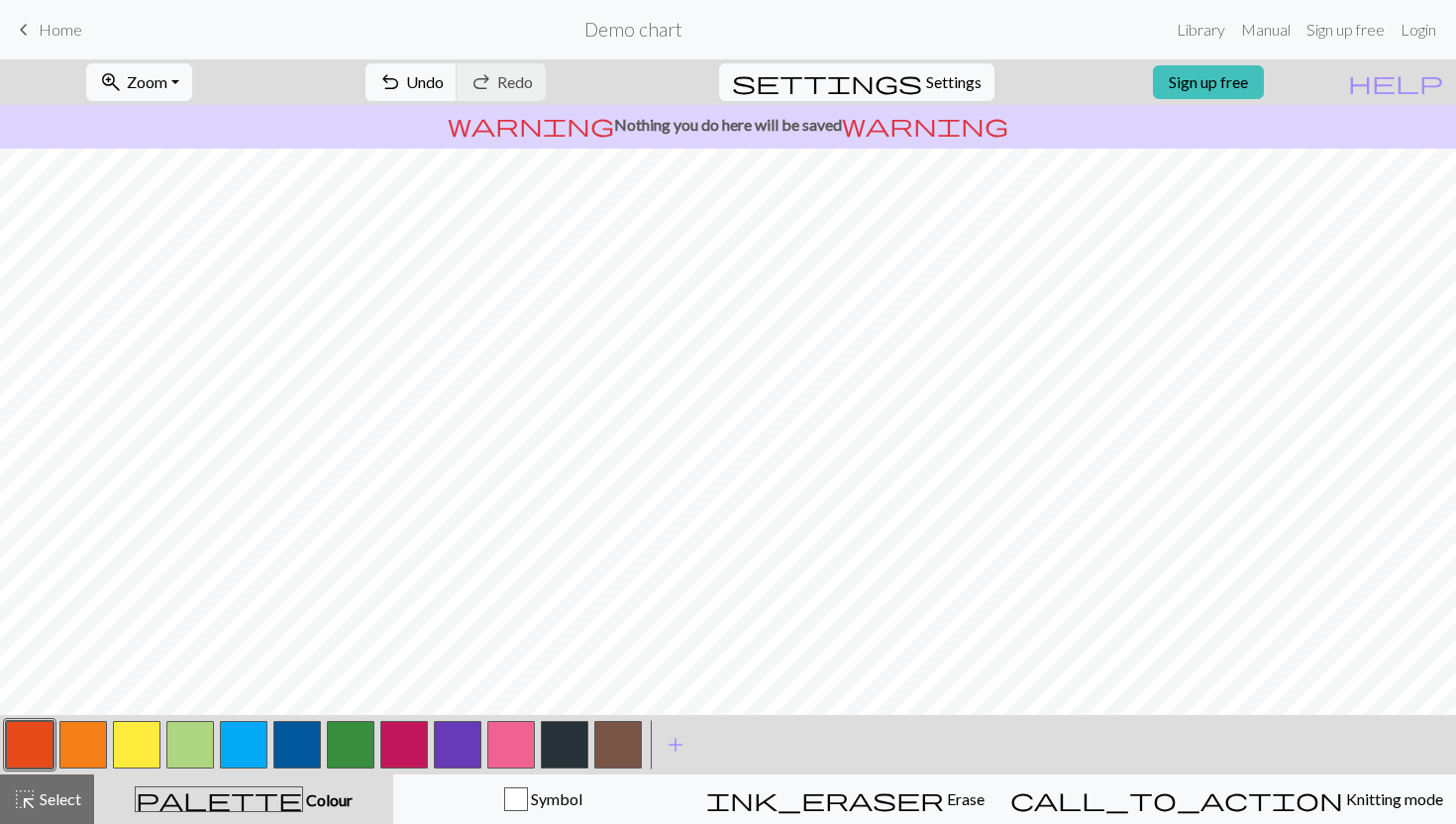 click at bounding box center [190, 745] 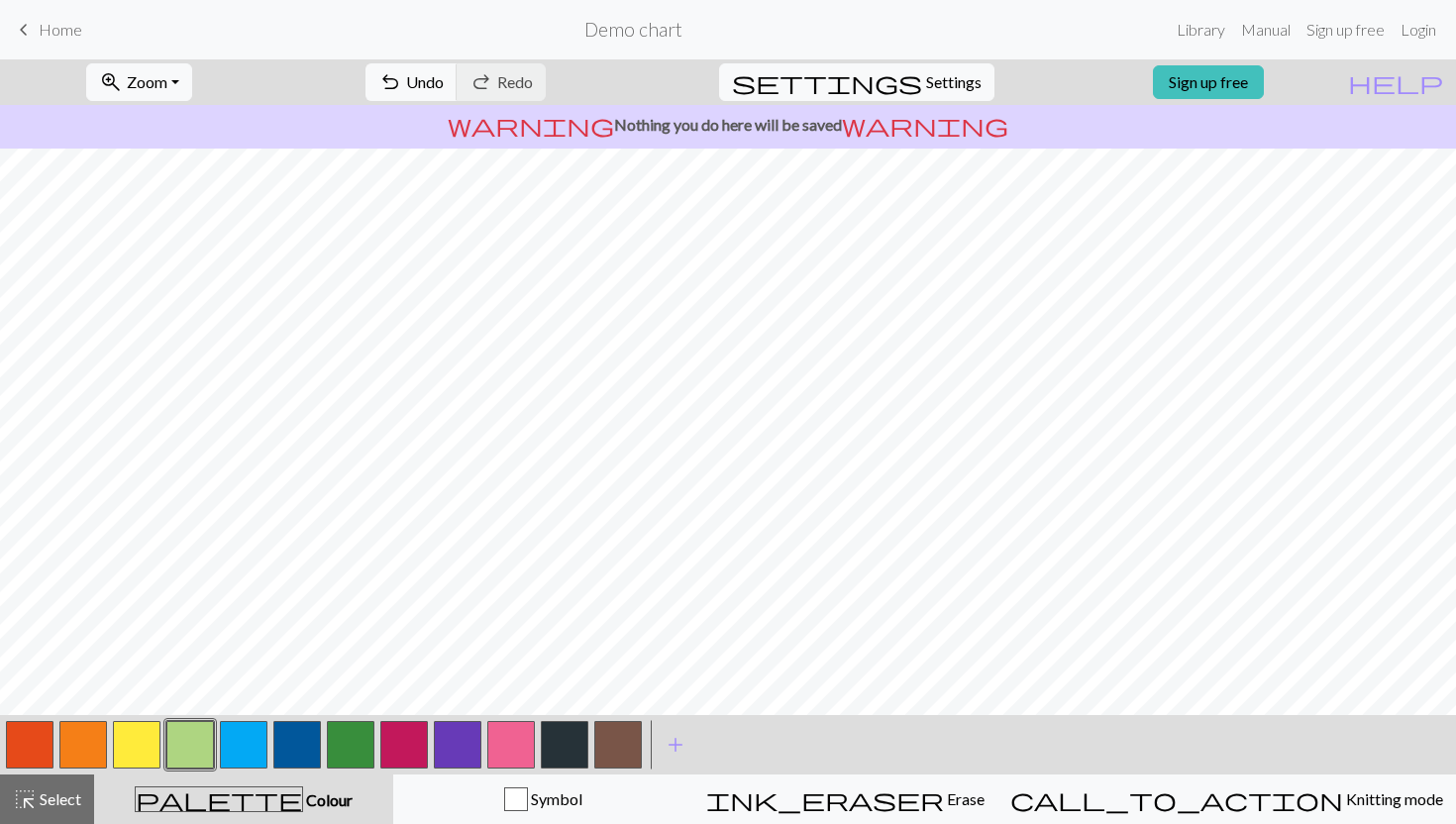 click at bounding box center [618, 745] 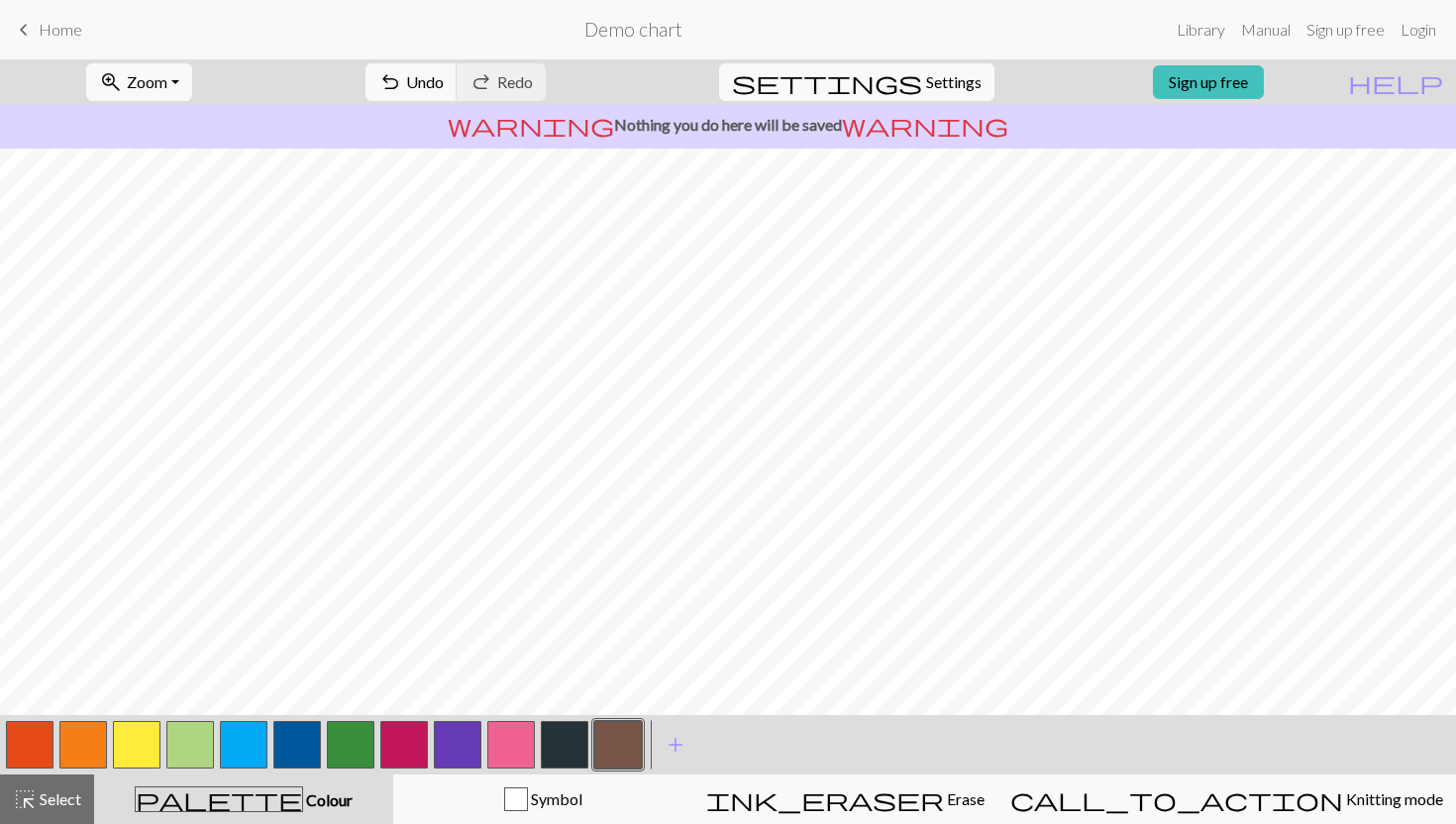 click at bounding box center (511, 745) 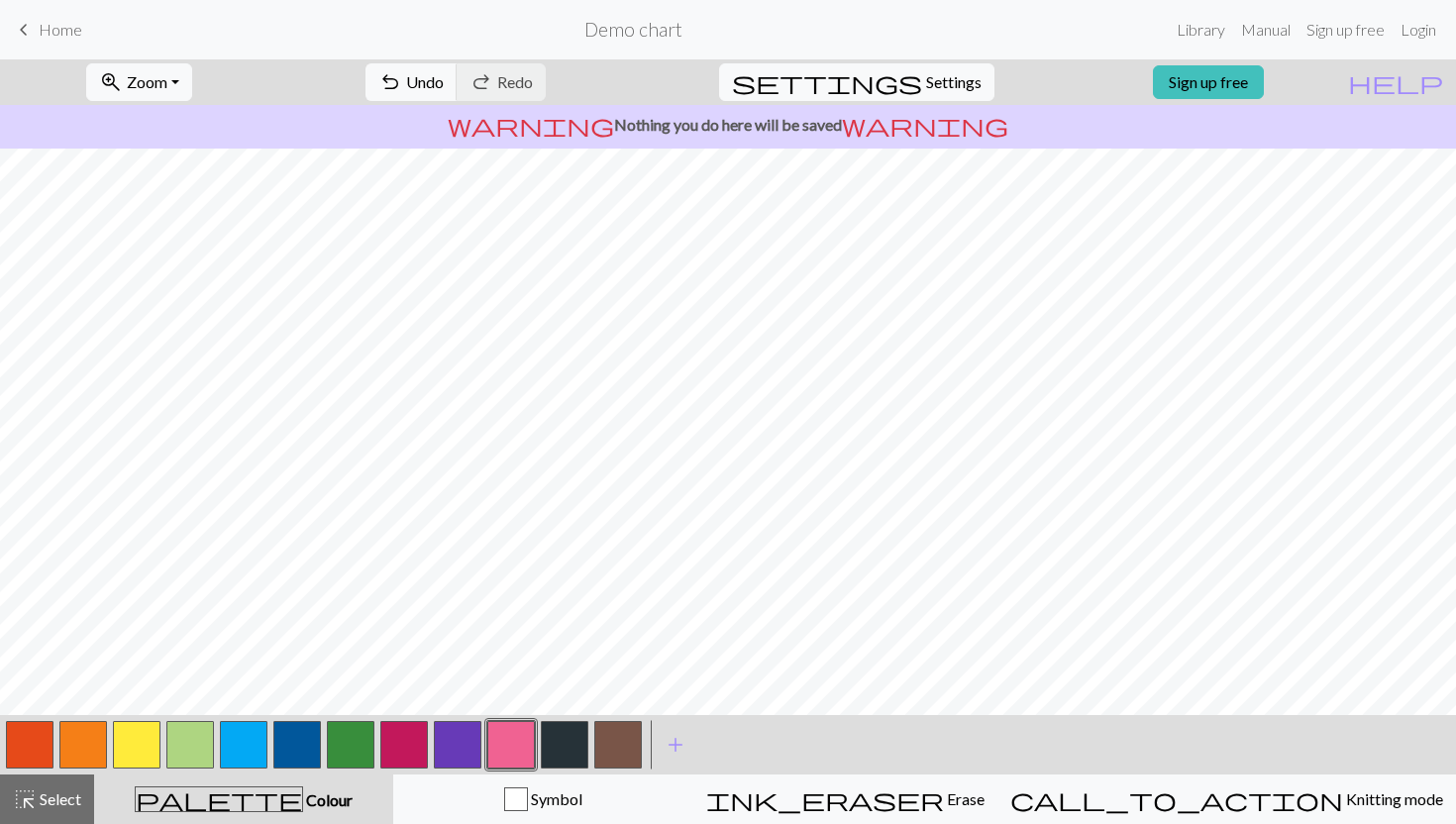 drag, startPoint x: 358, startPoint y: 731, endPoint x: 404, endPoint y: 720, distance: 47.296934 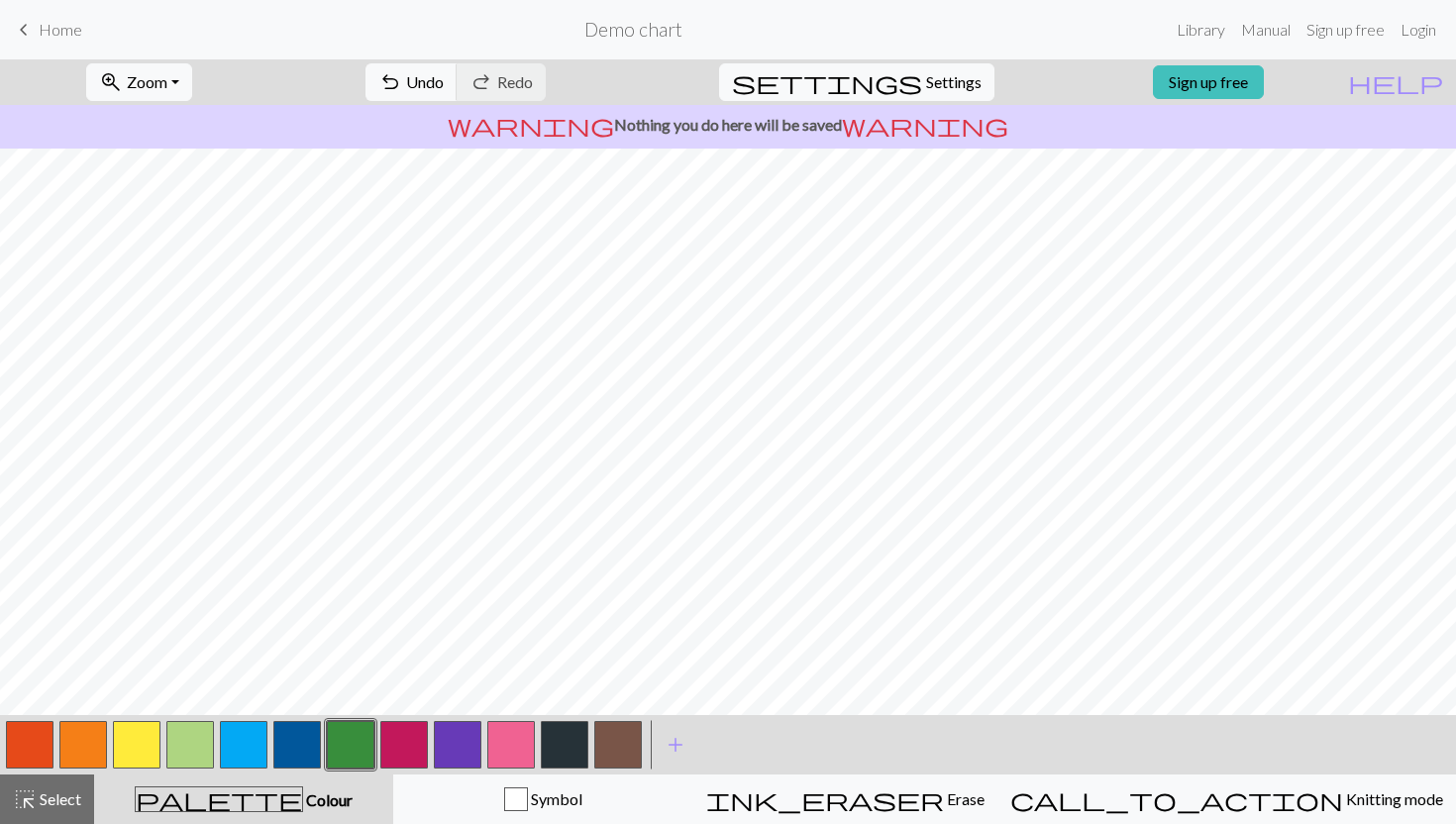 drag, startPoint x: 408, startPoint y: 745, endPoint x: 426, endPoint y: 735, distance: 20.59126 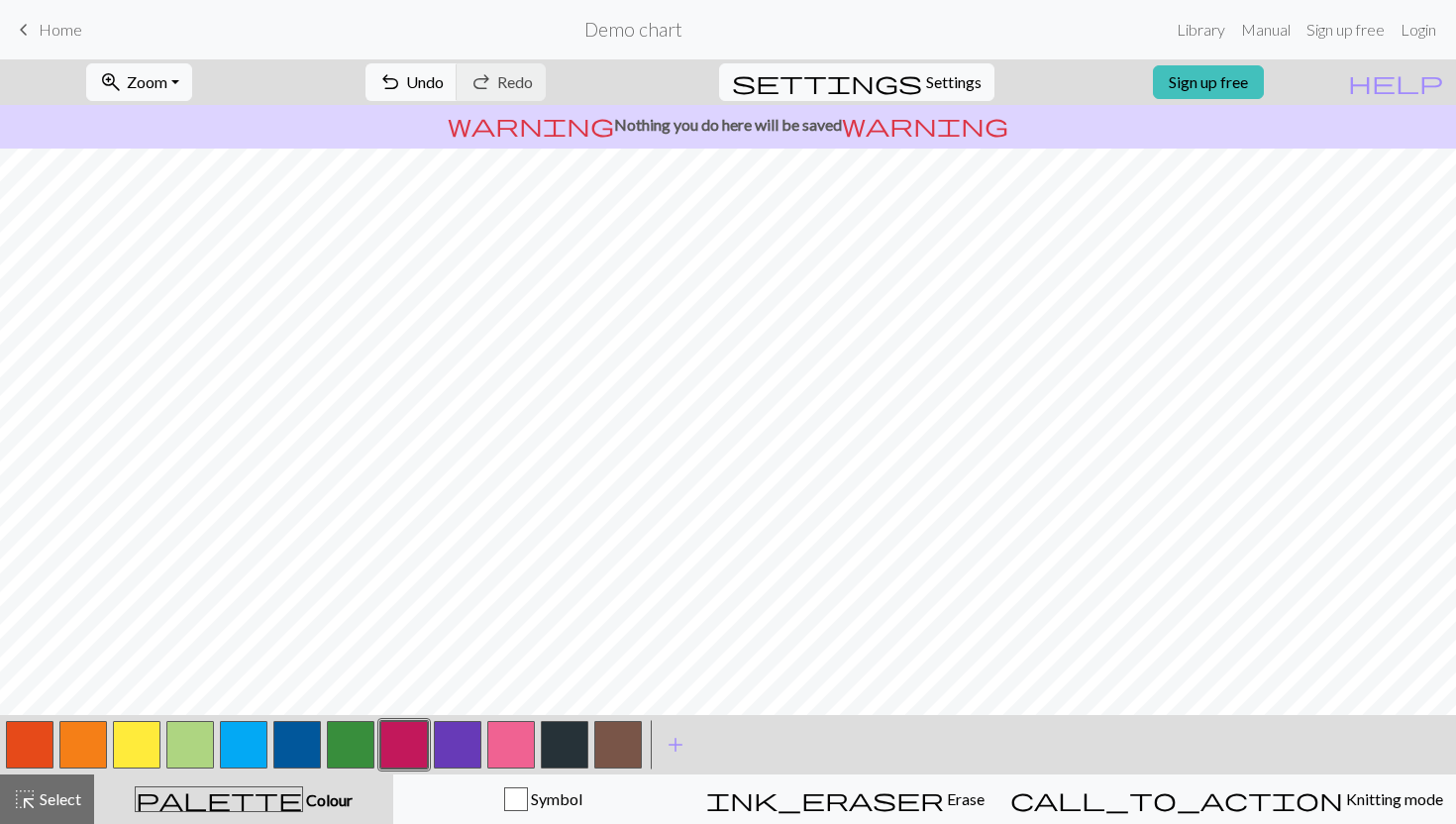 drag, startPoint x: 34, startPoint y: 733, endPoint x: 115, endPoint y: 717, distance: 82.565126 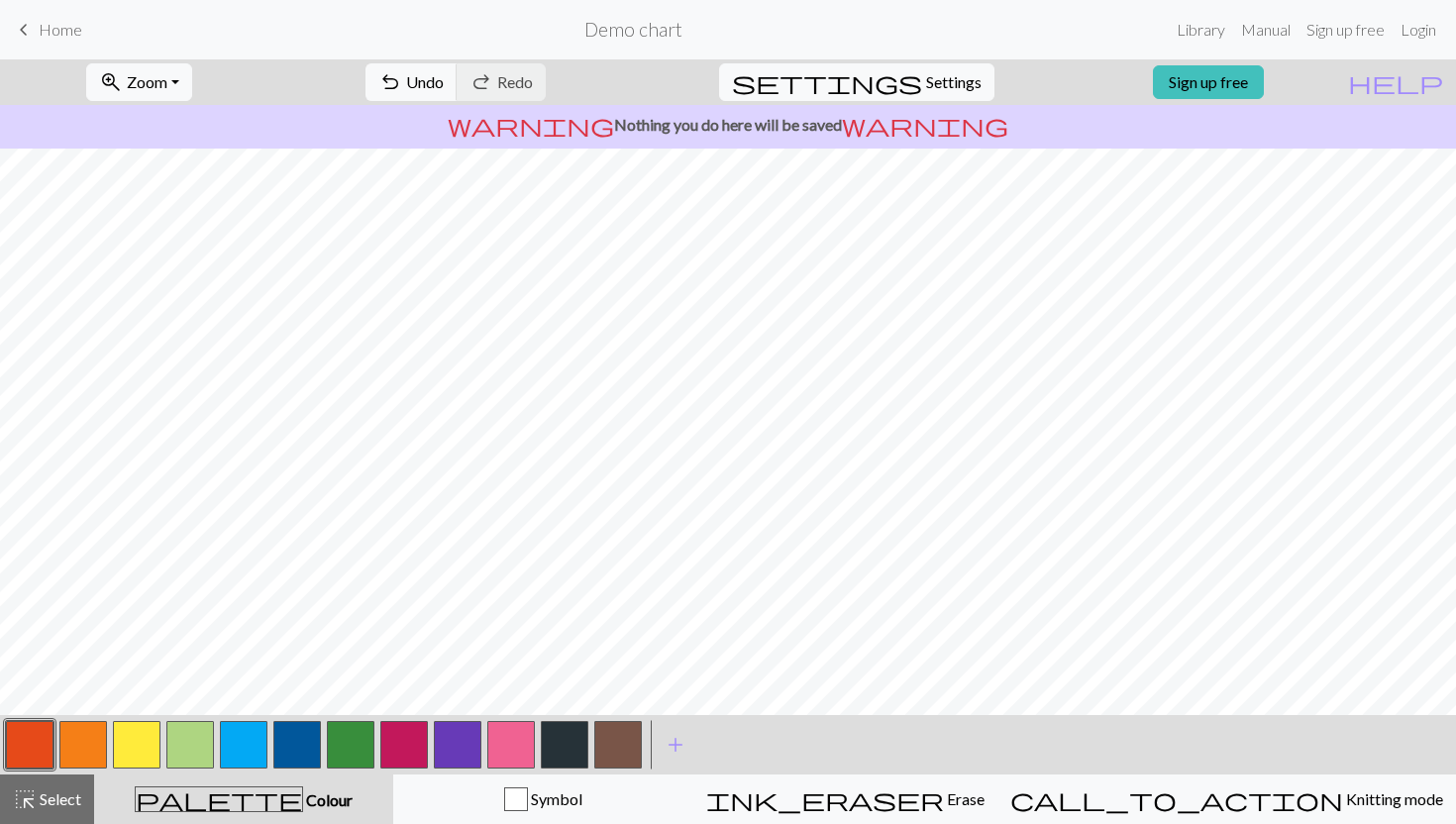 click at bounding box center (244, 745) 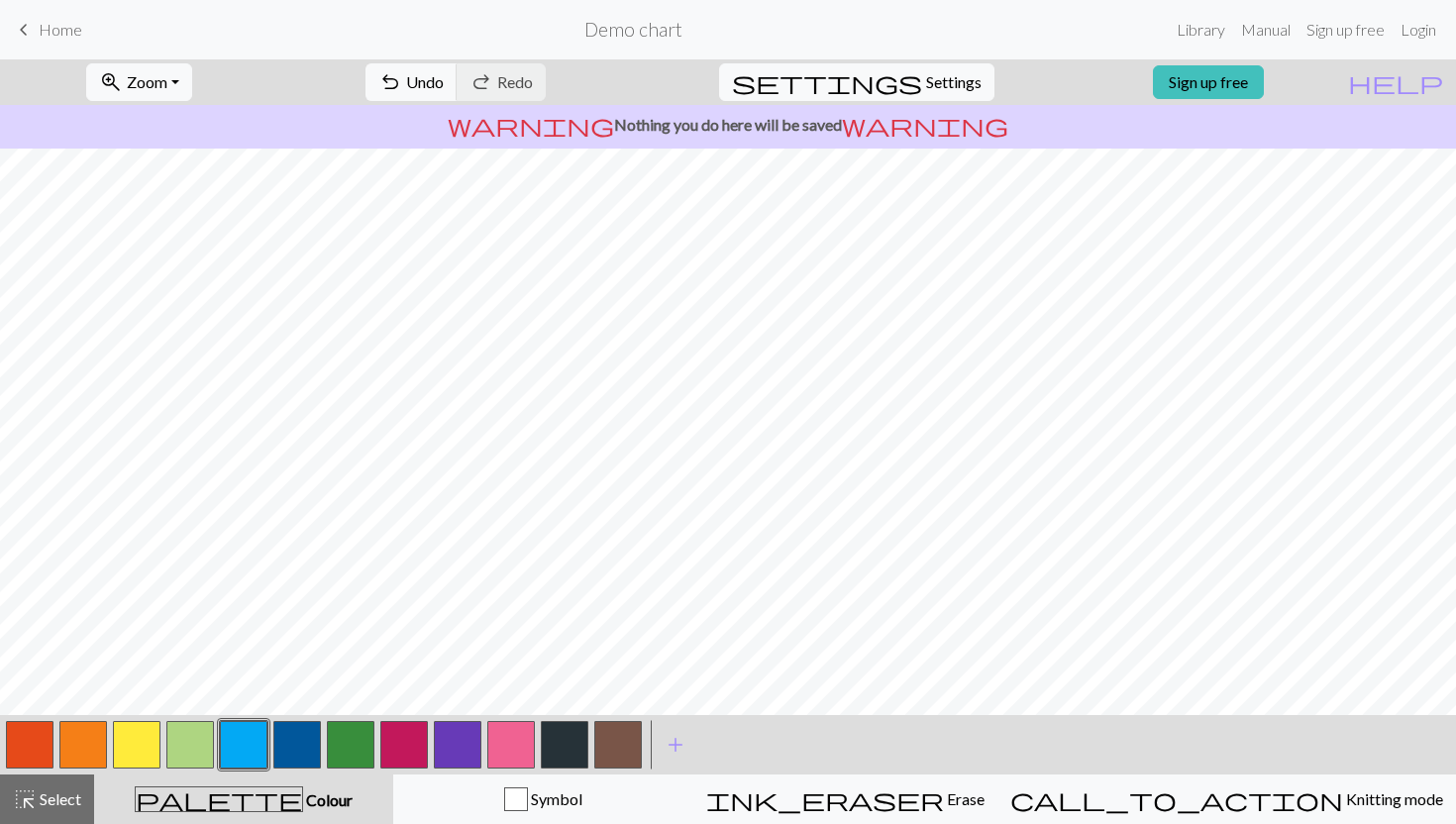 click at bounding box center (297, 745) 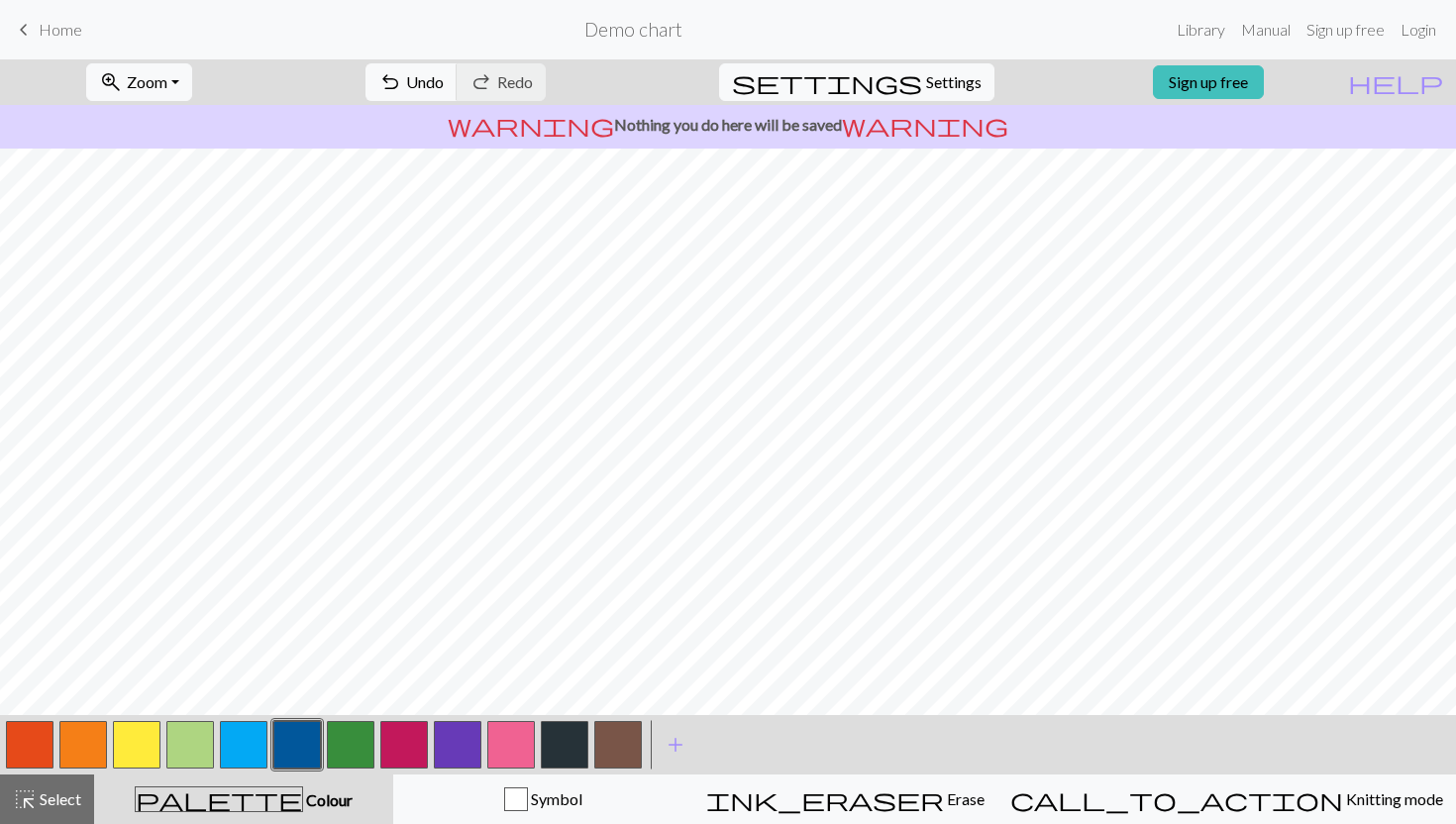 click at bounding box center (511, 745) 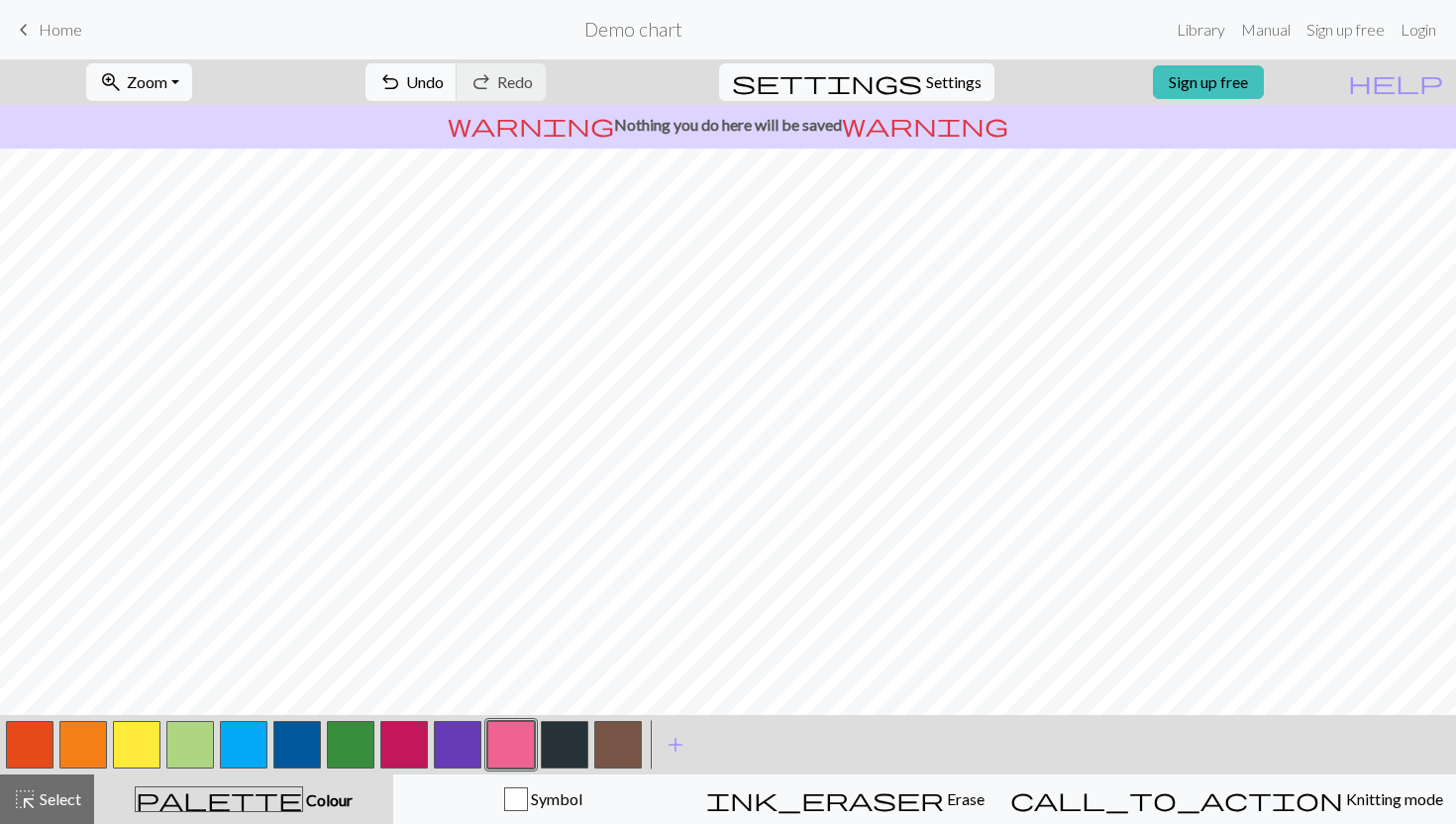 drag, startPoint x: 450, startPoint y: 742, endPoint x: 470, endPoint y: 716, distance: 32.80244 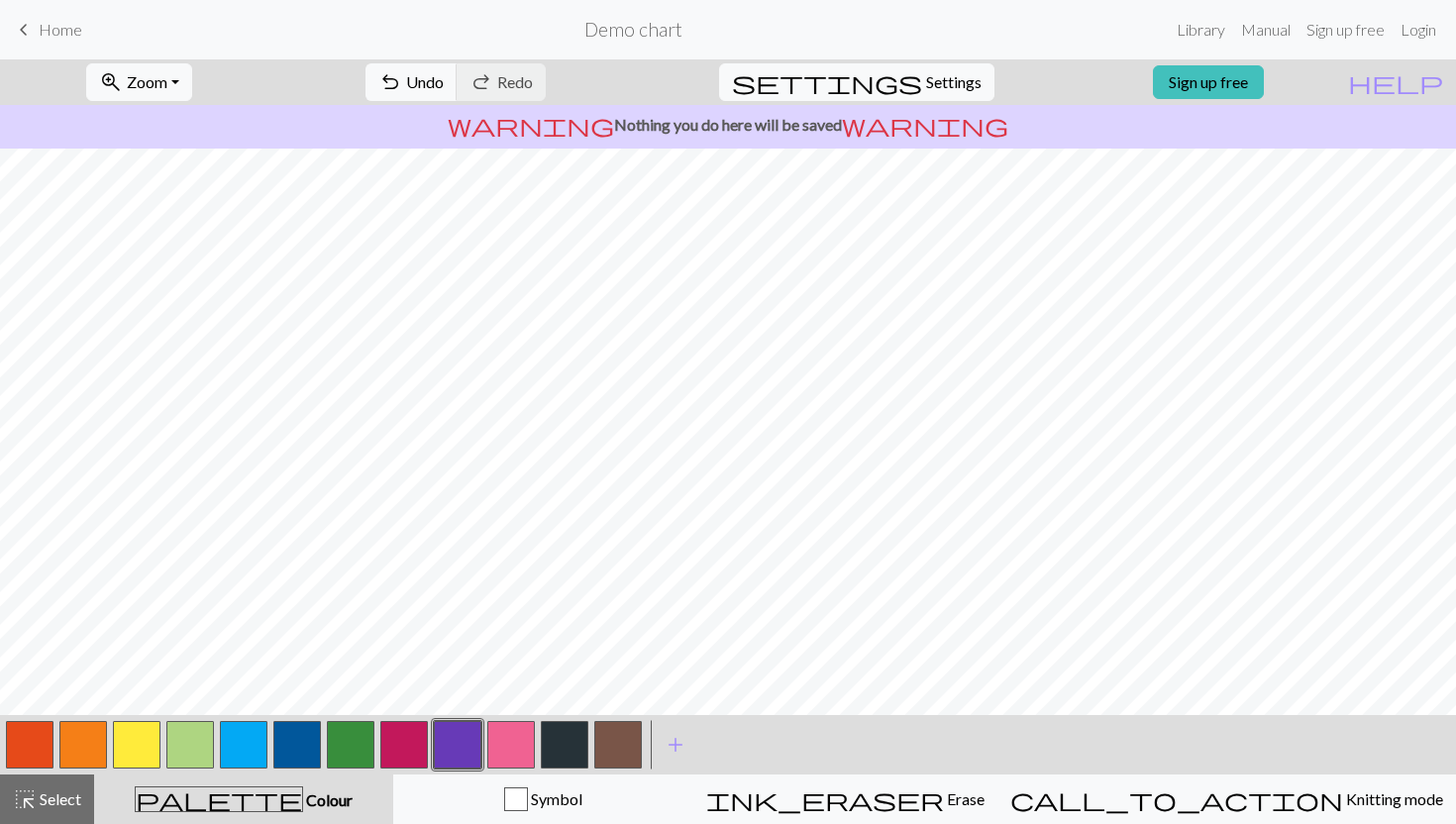 click at bounding box center (297, 745) 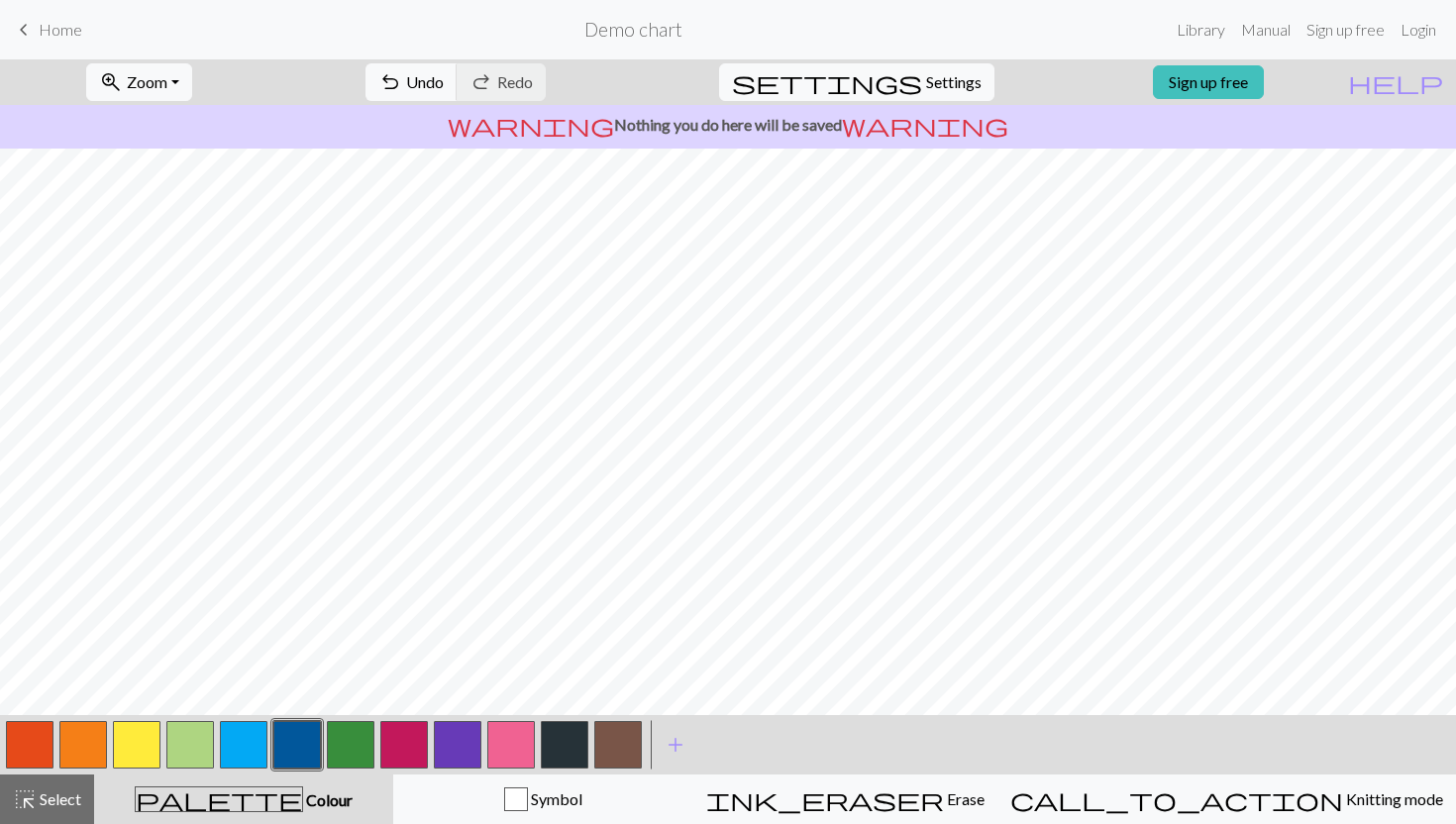 click at bounding box center [190, 745] 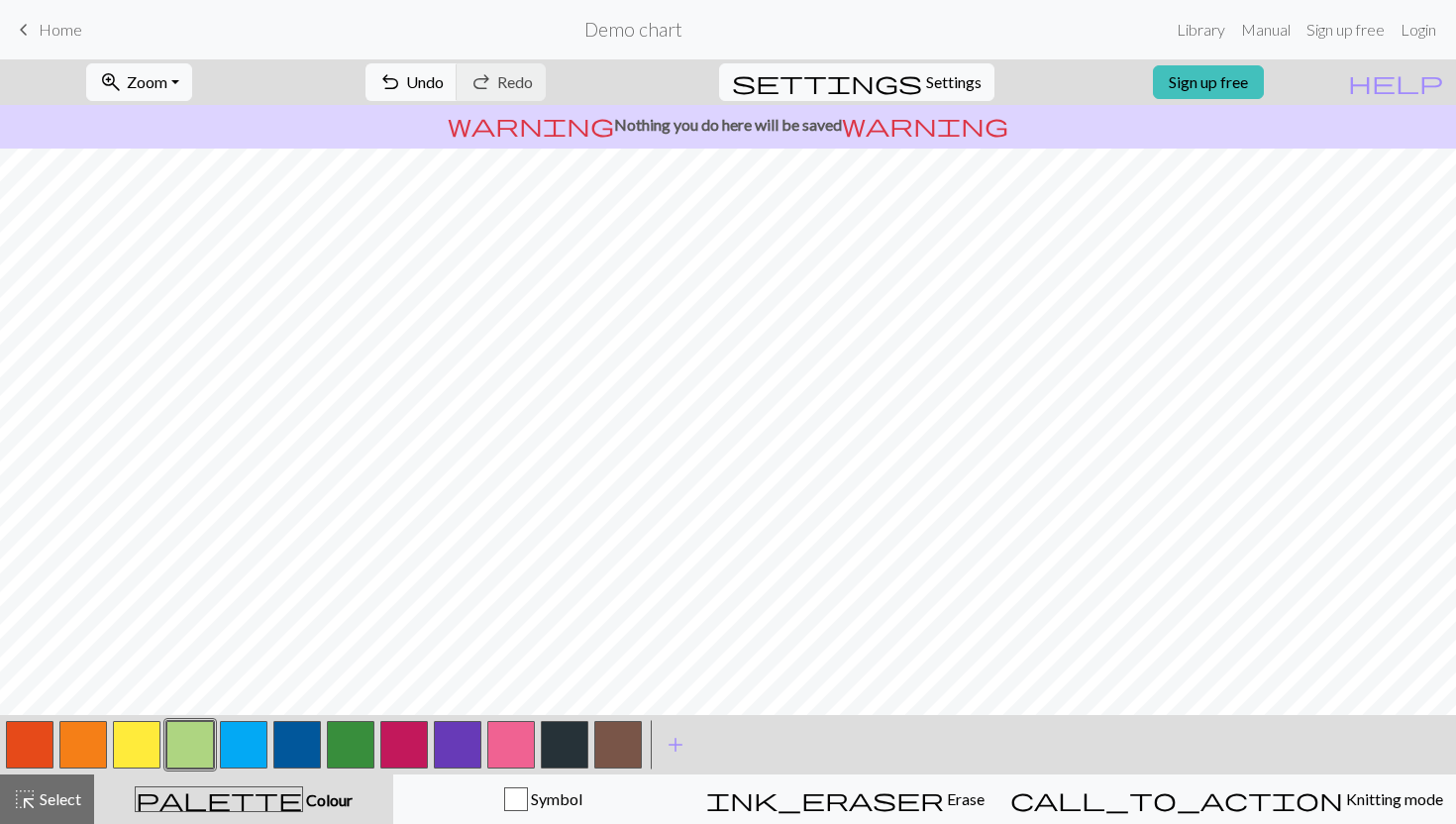 click at bounding box center (297, 745) 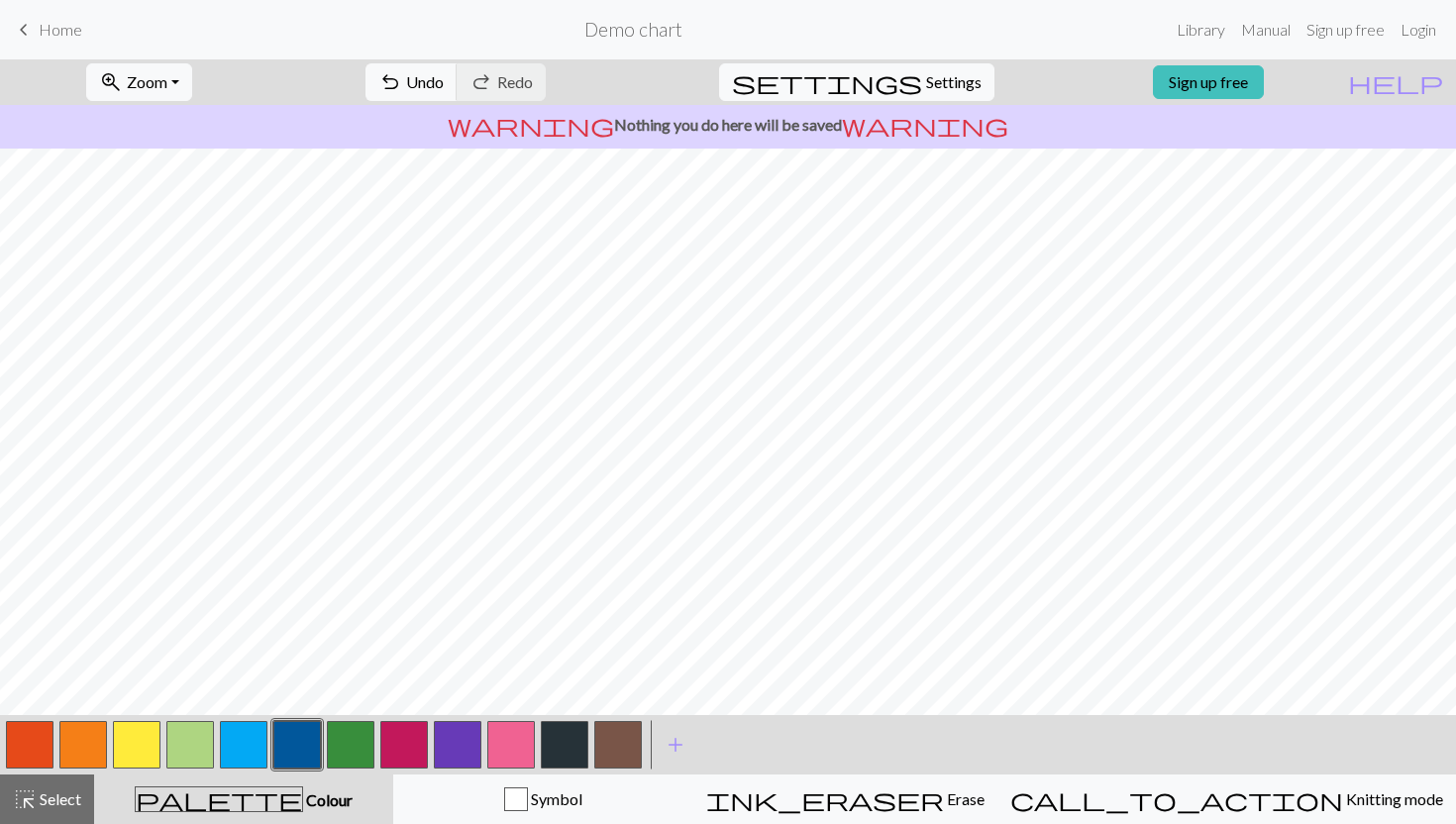 click at bounding box center [190, 745] 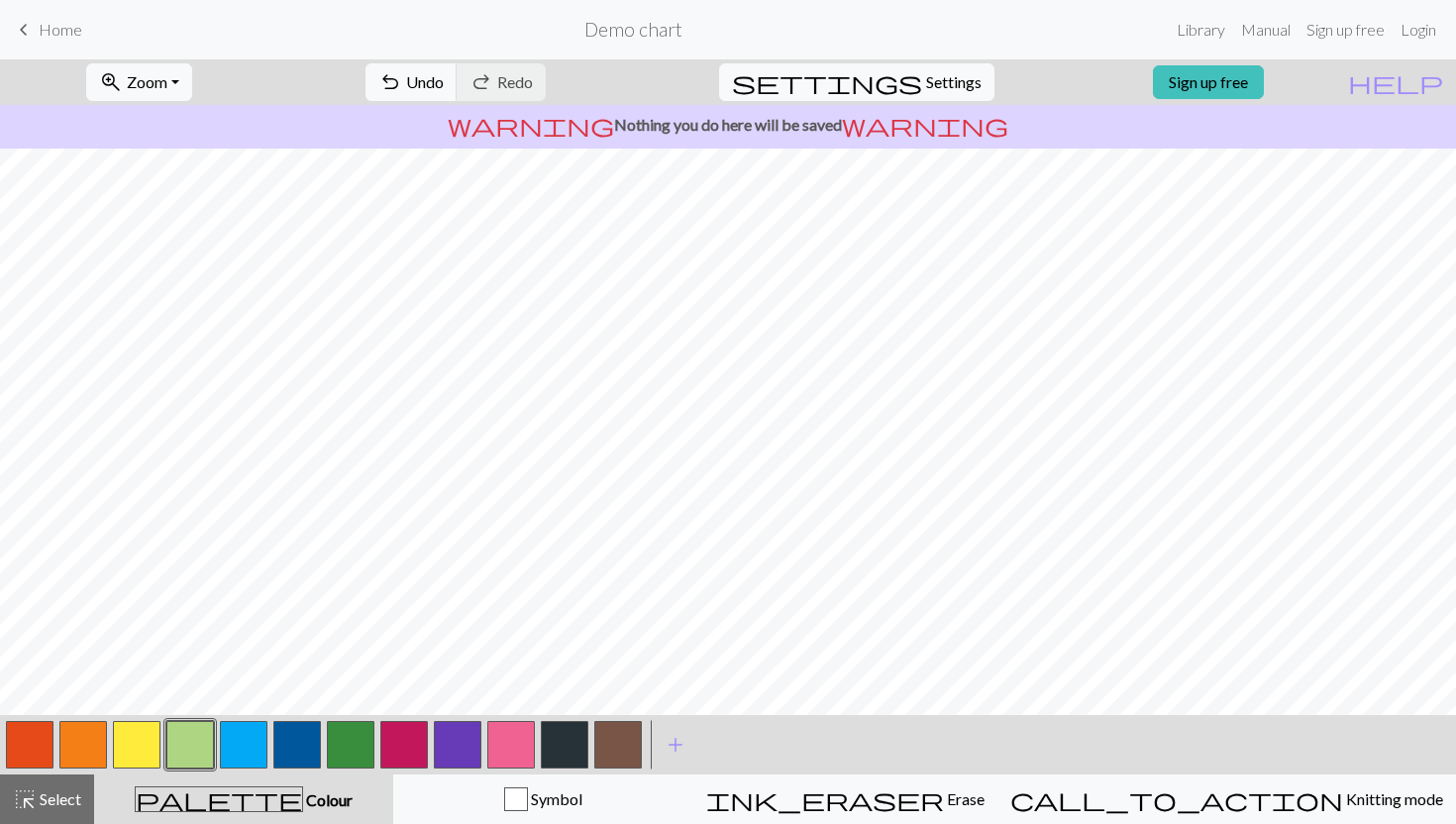 click at bounding box center [137, 745] 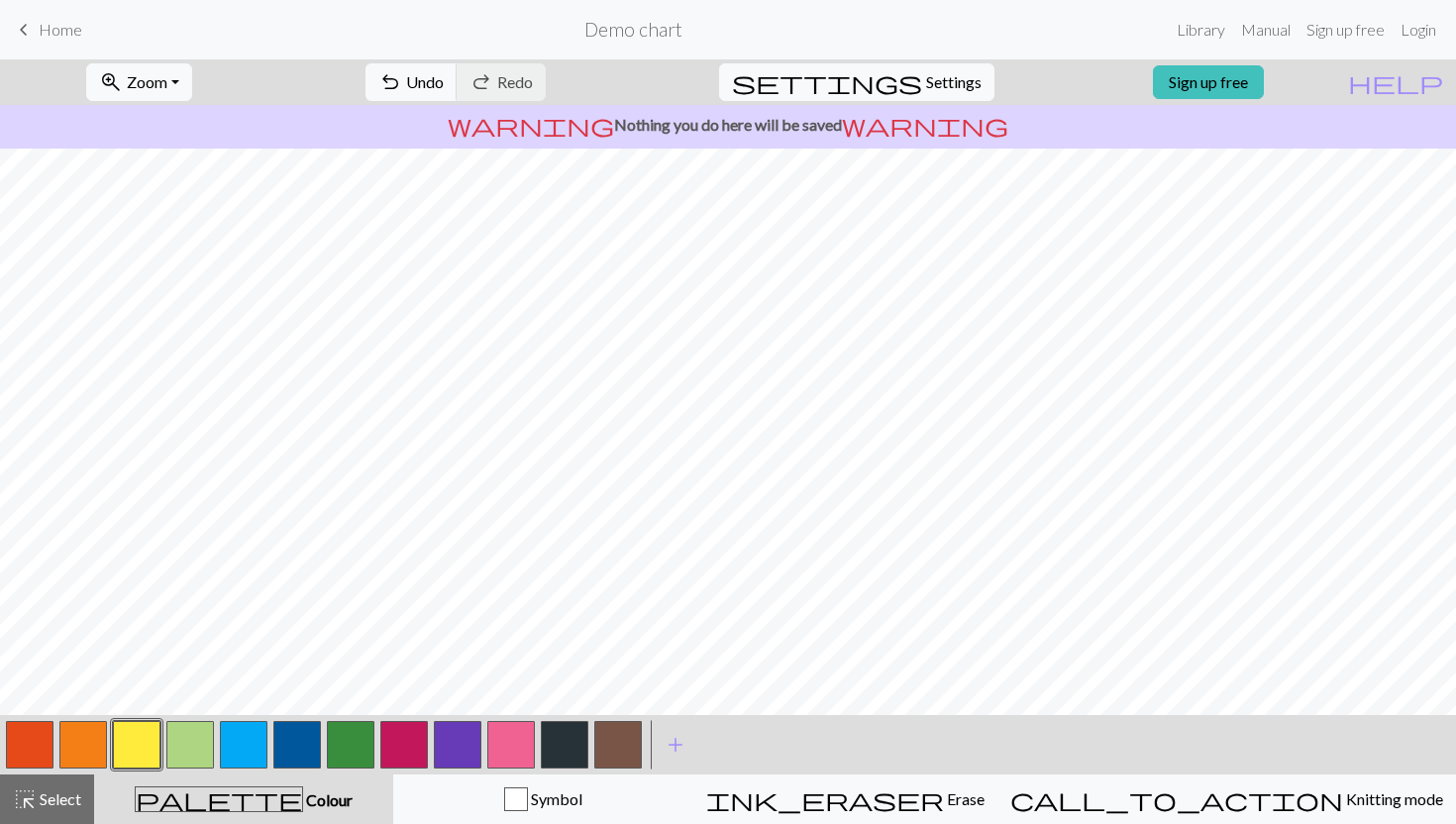 click at bounding box center (511, 745) 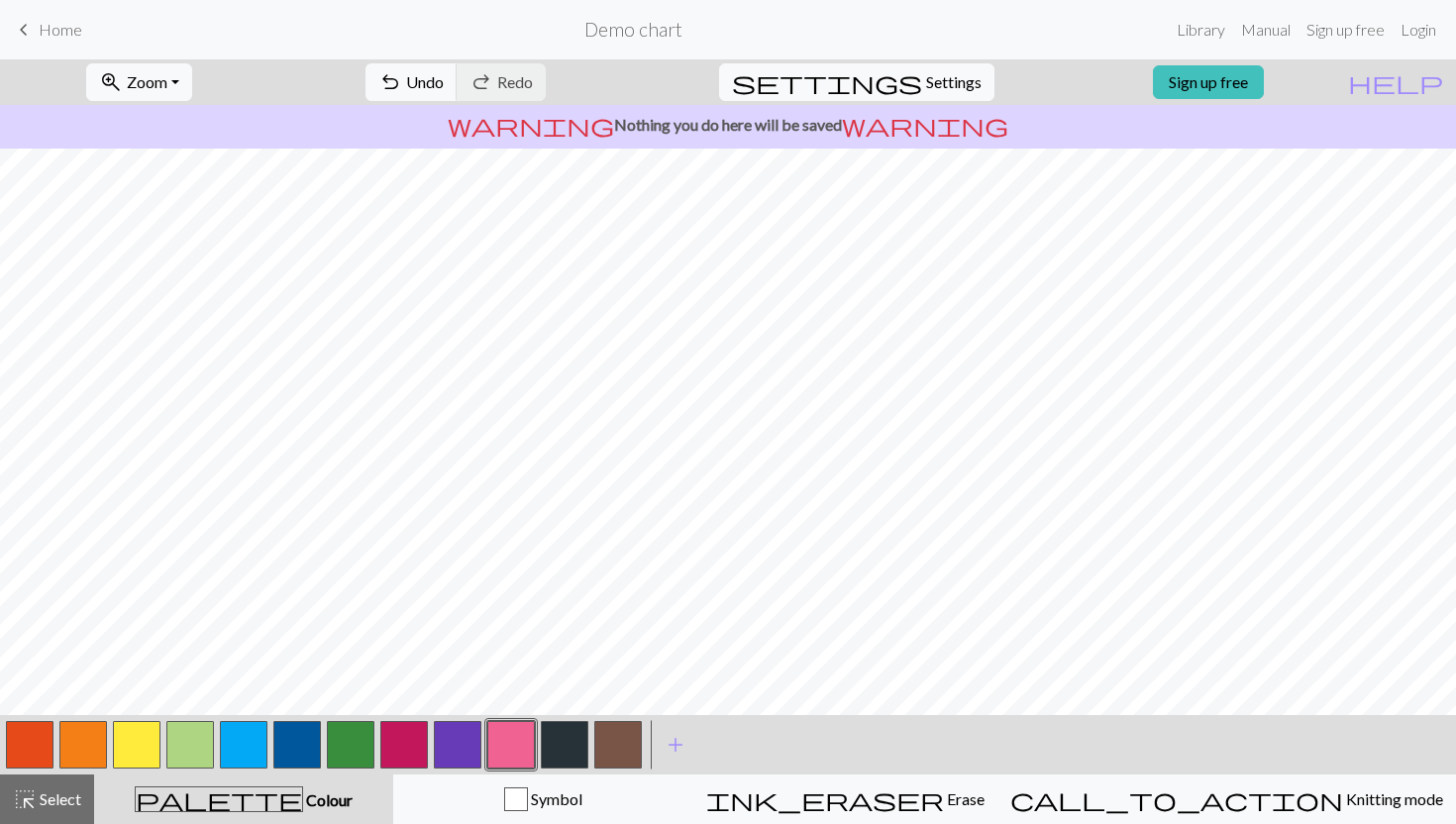 click at bounding box center (351, 745) 